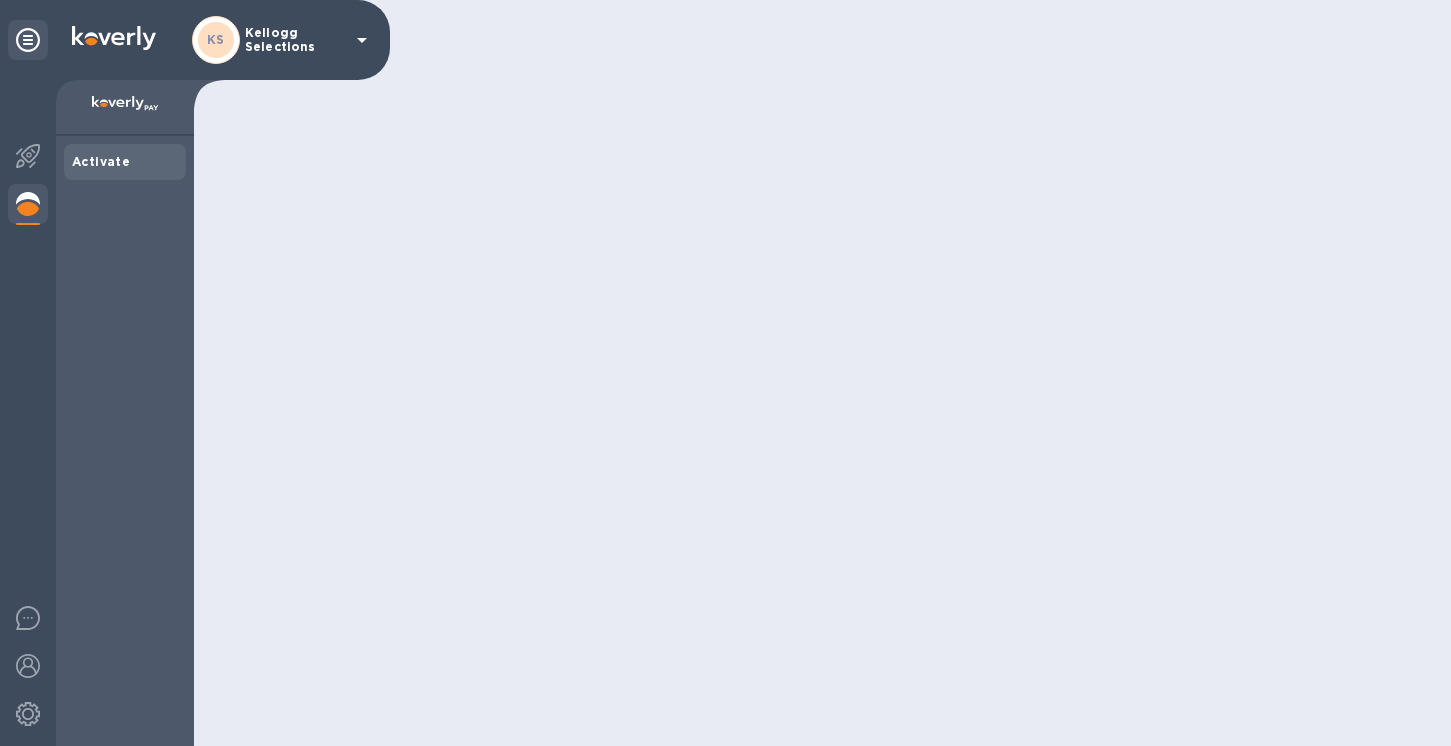 scroll, scrollTop: 0, scrollLeft: 0, axis: both 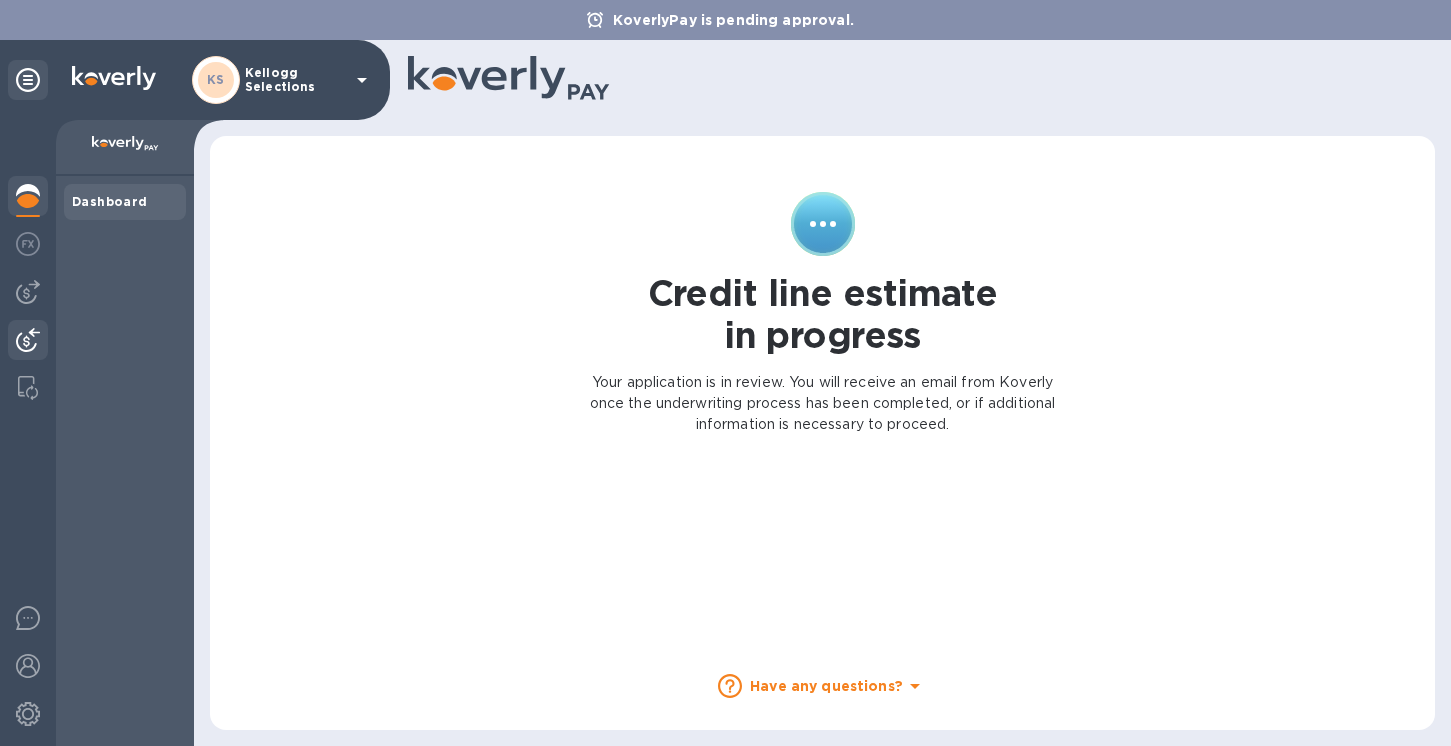 click at bounding box center [28, 340] 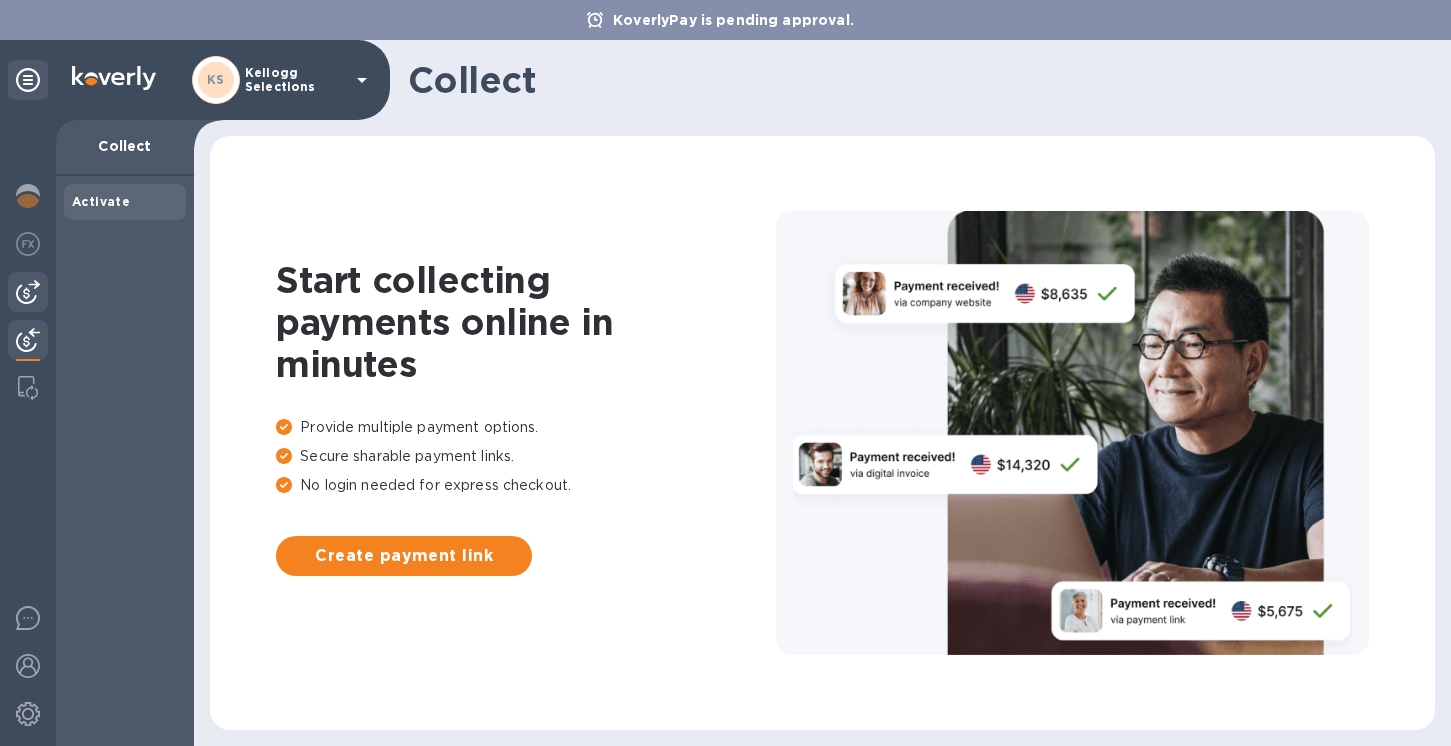 click at bounding box center (28, 292) 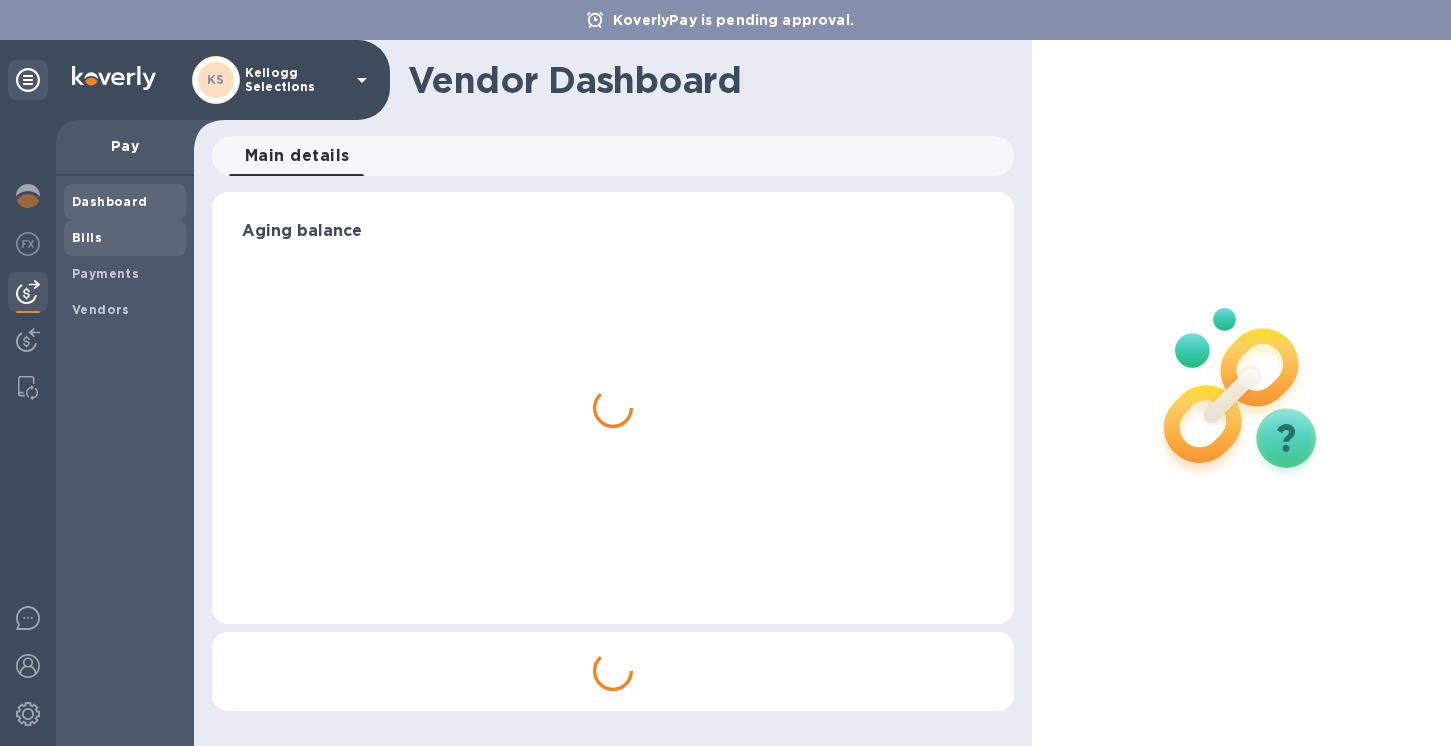click on "Bills" at bounding box center (125, 238) 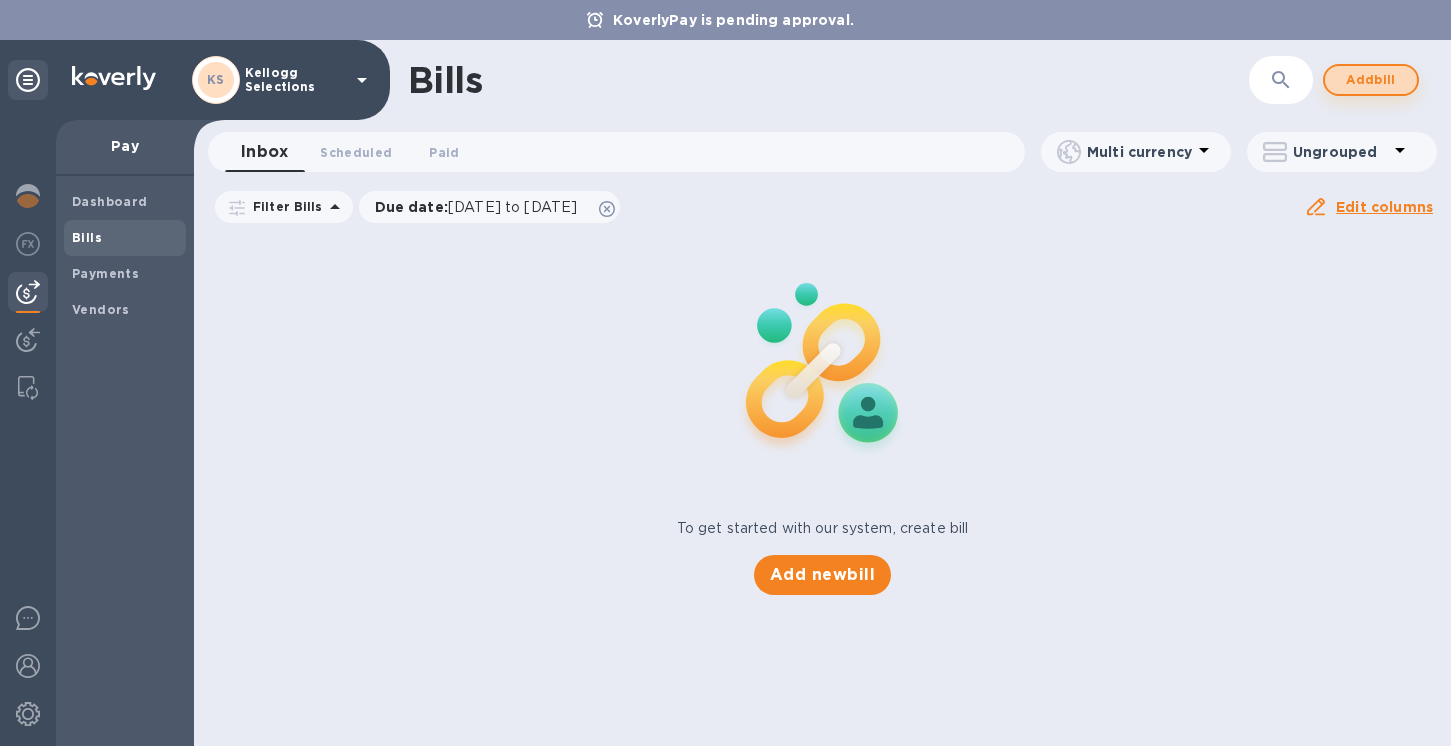 click on "Add   bill" at bounding box center (1371, 80) 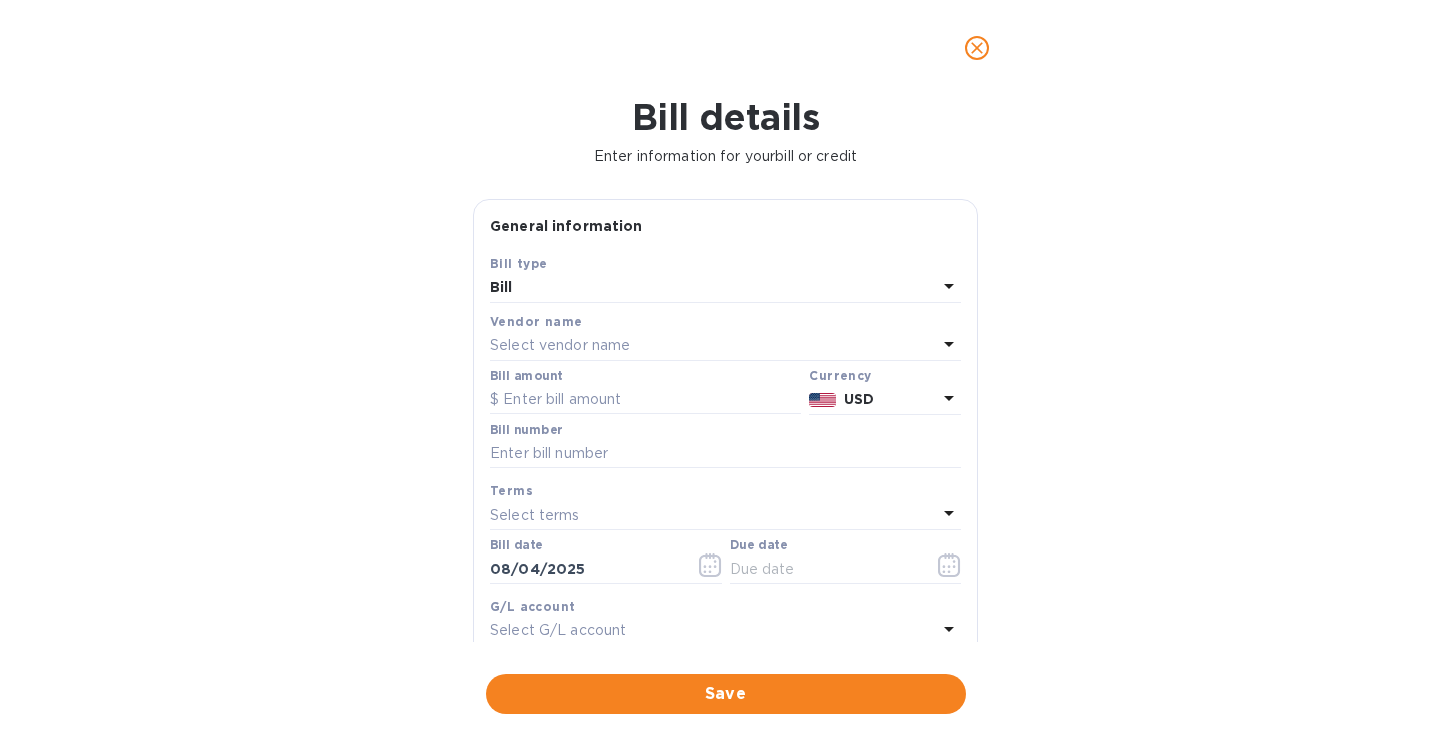 click on "Select vendor name" at bounding box center [560, 345] 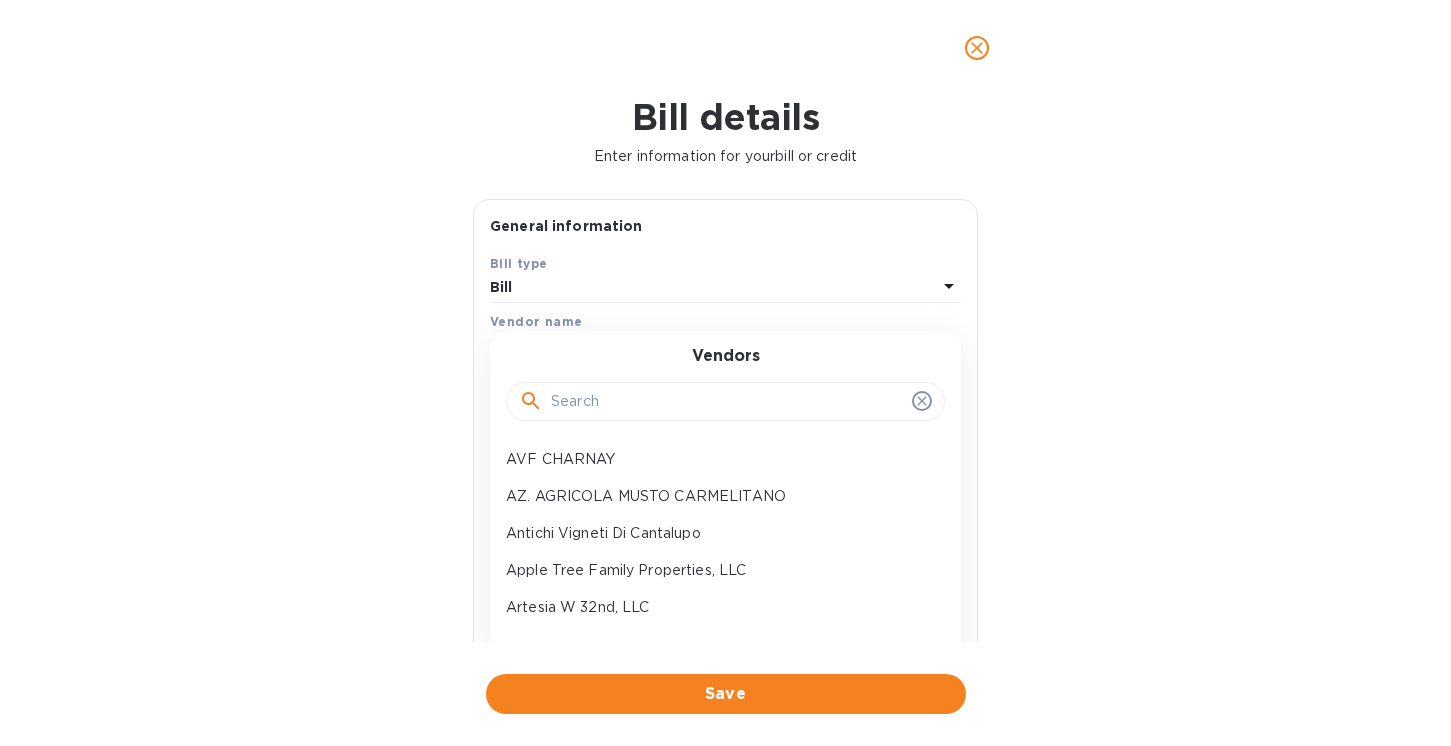click at bounding box center (727, 402) 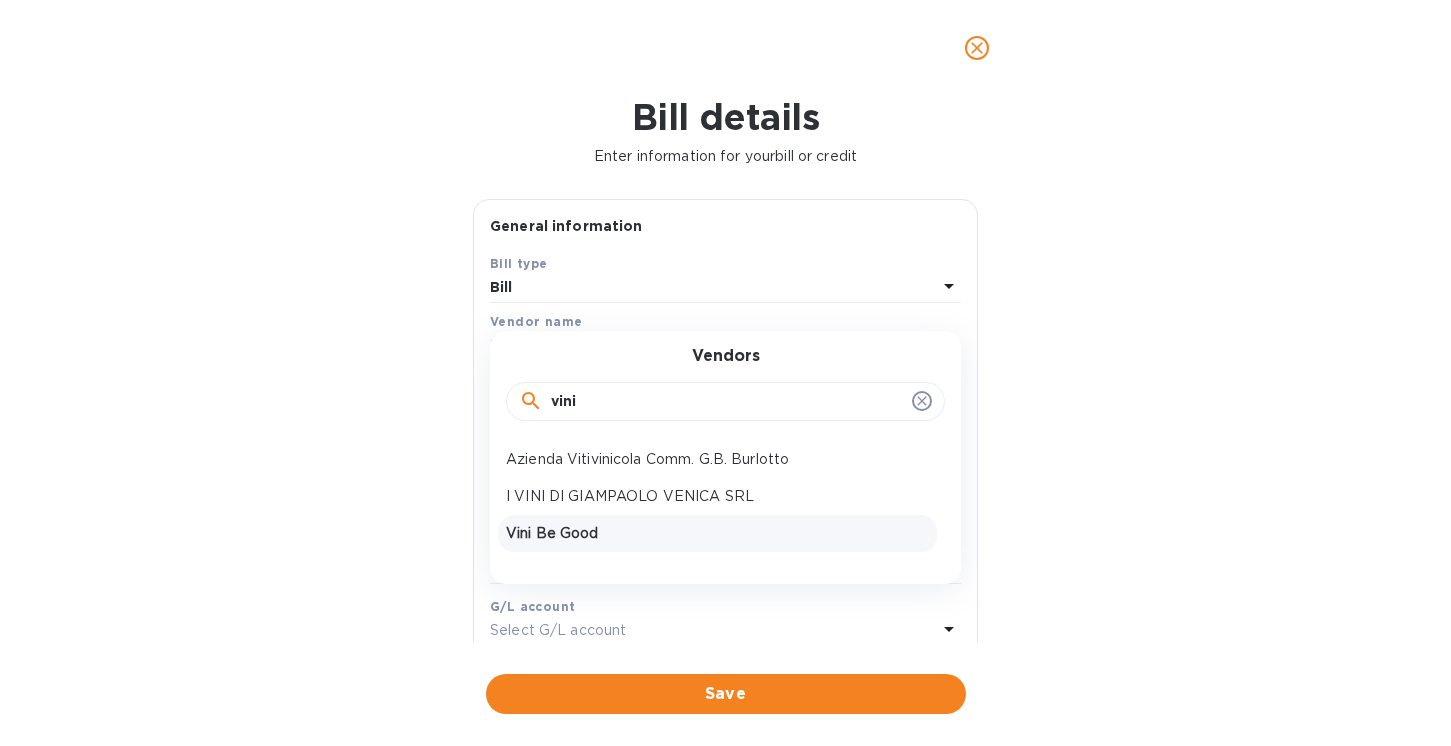 type on "vini" 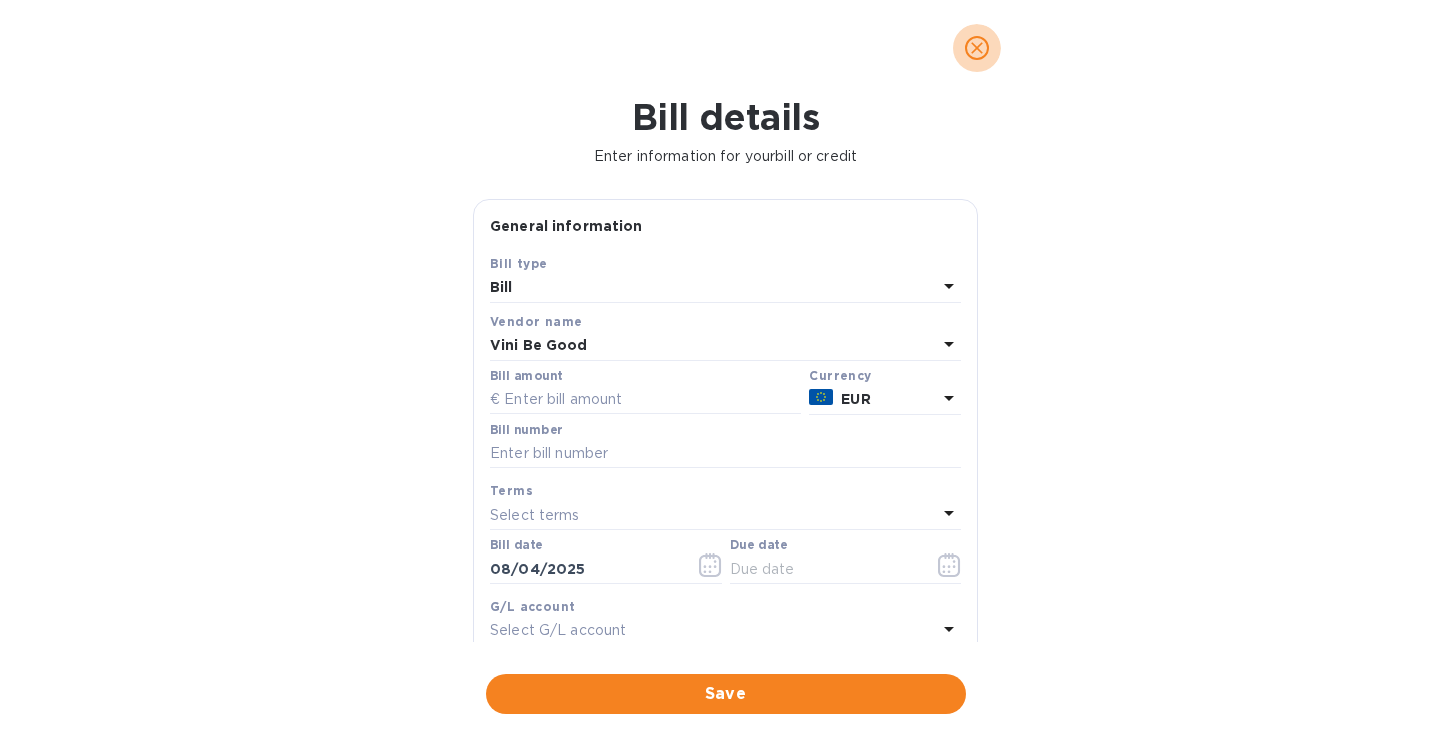 click 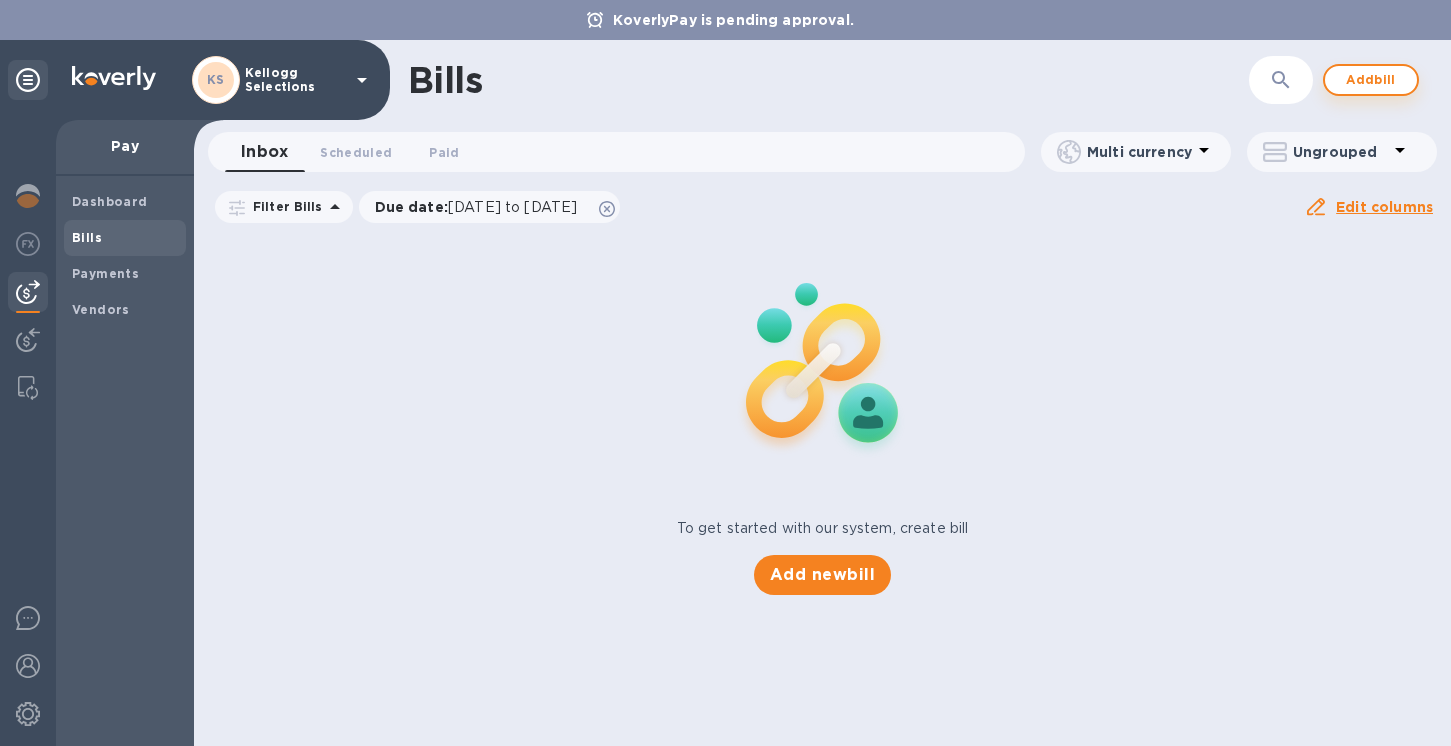 click on "Add   bill" at bounding box center [1371, 80] 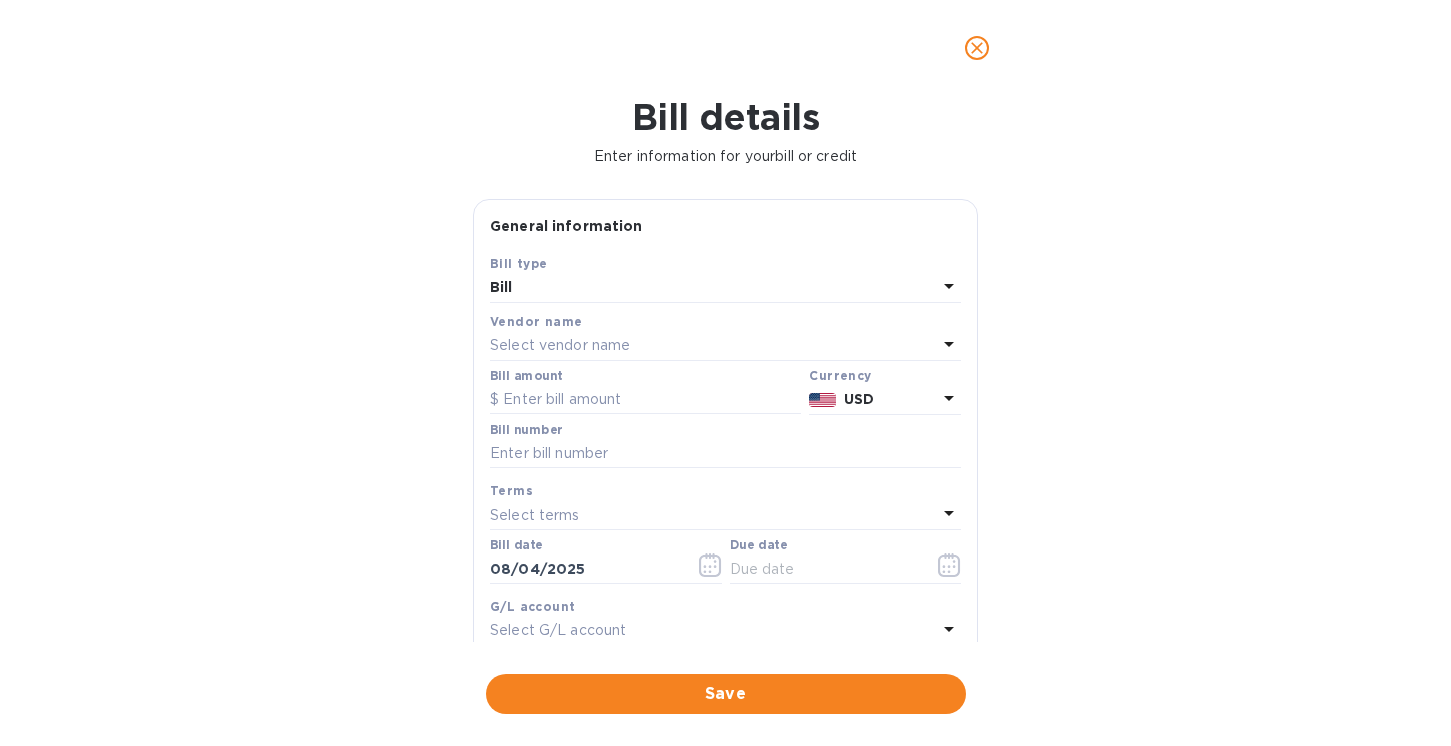 click on "Select vendor name" at bounding box center (560, 345) 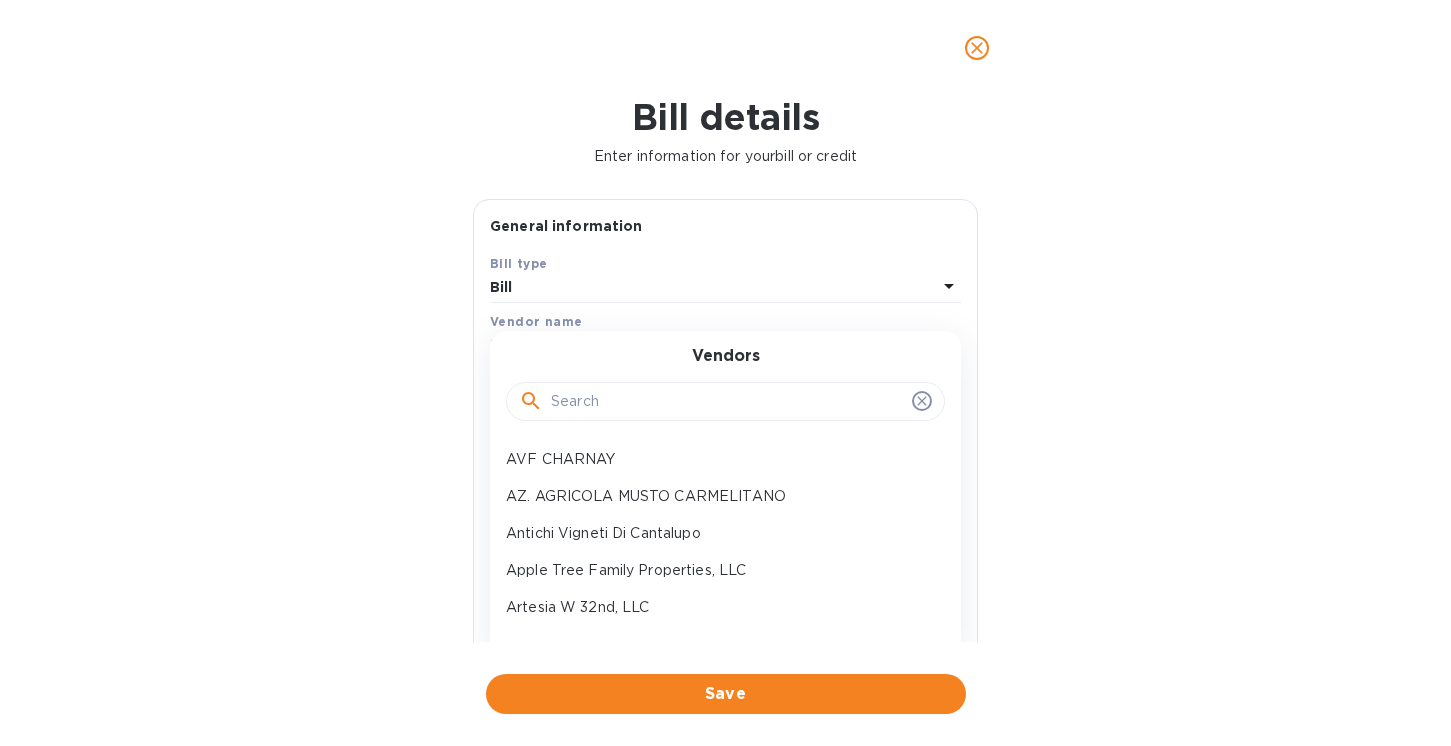 click at bounding box center [727, 402] 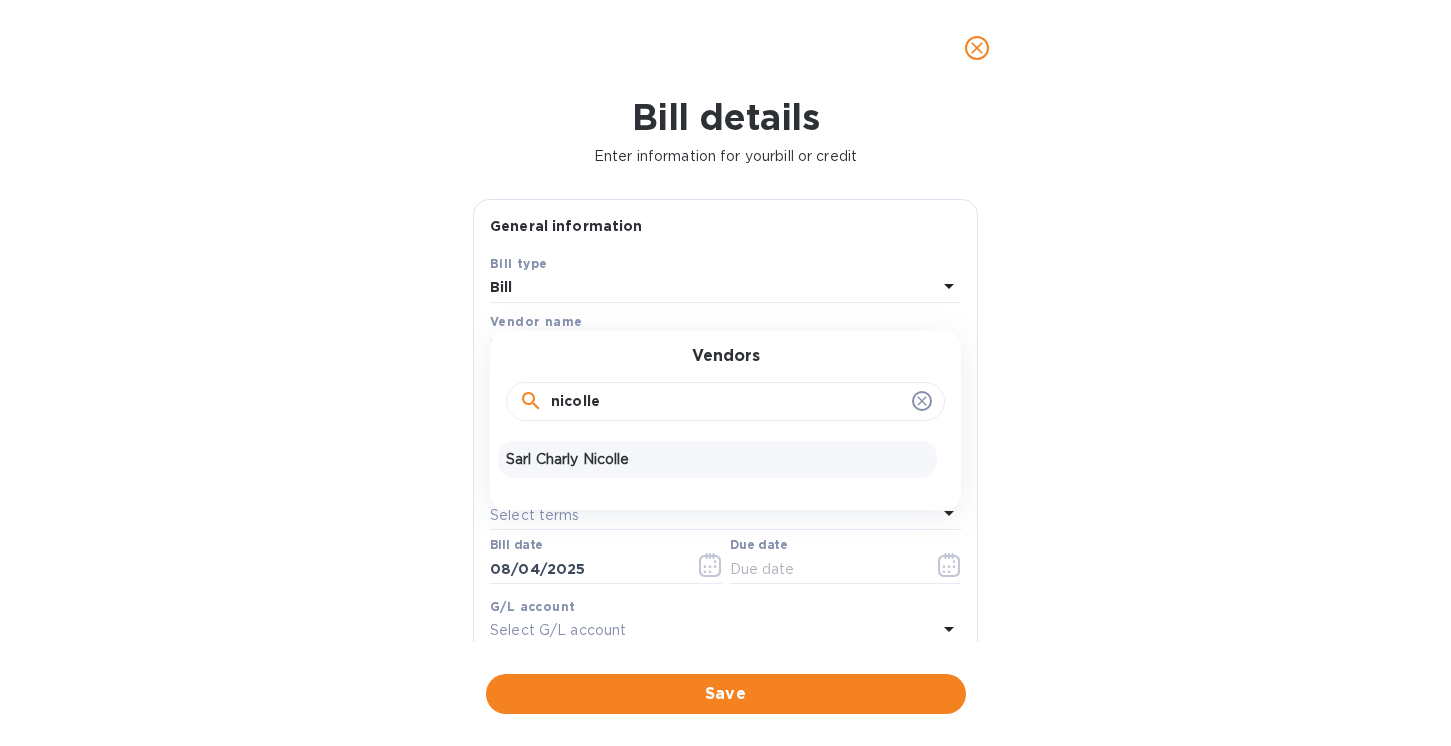 type on "nicolle" 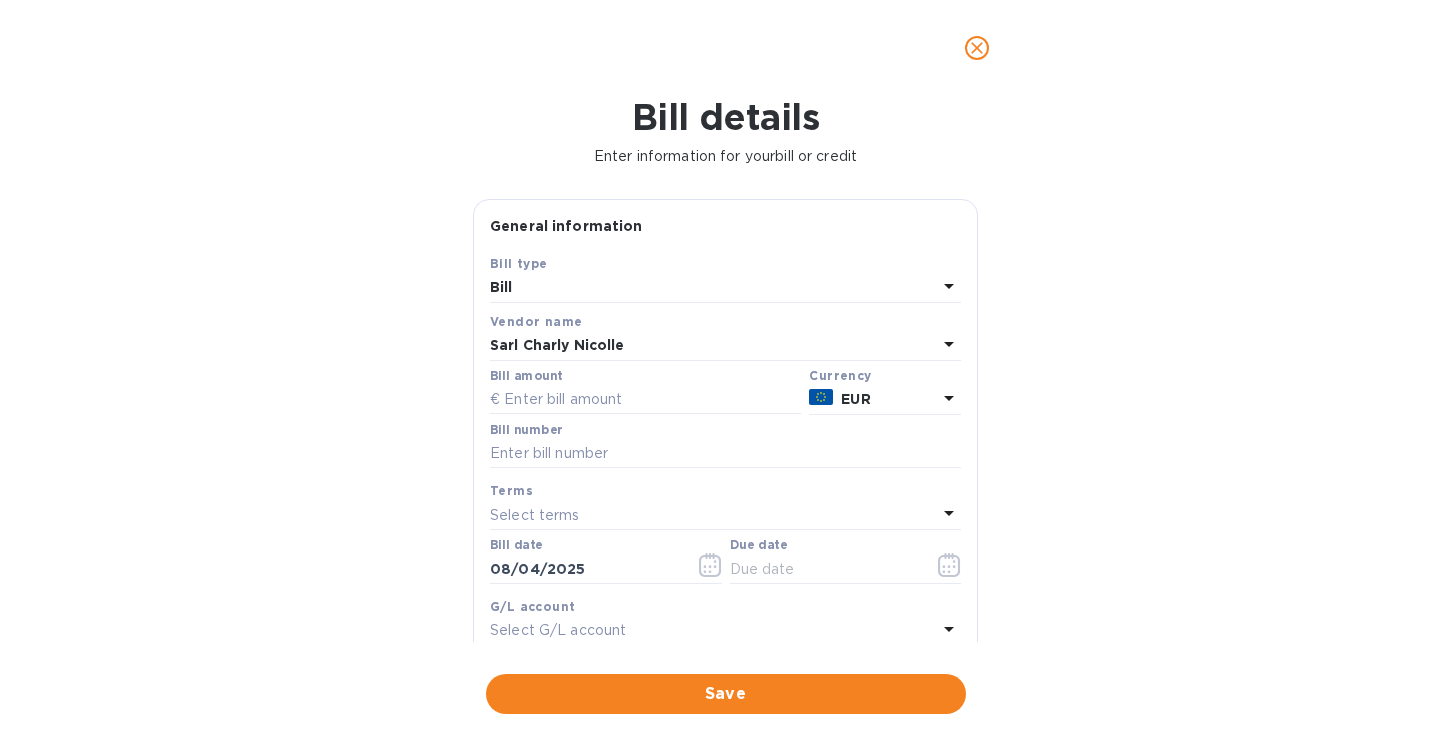 click on "Bill amount" at bounding box center (645, 392) 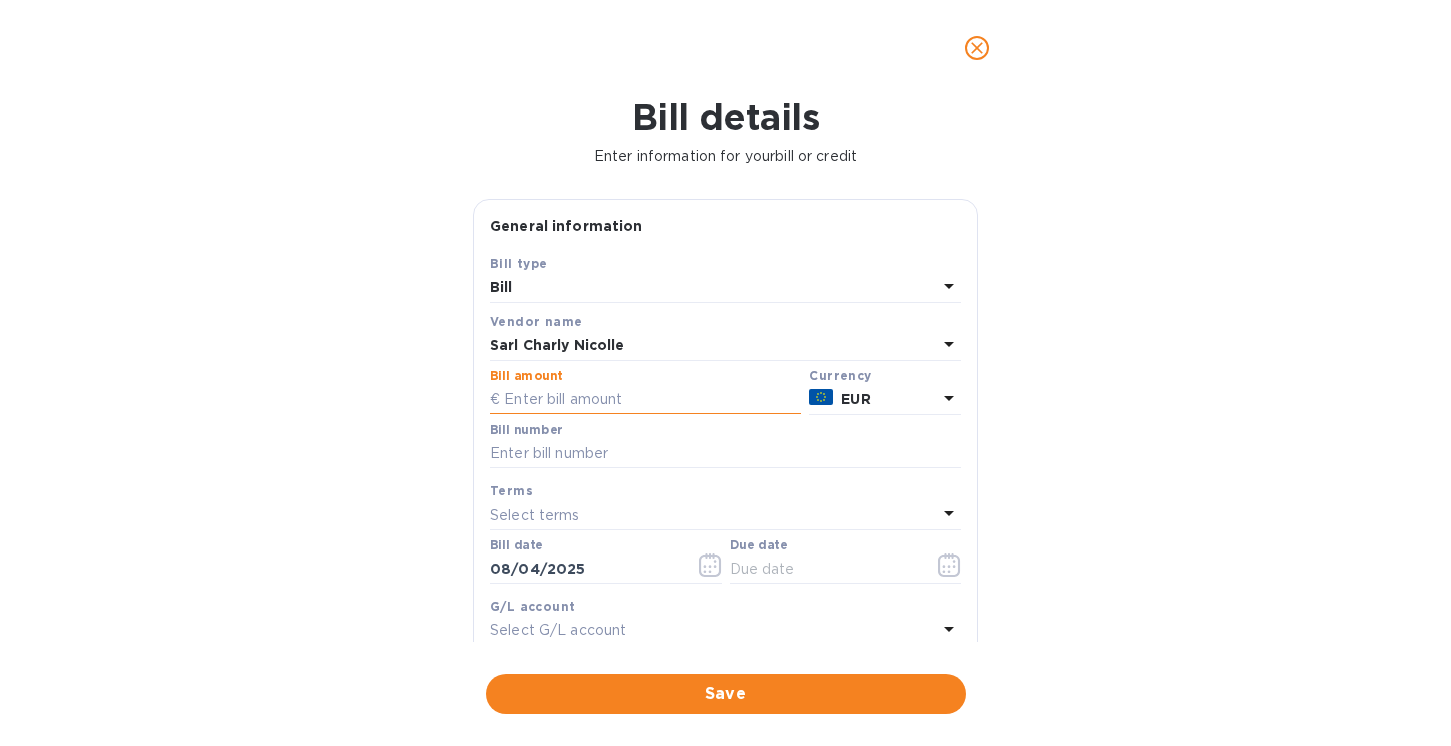 click at bounding box center [645, 400] 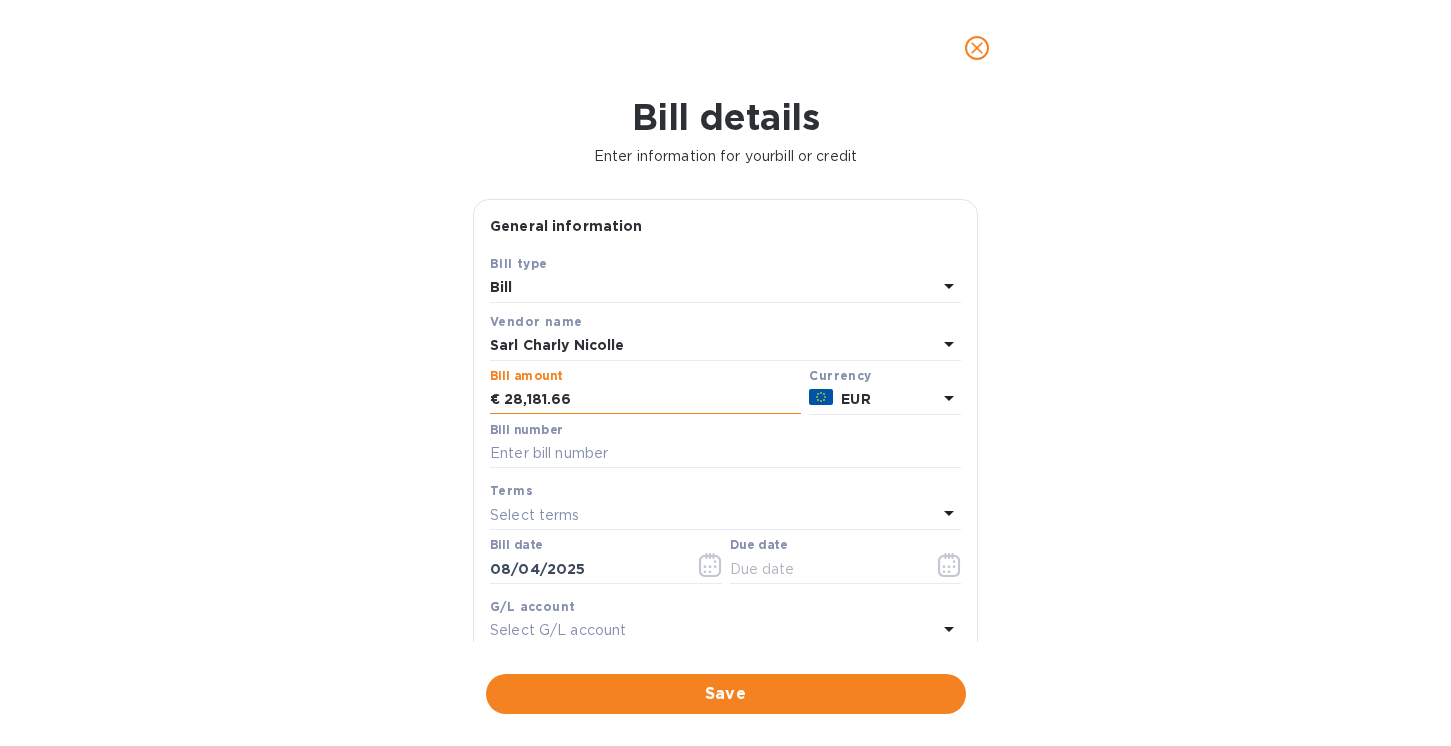 click on "28,181.66" at bounding box center (652, 400) 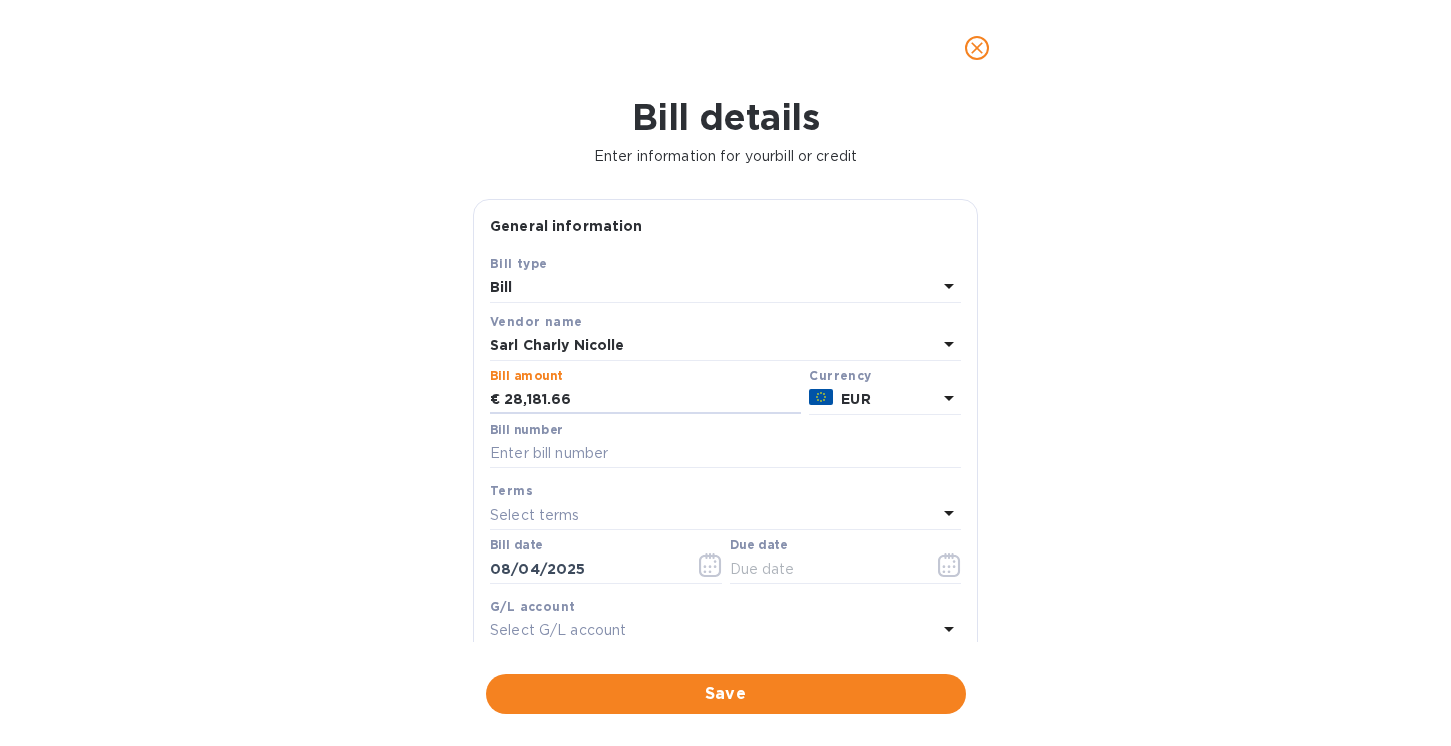 type on "28,181.66" 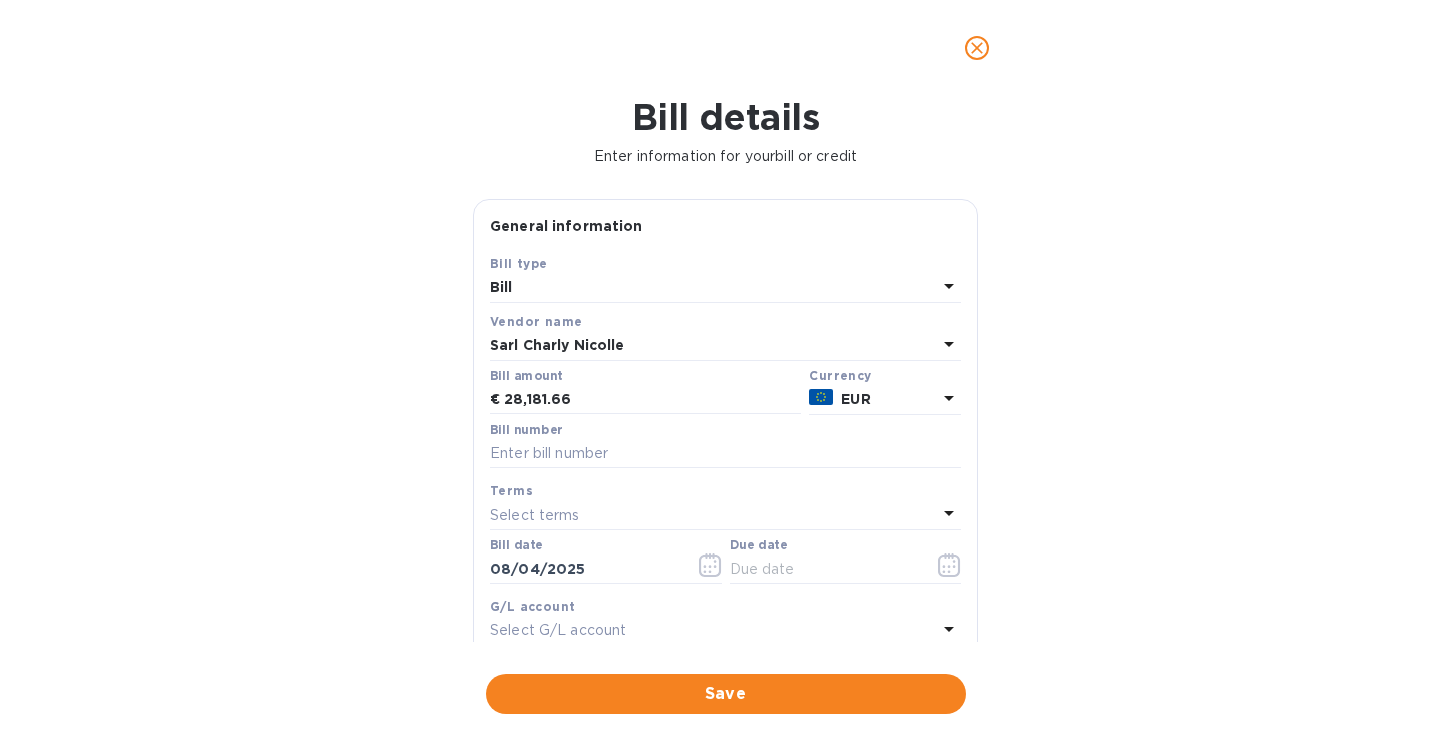 scroll, scrollTop: 309, scrollLeft: 0, axis: vertical 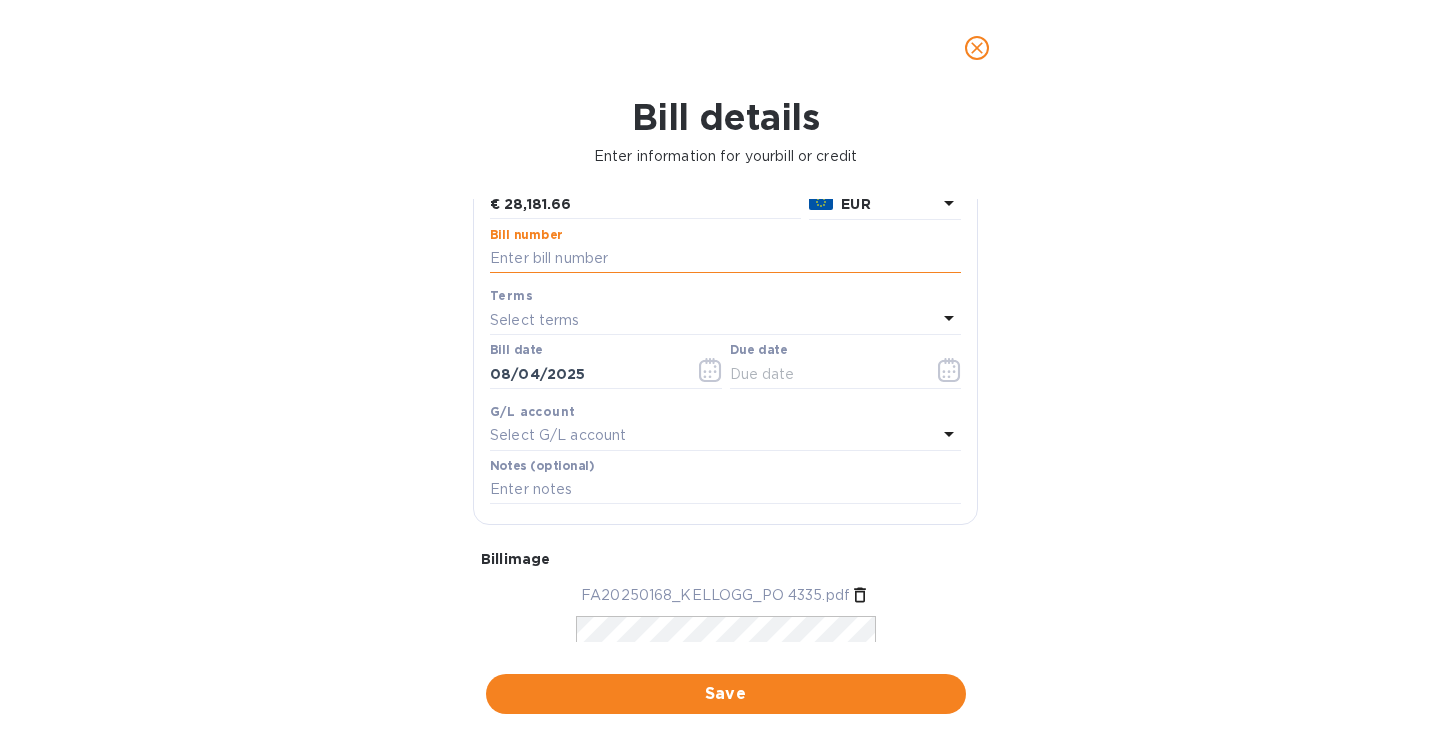 click at bounding box center (725, 259) 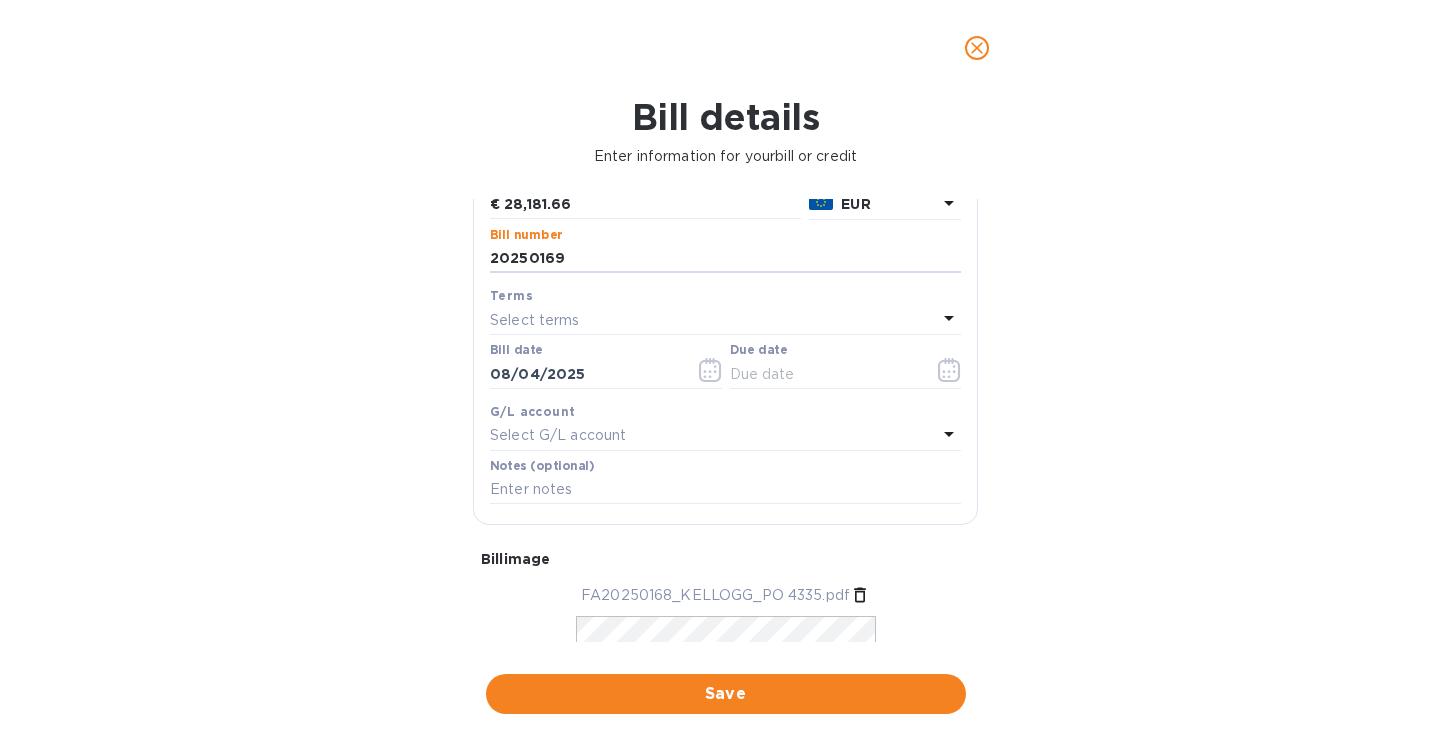 type on "20250169" 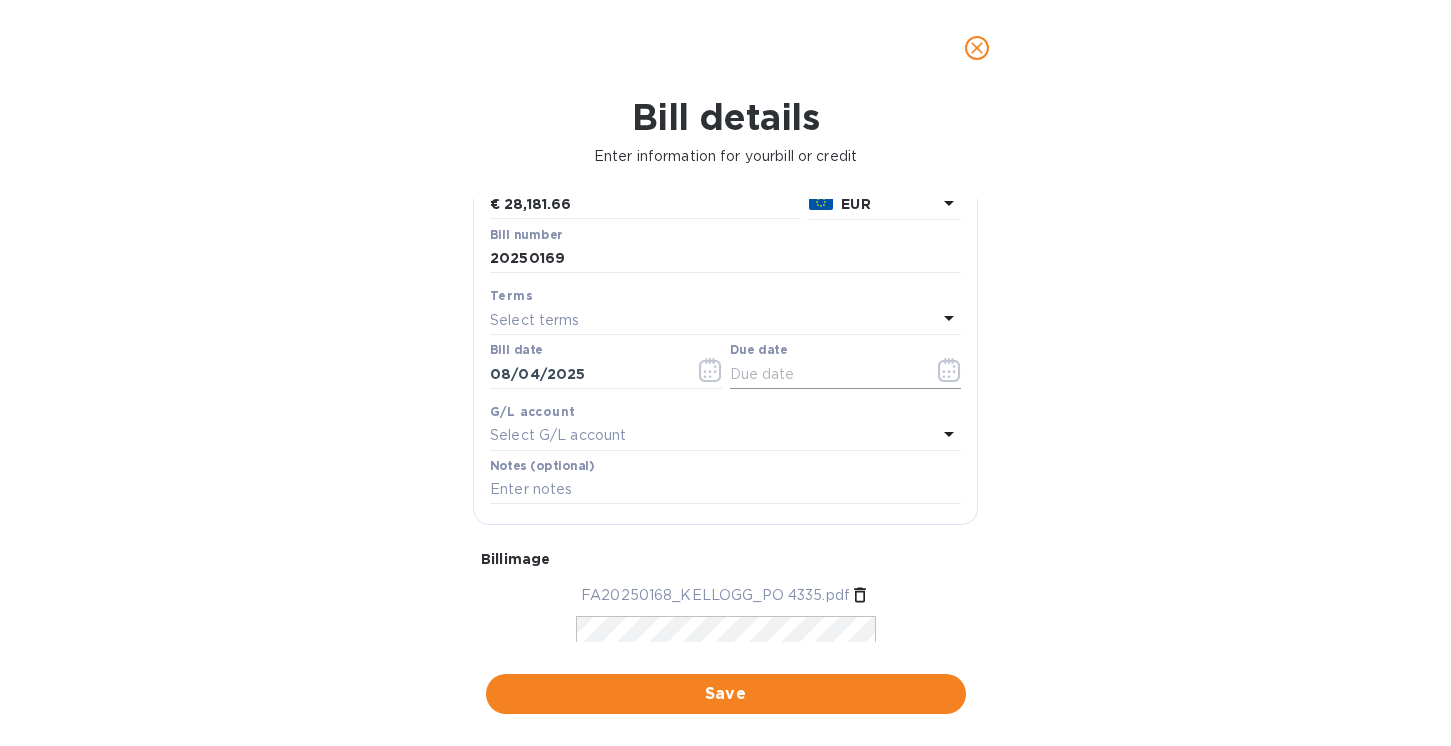 click 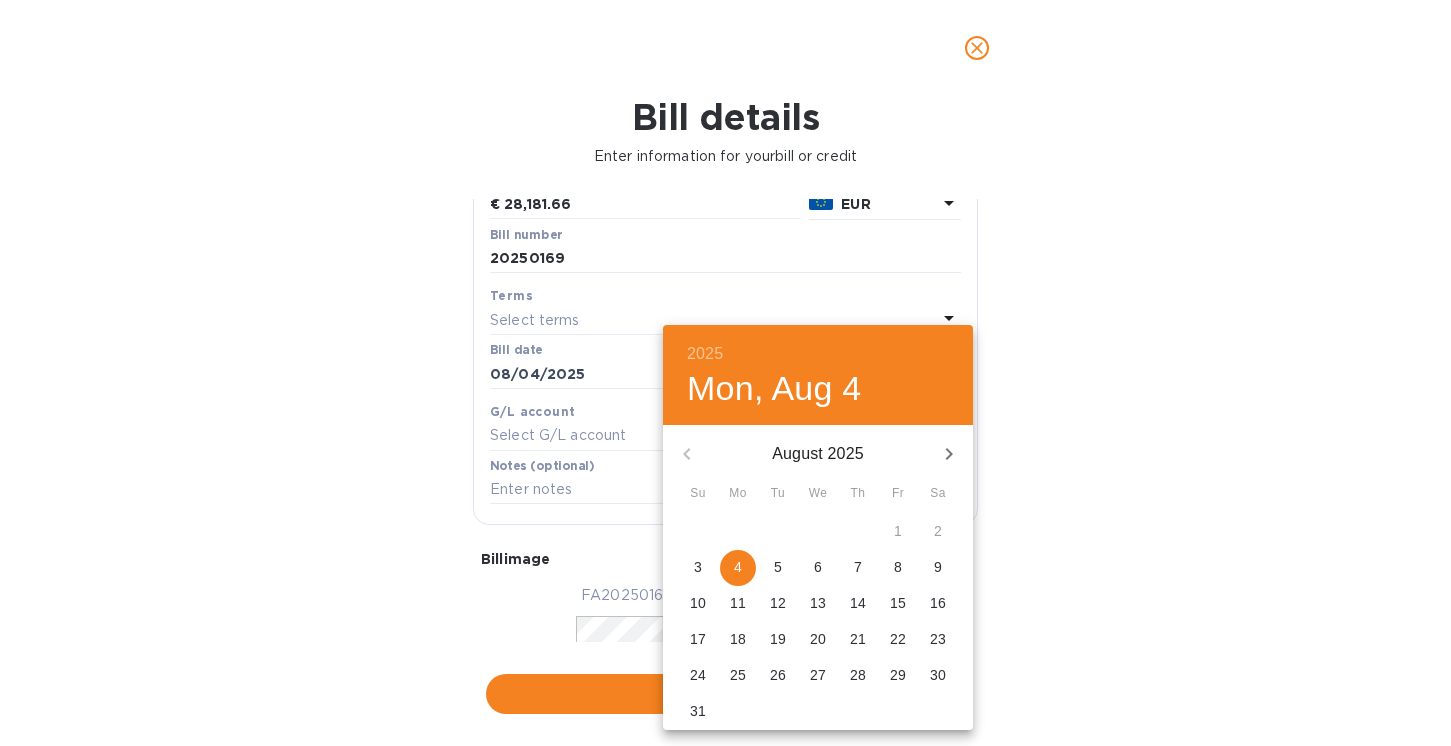 click on "4" at bounding box center [738, 567] 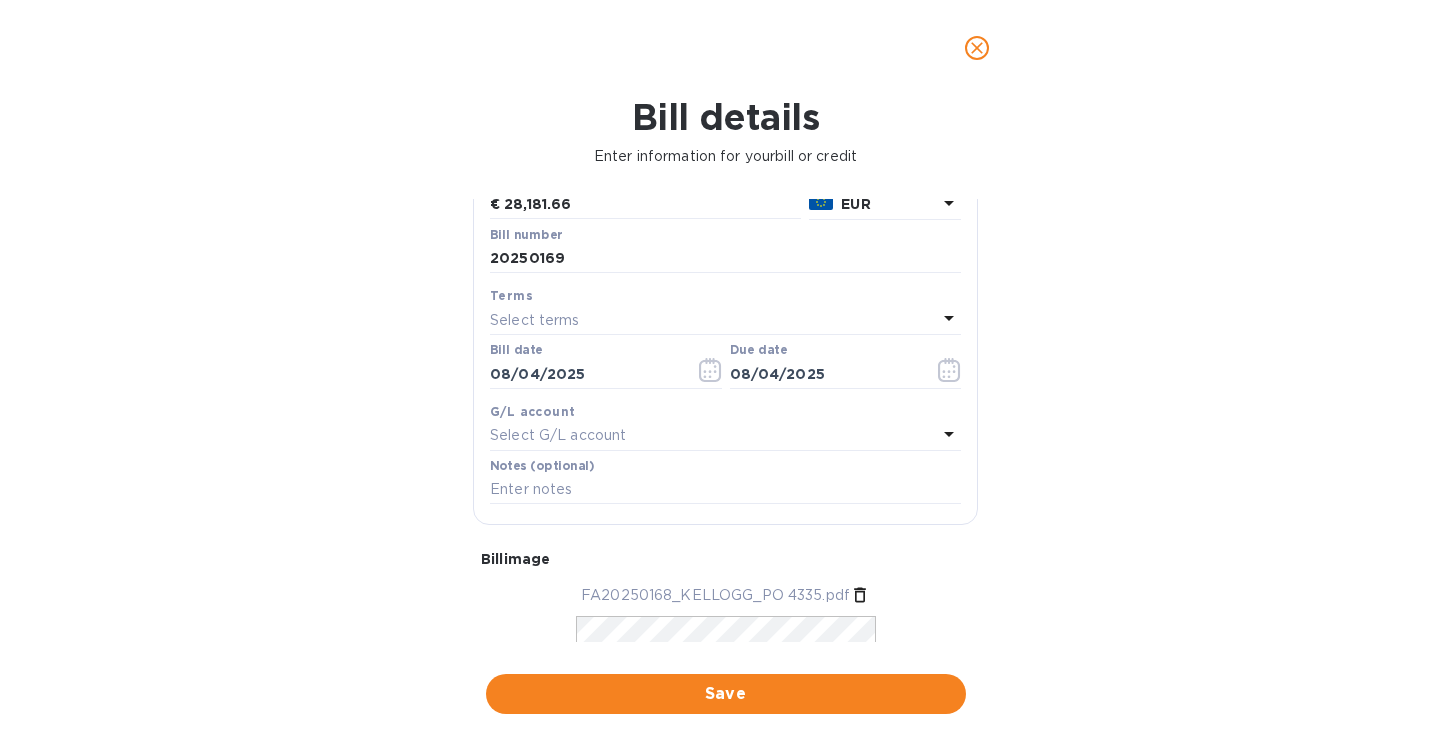 click on "Bill details Enter information for your  bill or credit General information Save Bill type Bill Vendor name Sarl Charly Nicolle Bill amount € [PRICE] Currency EUR Bill number [NUMBER]   Terms Select terms Bill date [DATE]   Due date [DATE]   G/L account Select G/L account Notes (optional)   Bill  image FA20250168_KELLOGG_PO 4335.pdf FA20250169_KELLOGG_PRESTATIONS_PO 4335.pdf Save" at bounding box center (725, 421) 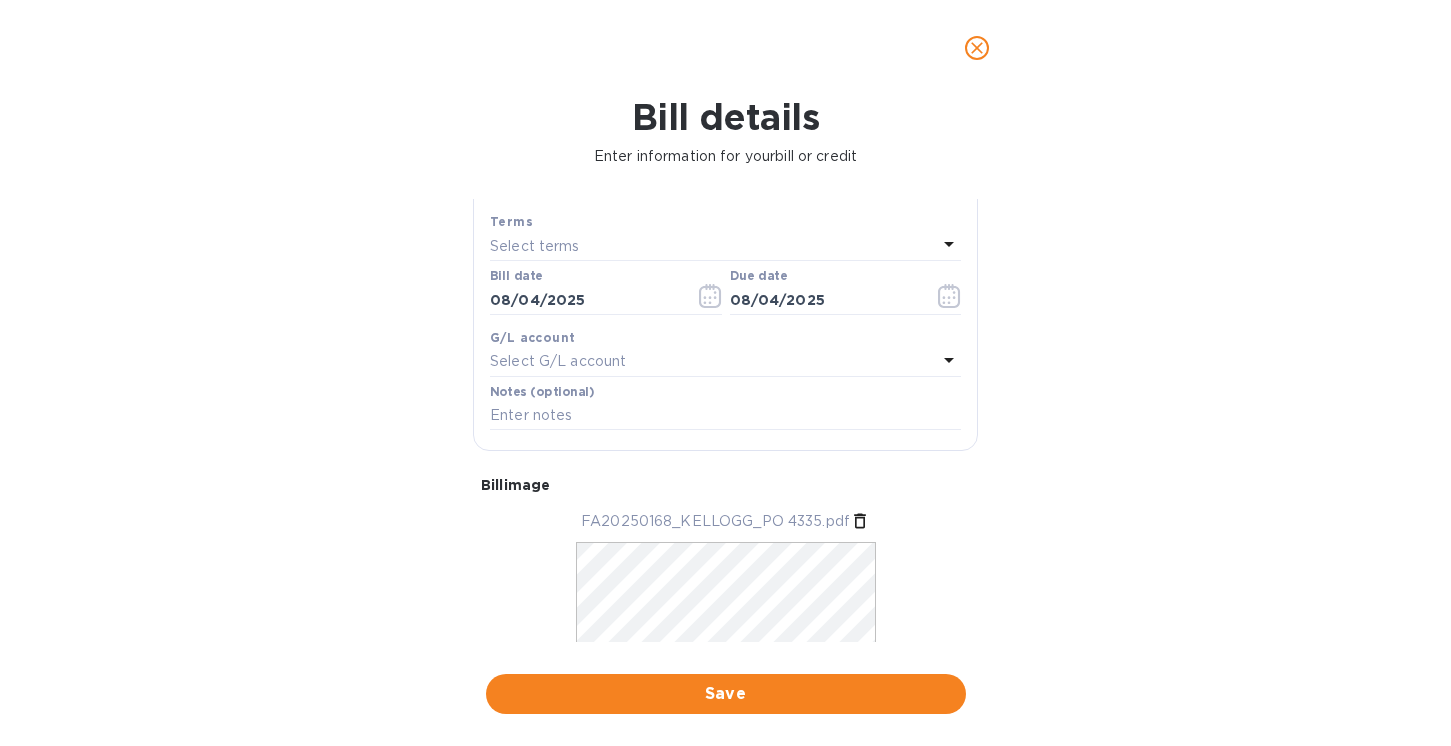 scroll, scrollTop: 271, scrollLeft: 0, axis: vertical 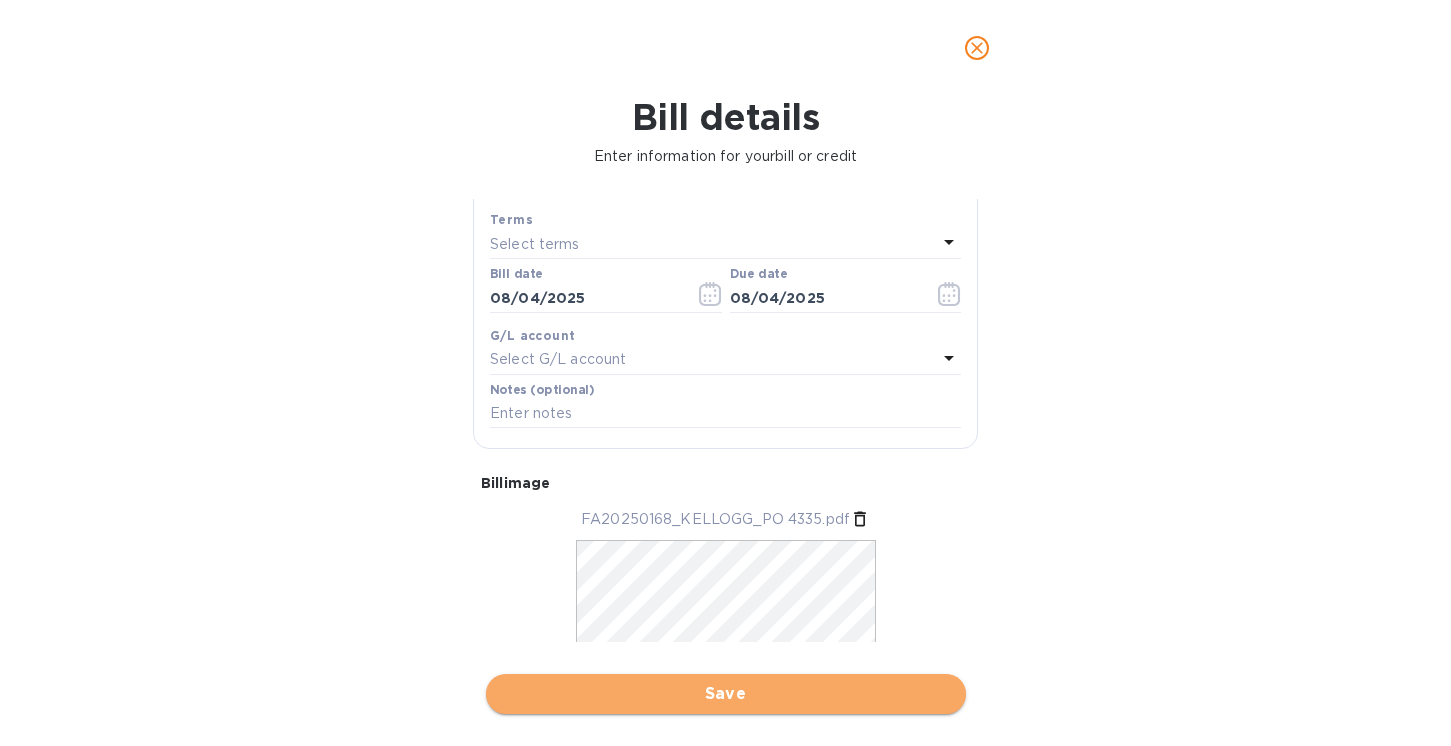 click on "Save" at bounding box center [726, 694] 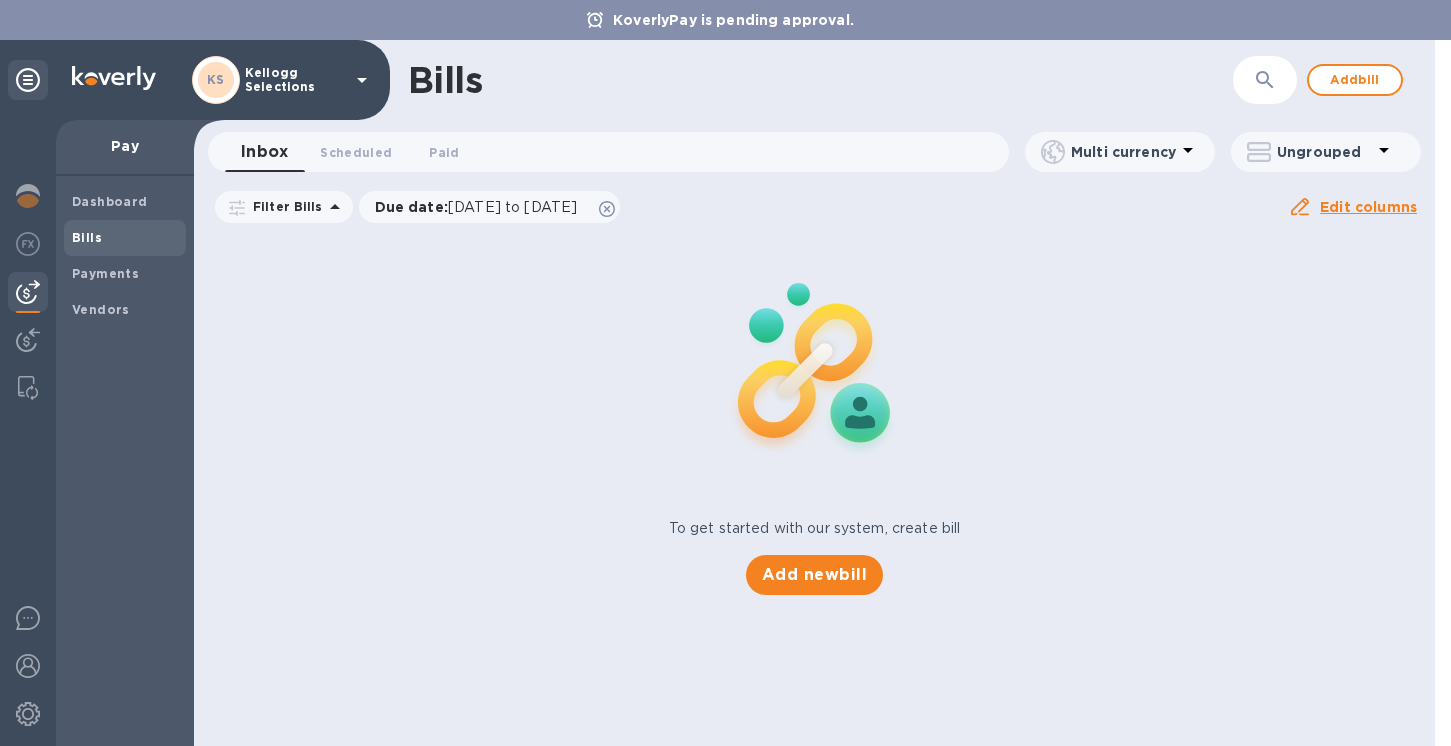 scroll, scrollTop: 0, scrollLeft: 0, axis: both 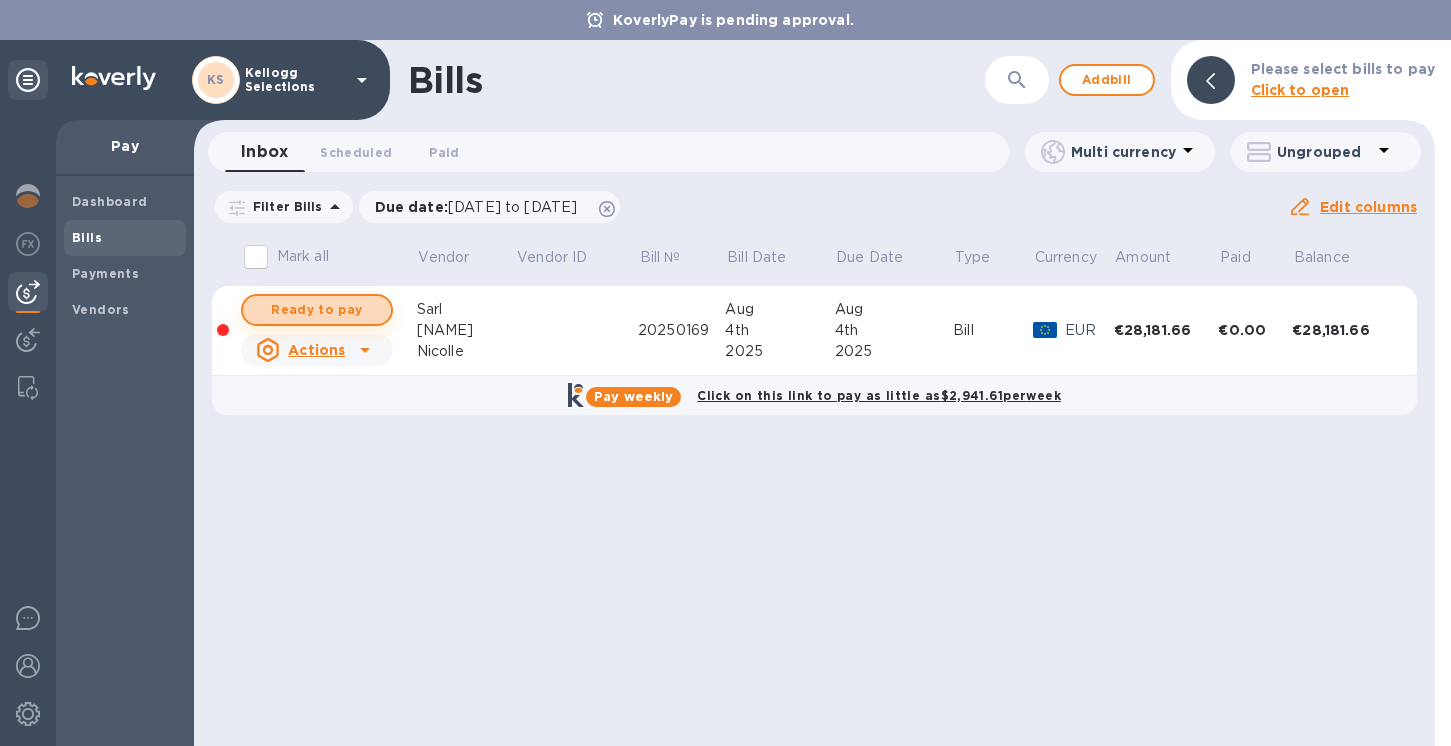 click on "Ready to pay" at bounding box center [317, 310] 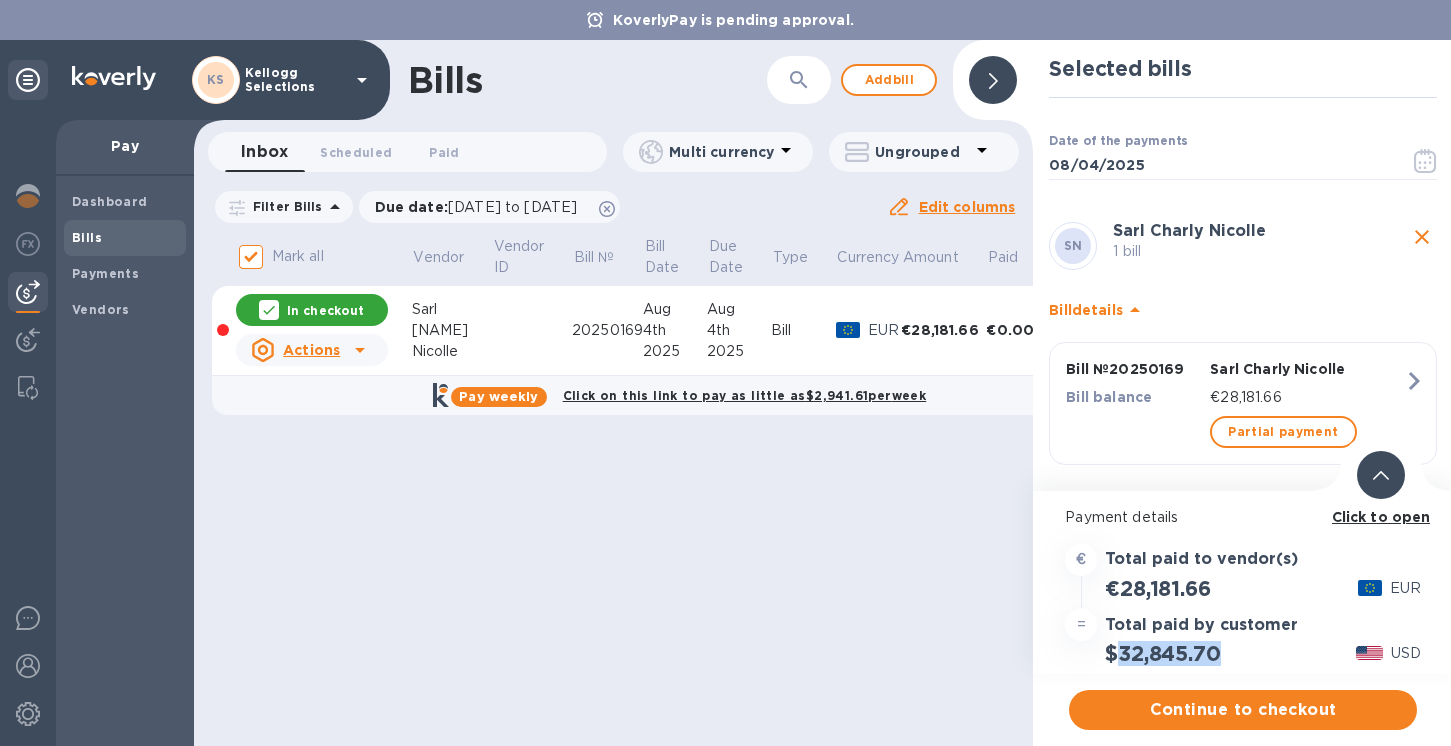 drag, startPoint x: 1223, startPoint y: 655, endPoint x: 1123, endPoint y: 655, distance: 100 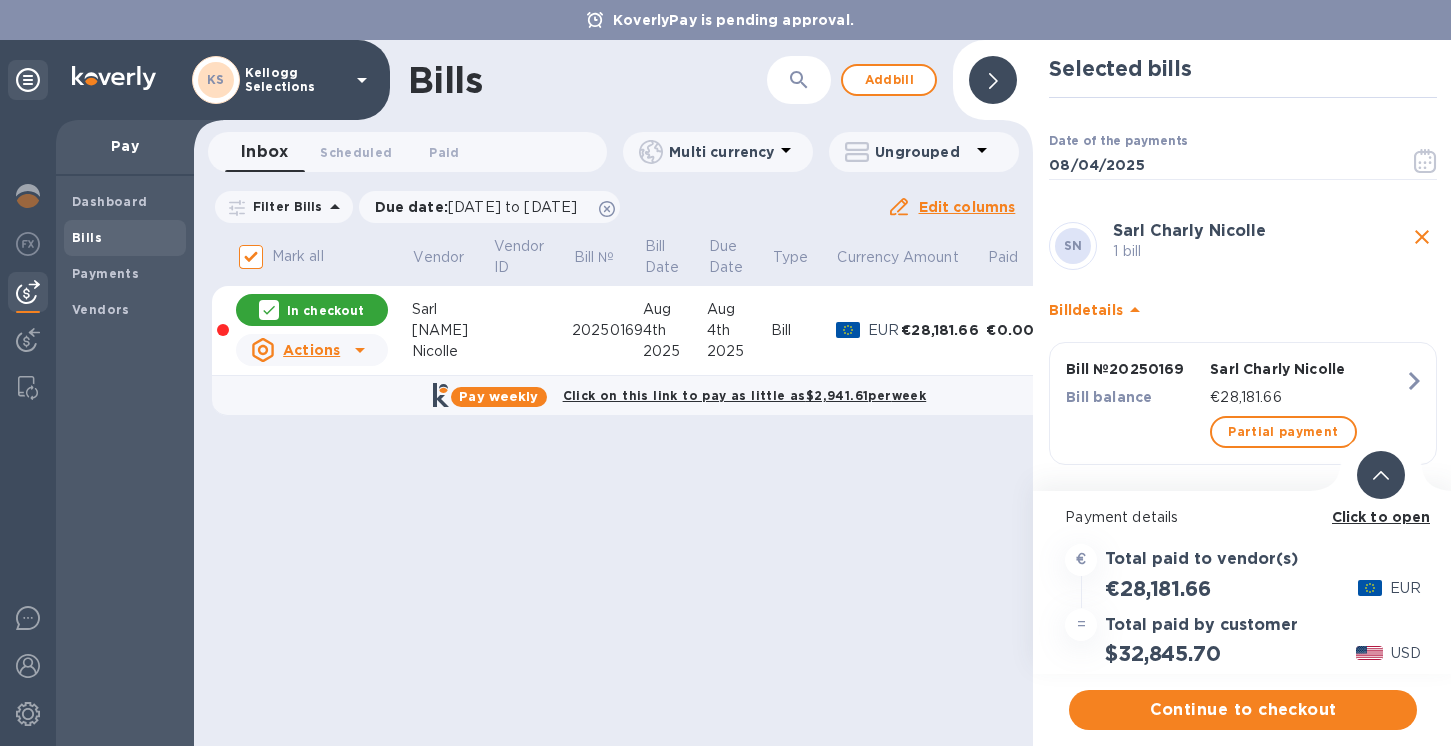 click on "Click to open" at bounding box center [1381, 517] 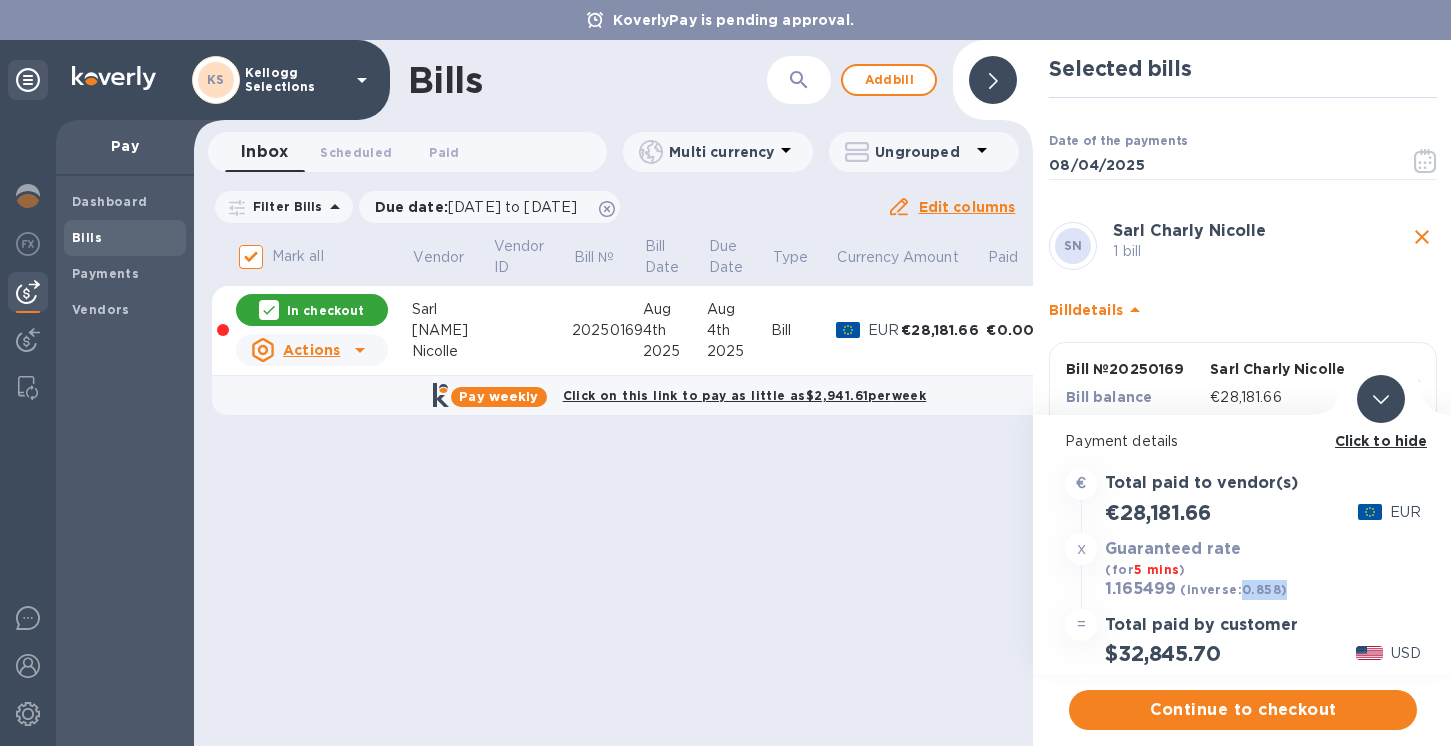 drag, startPoint x: 1279, startPoint y: 592, endPoint x: 1242, endPoint y: 591, distance: 37.01351 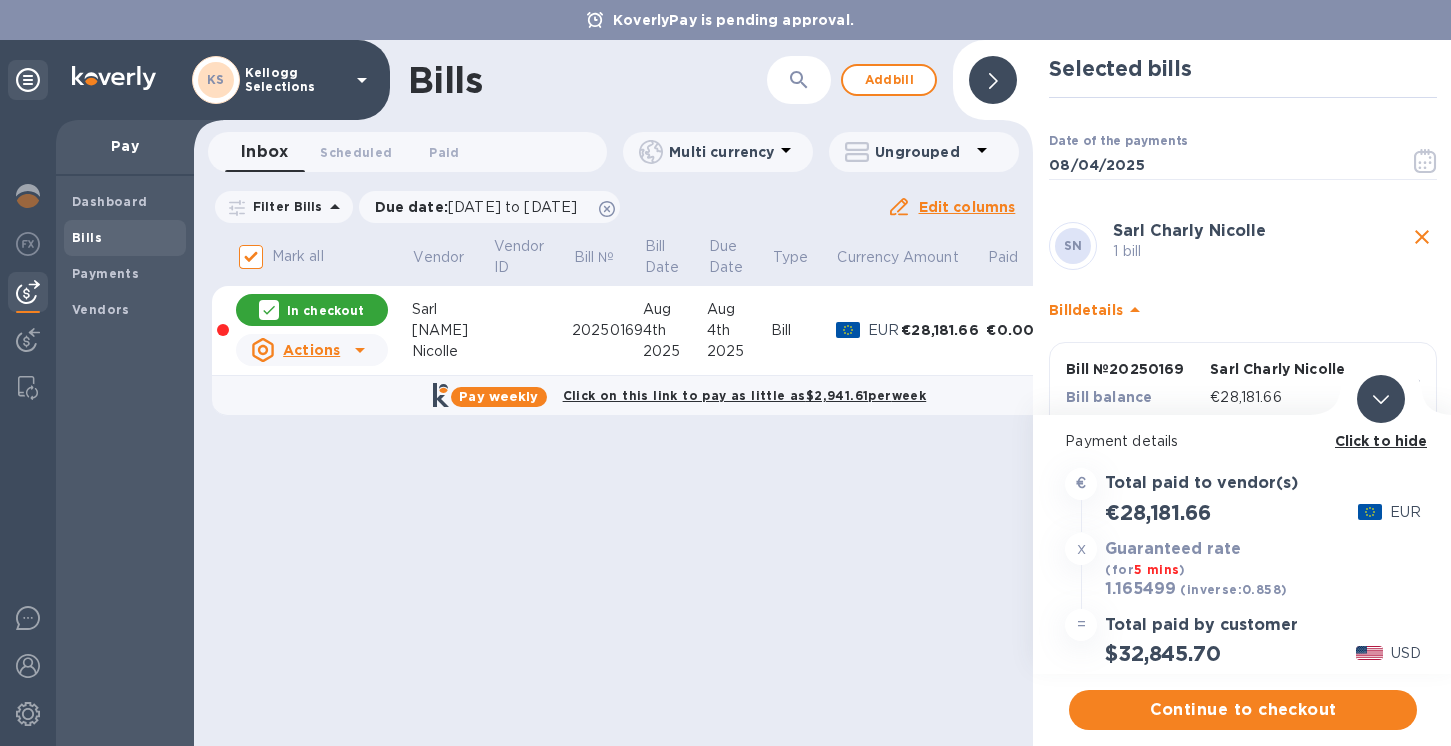 click on "(inverse:  0.858 )" at bounding box center (1233, 589) 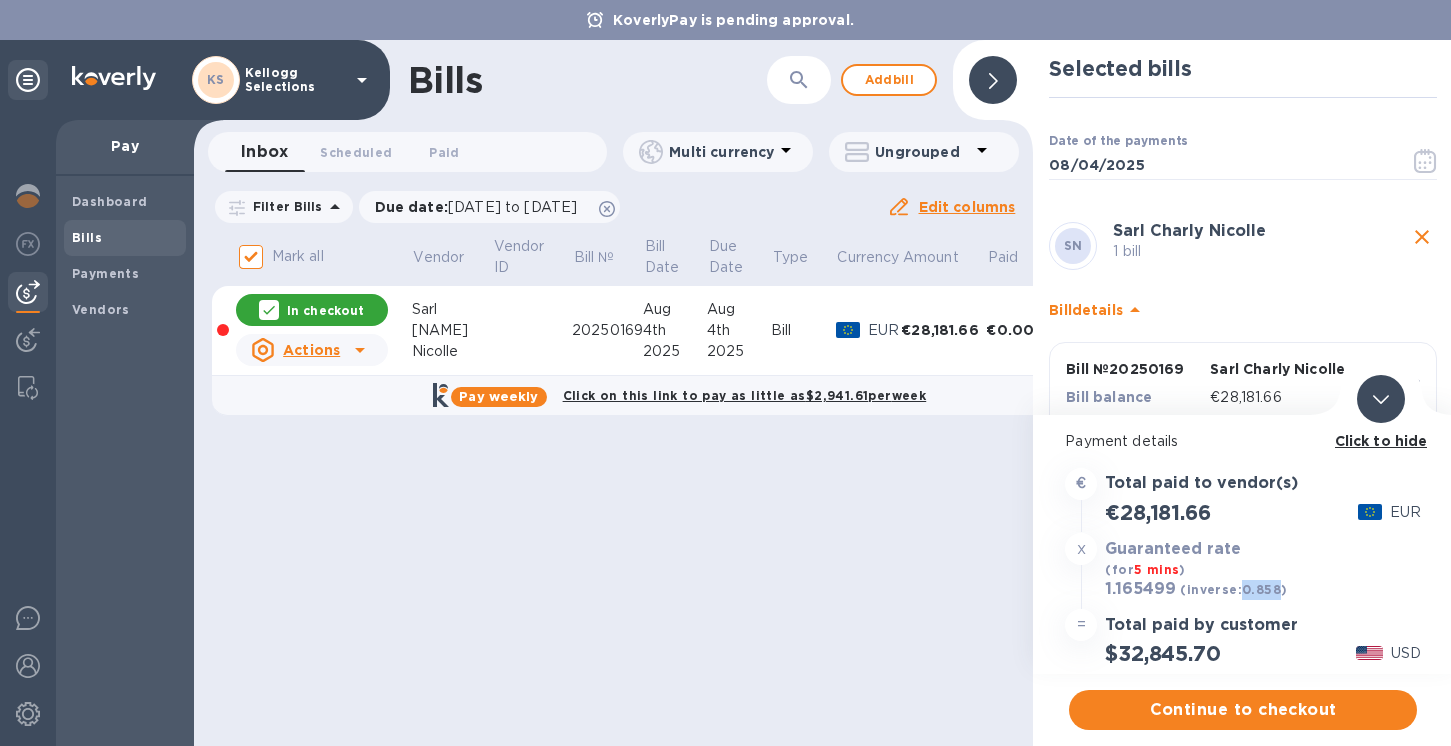 drag, startPoint x: 1276, startPoint y: 591, endPoint x: 1240, endPoint y: 591, distance: 36 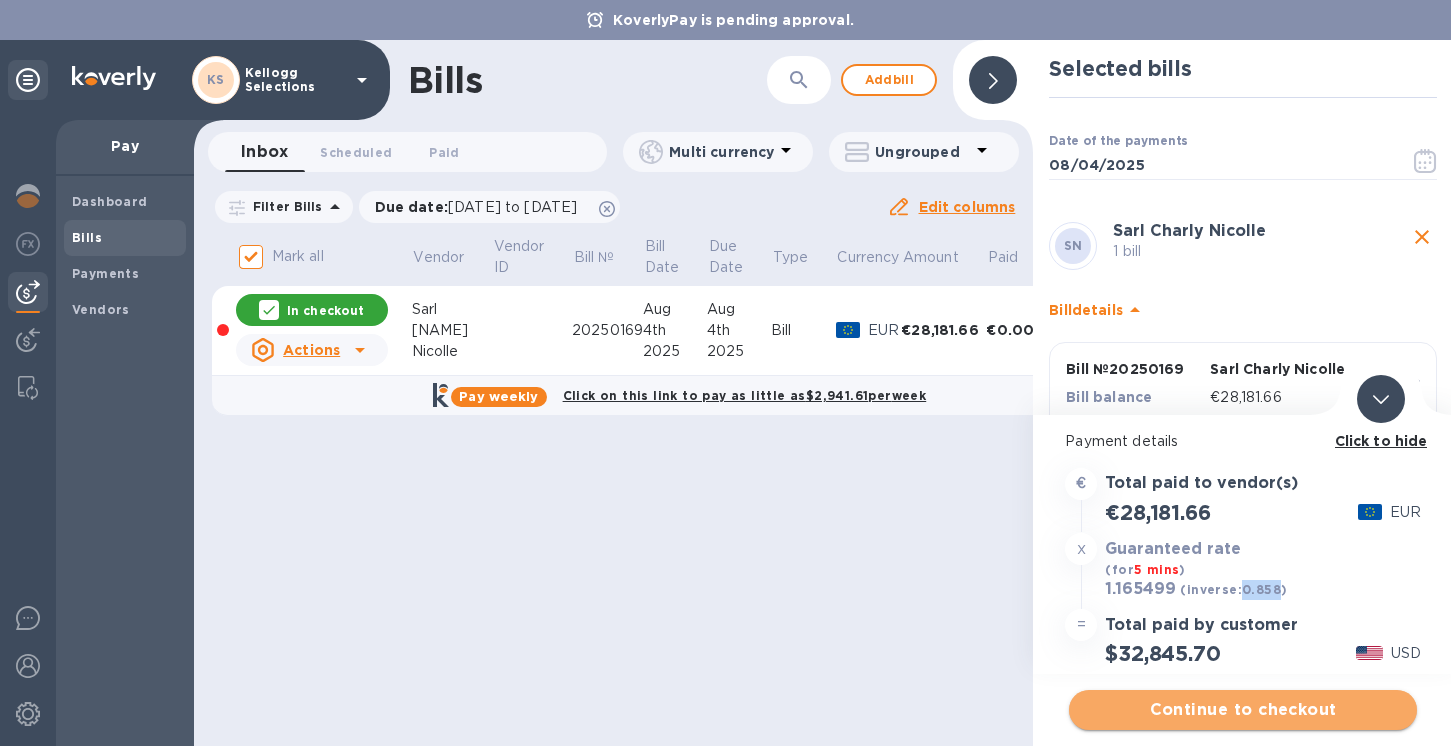 click on "Continue to checkout" at bounding box center (1243, 710) 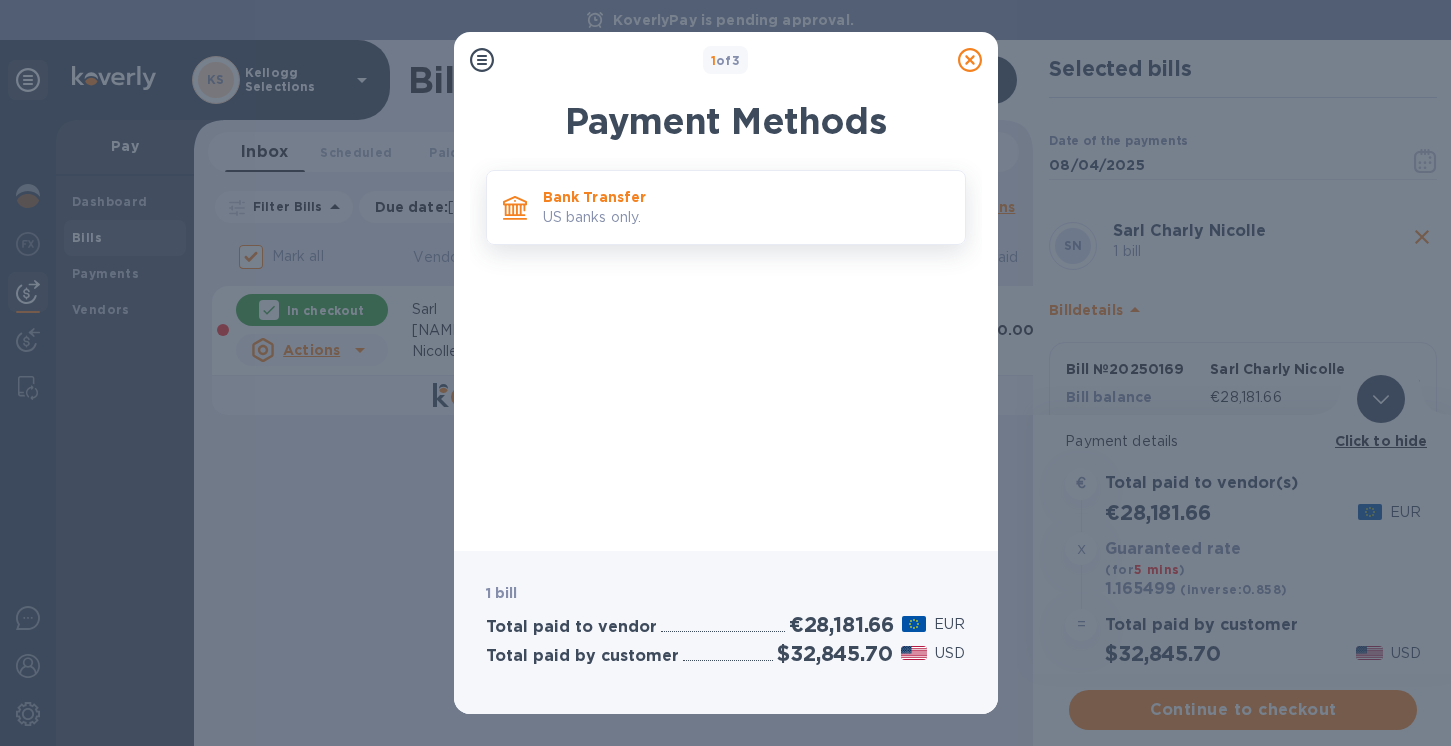 click on "US banks only." at bounding box center (746, 217) 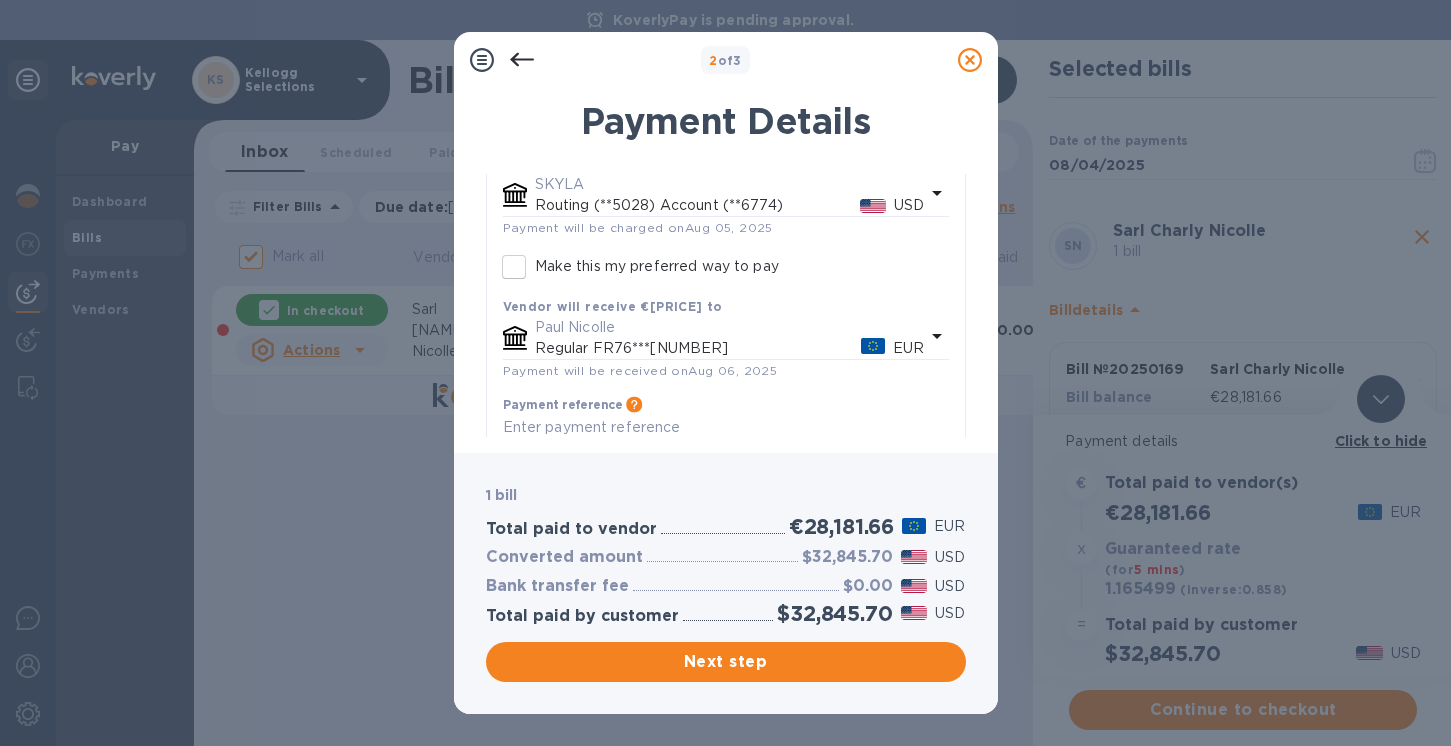 scroll, scrollTop: 225, scrollLeft: 0, axis: vertical 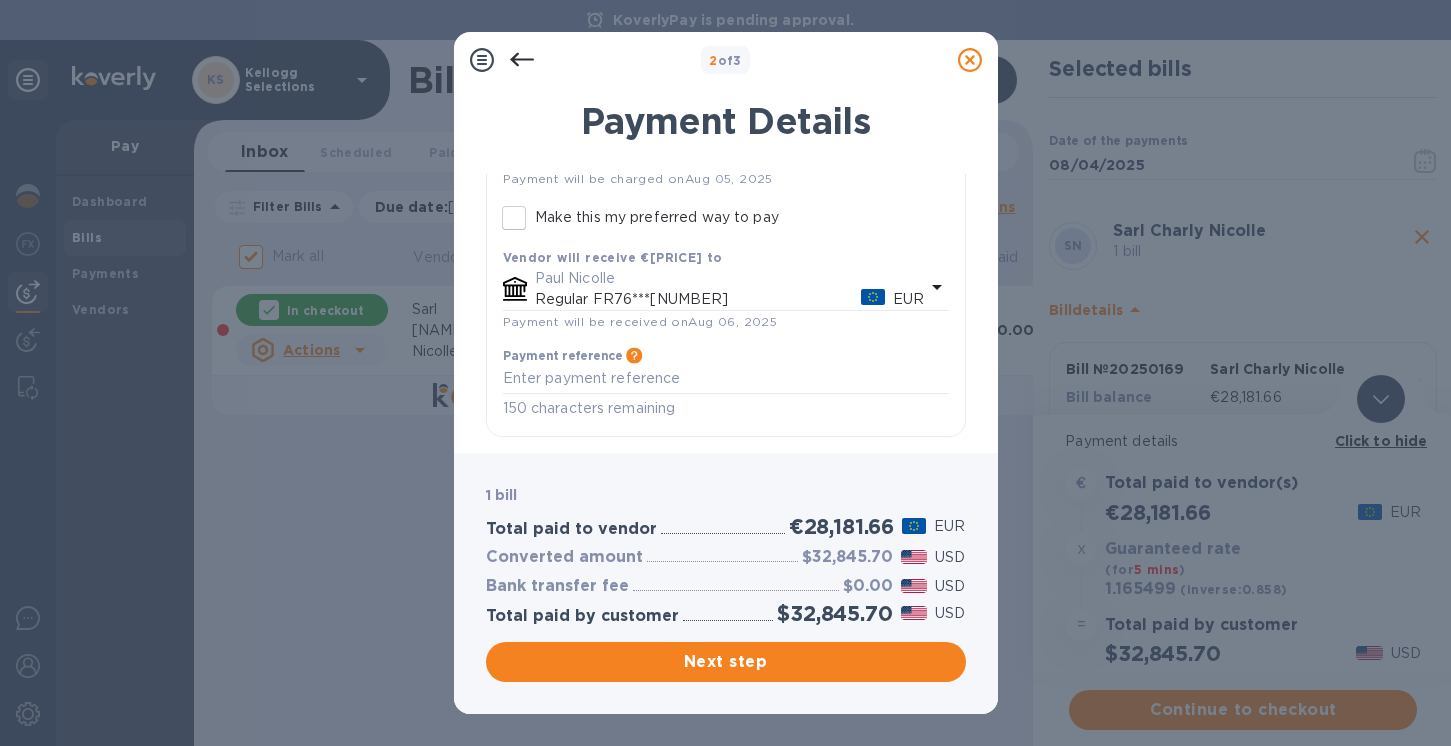 click 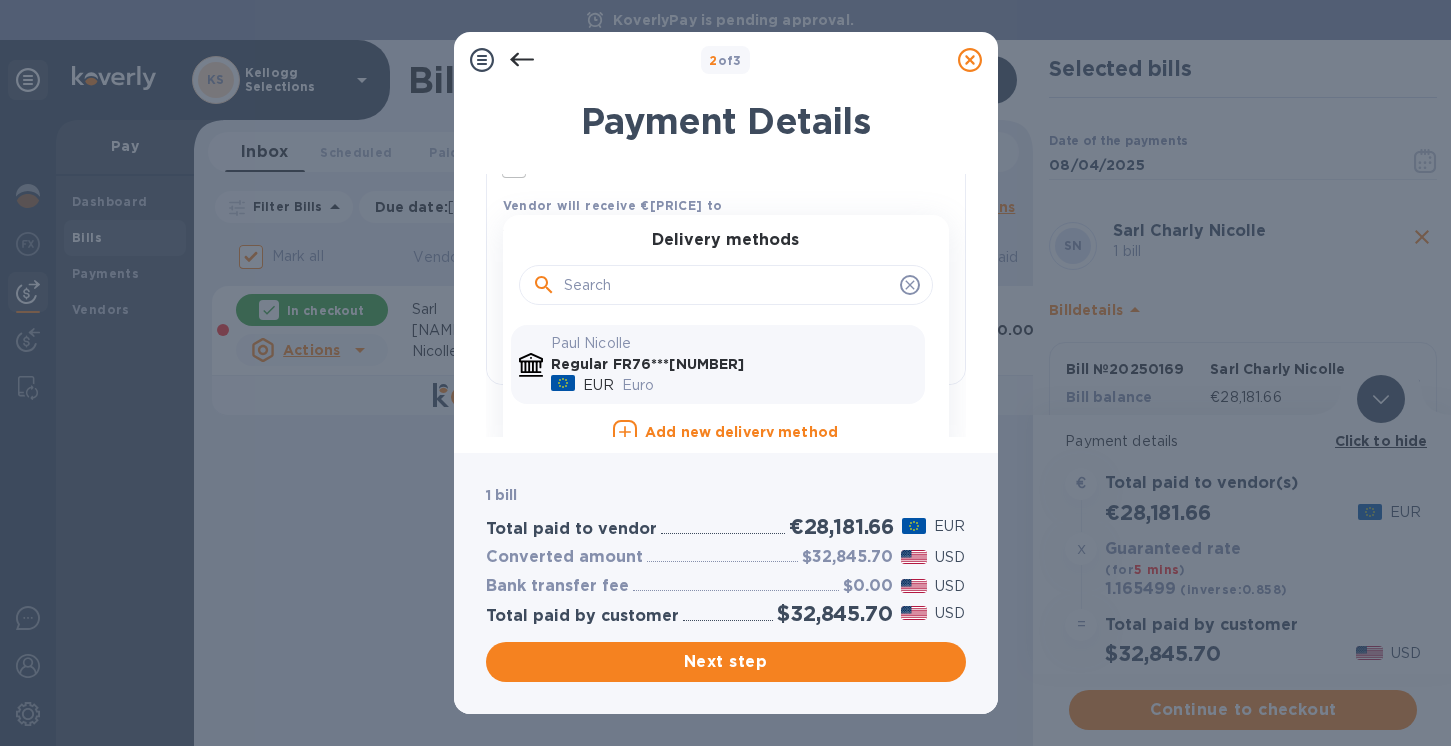 scroll, scrollTop: 299, scrollLeft: 0, axis: vertical 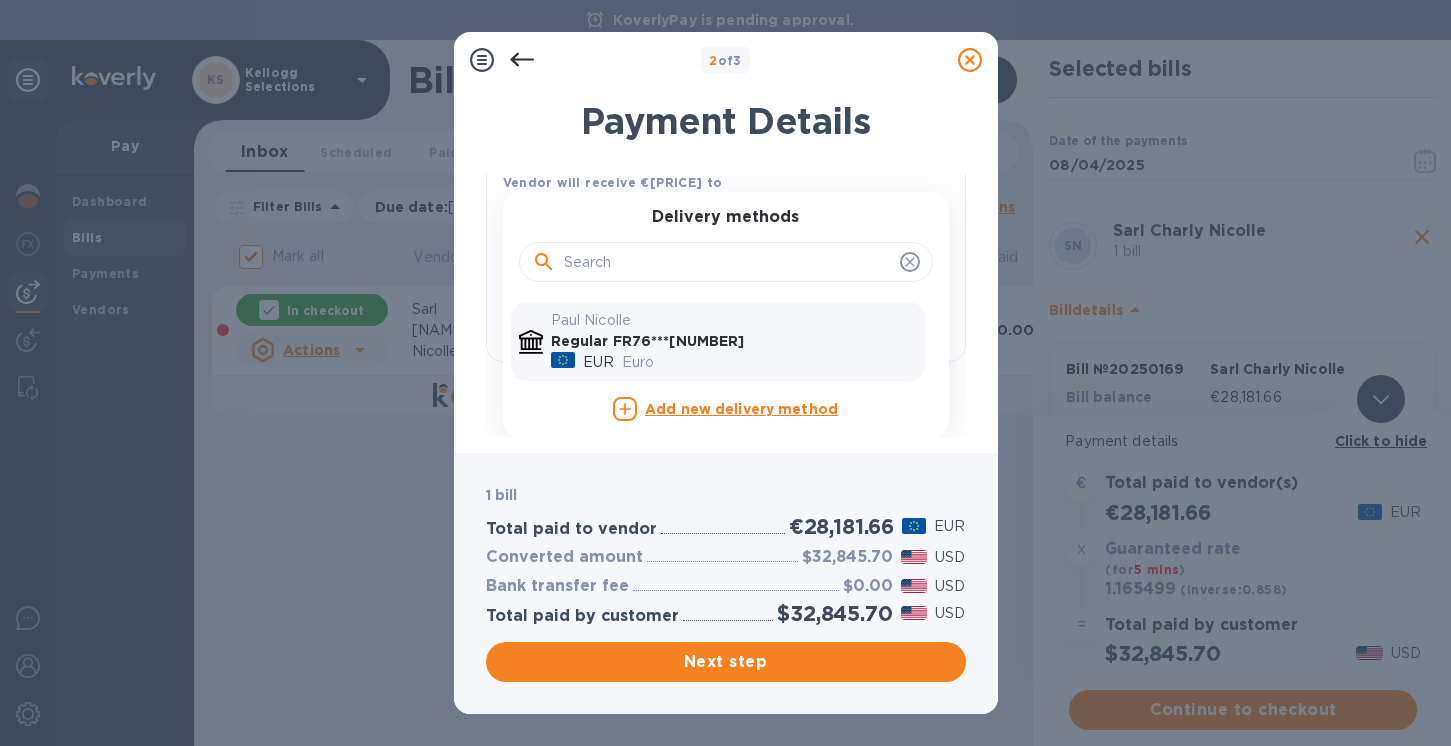 click on "Add new delivery method" at bounding box center [741, 409] 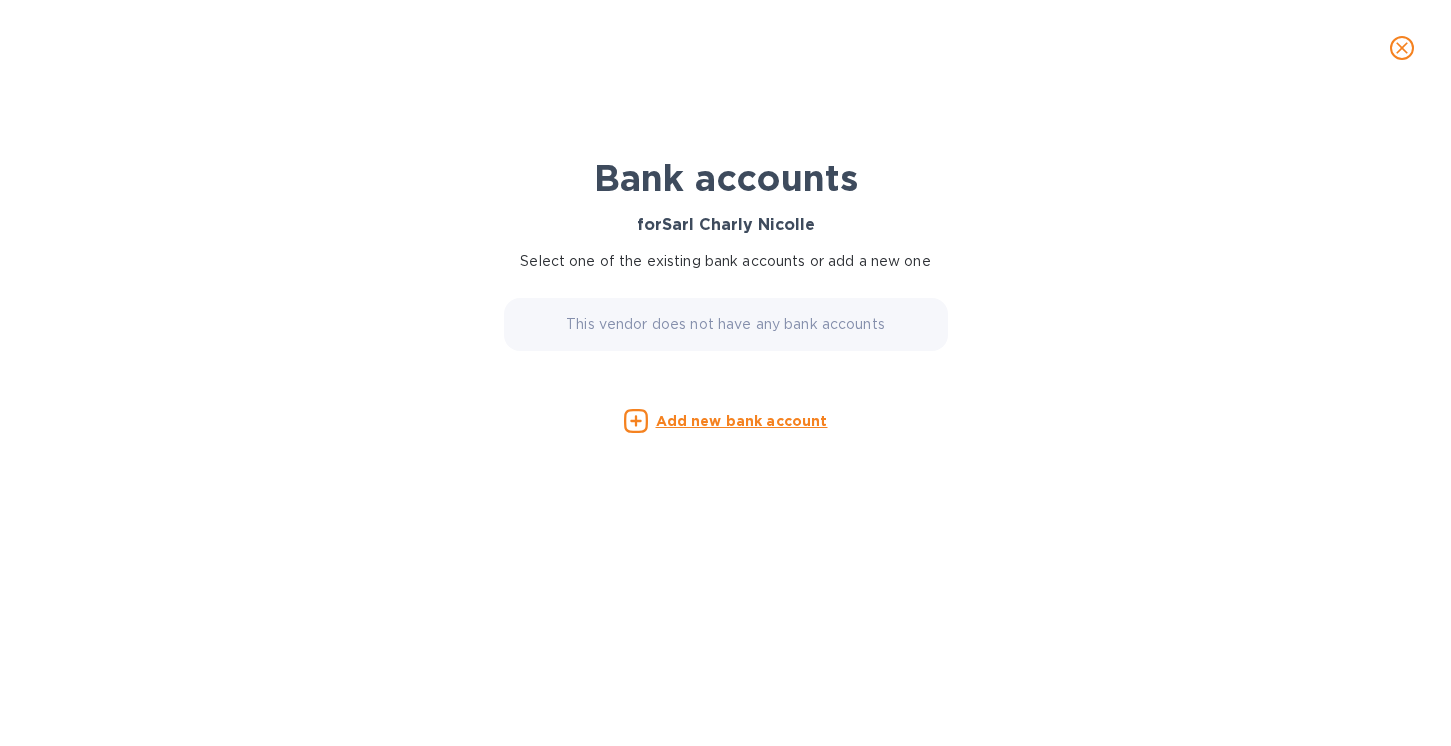 scroll, scrollTop: 225, scrollLeft: 0, axis: vertical 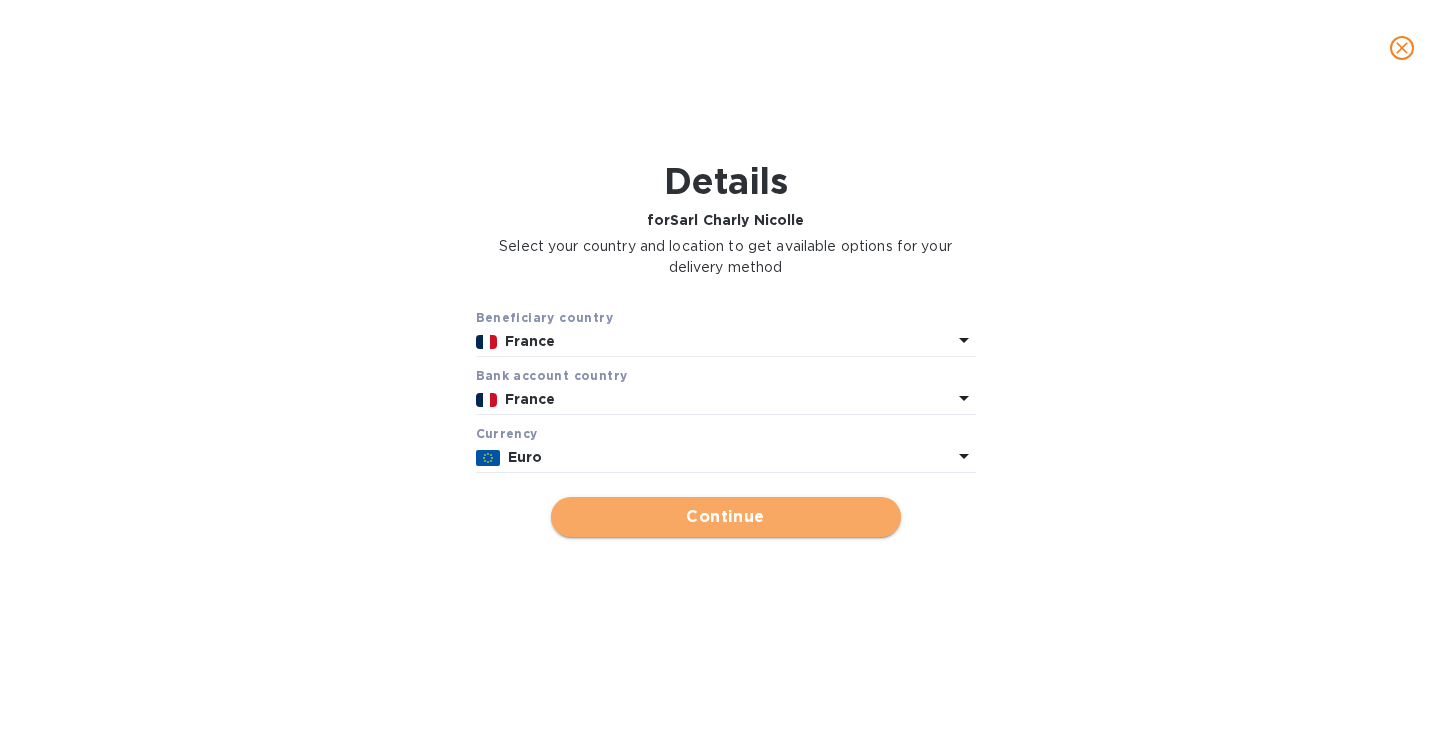 click on "Continue" at bounding box center (726, 517) 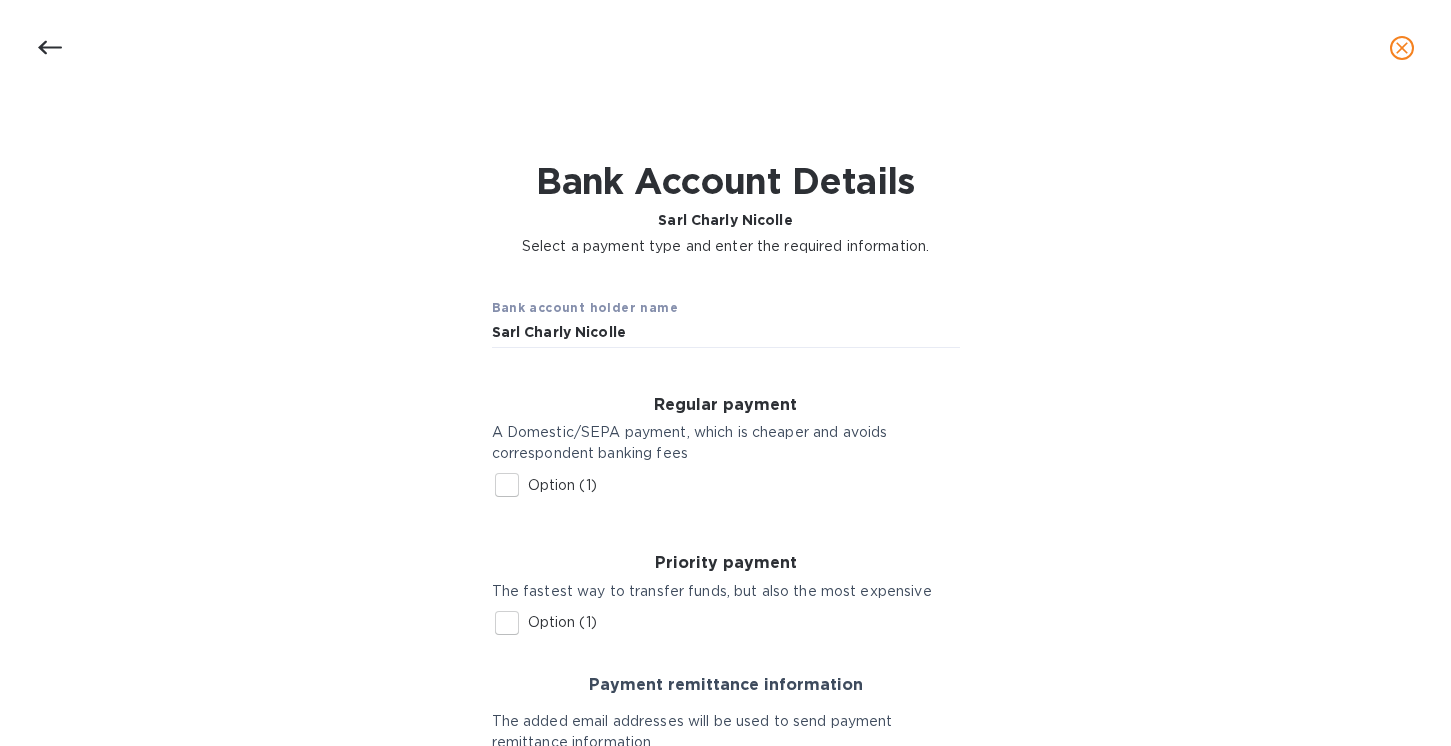 click on "Option (1)" at bounding box center (507, 485) 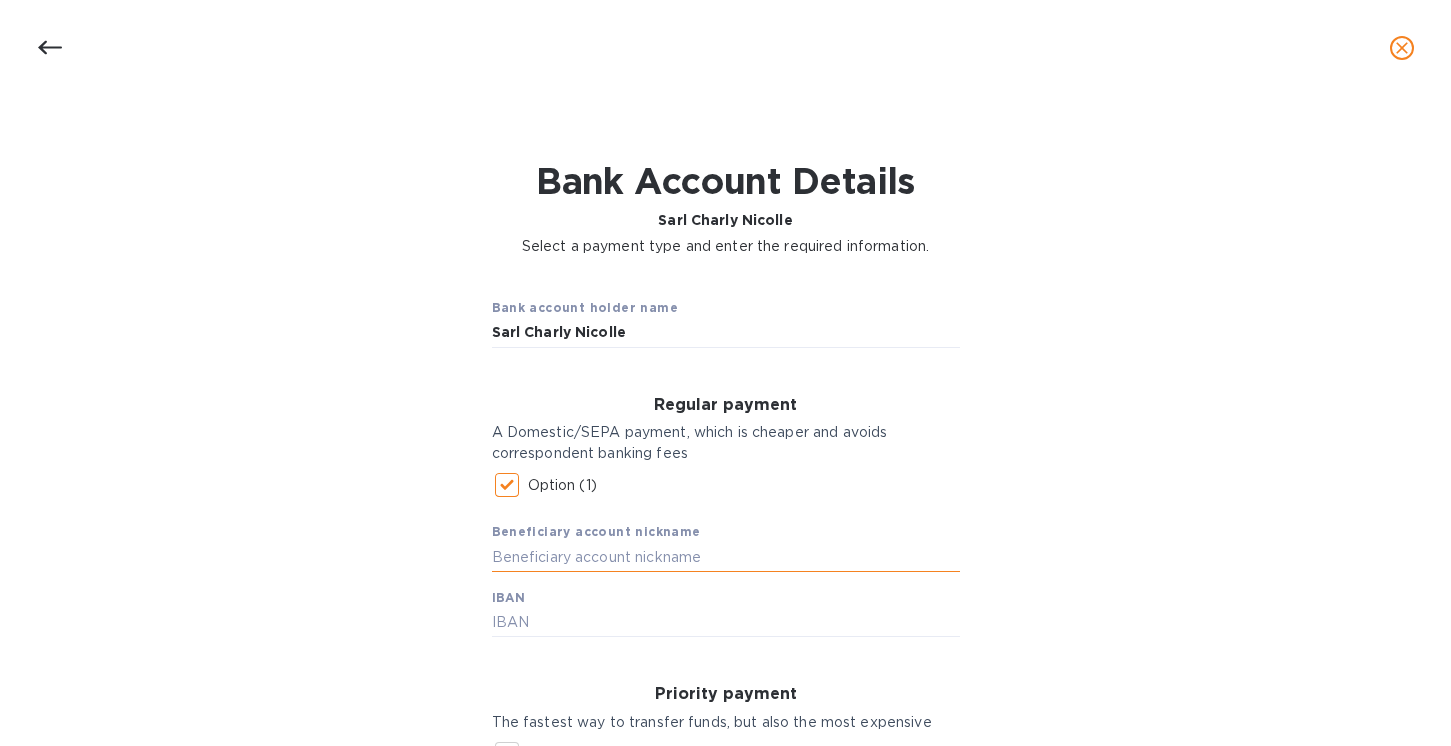 click at bounding box center [726, 557] 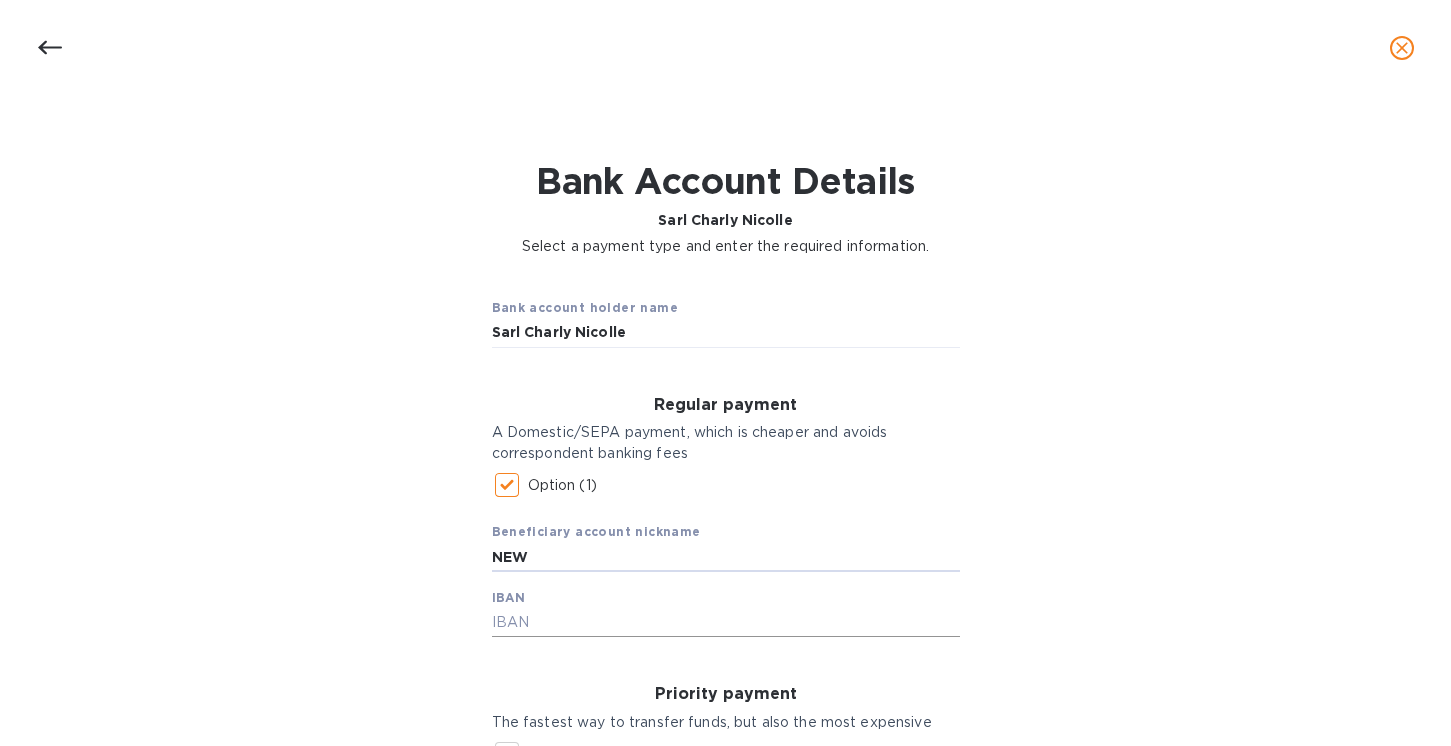 type on "NEW" 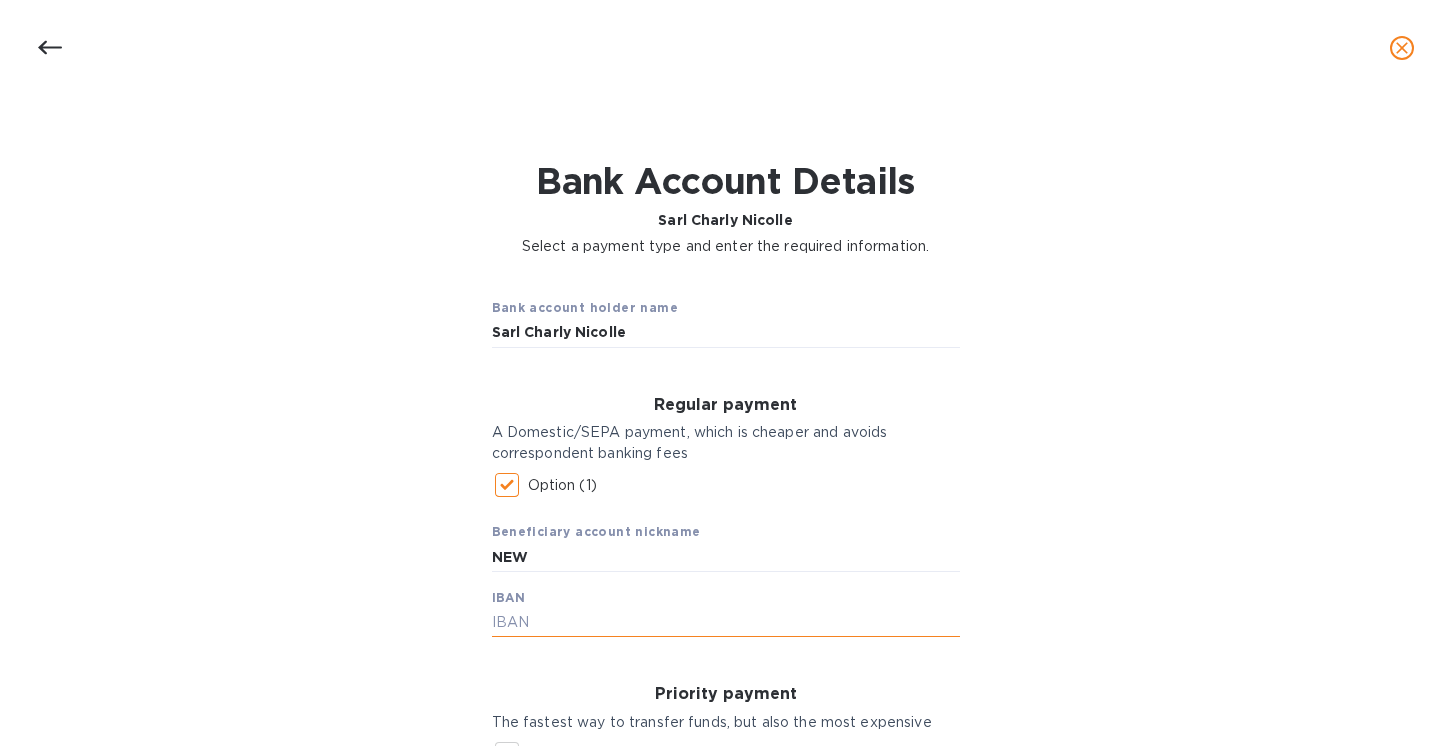 click at bounding box center (726, 623) 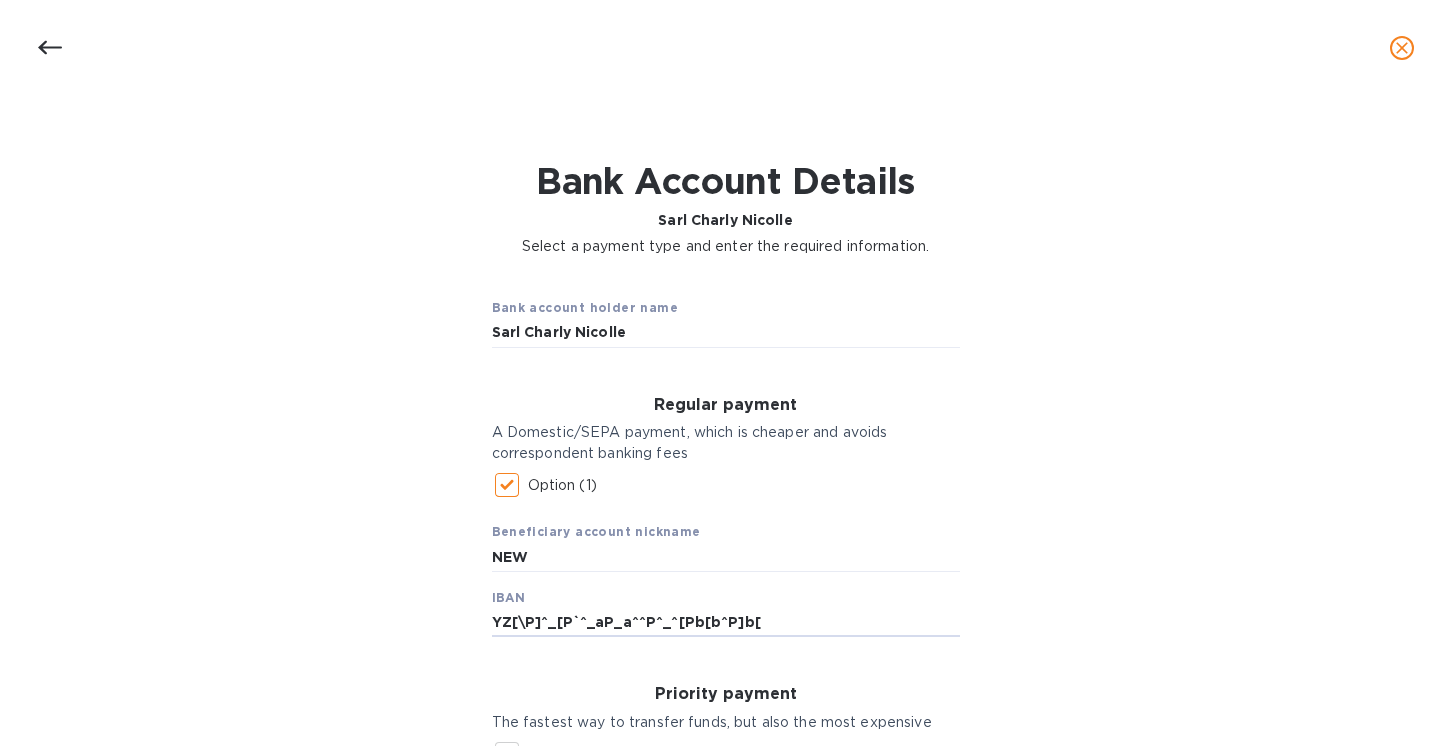 drag, startPoint x: 781, startPoint y: 624, endPoint x: 366, endPoint y: 615, distance: 415.09756 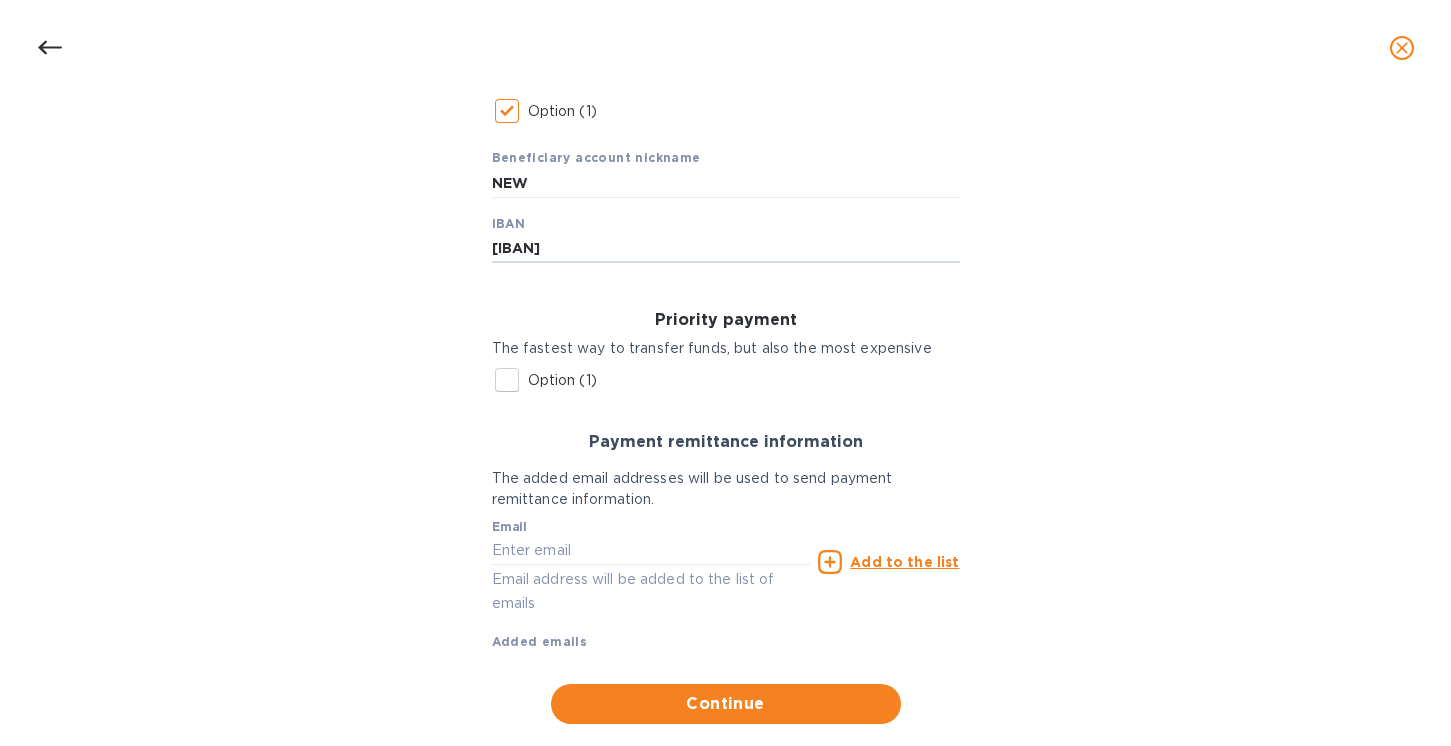scroll, scrollTop: 415, scrollLeft: 0, axis: vertical 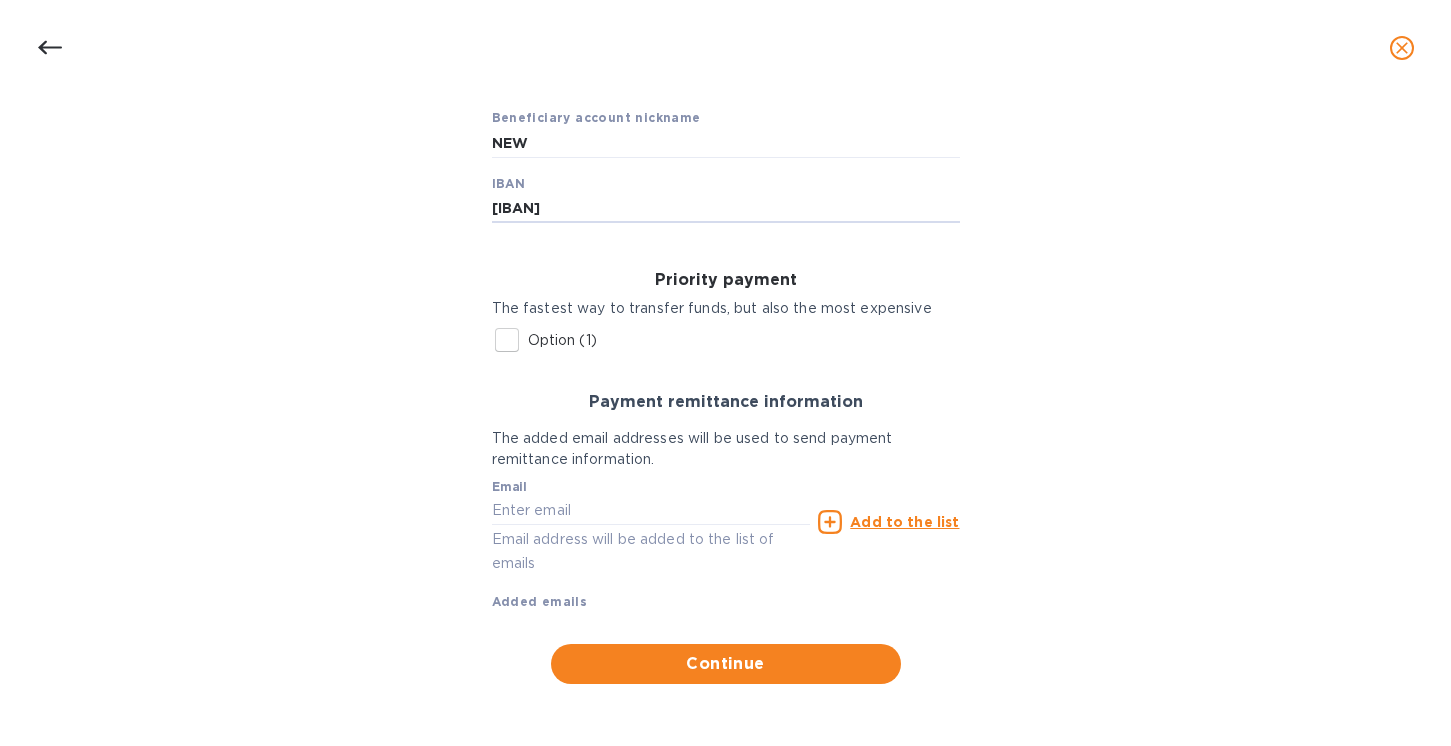 type on "[IBAN]" 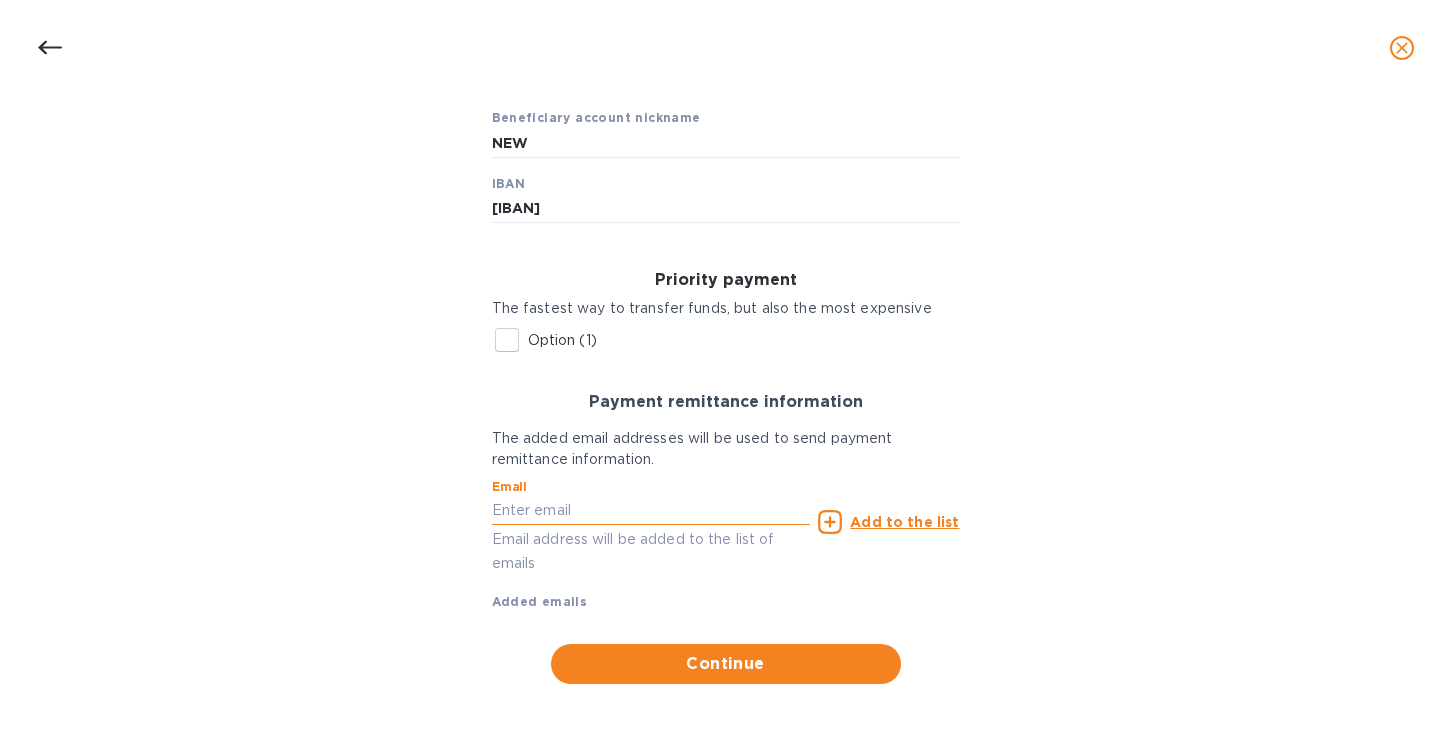 click at bounding box center [651, 511] 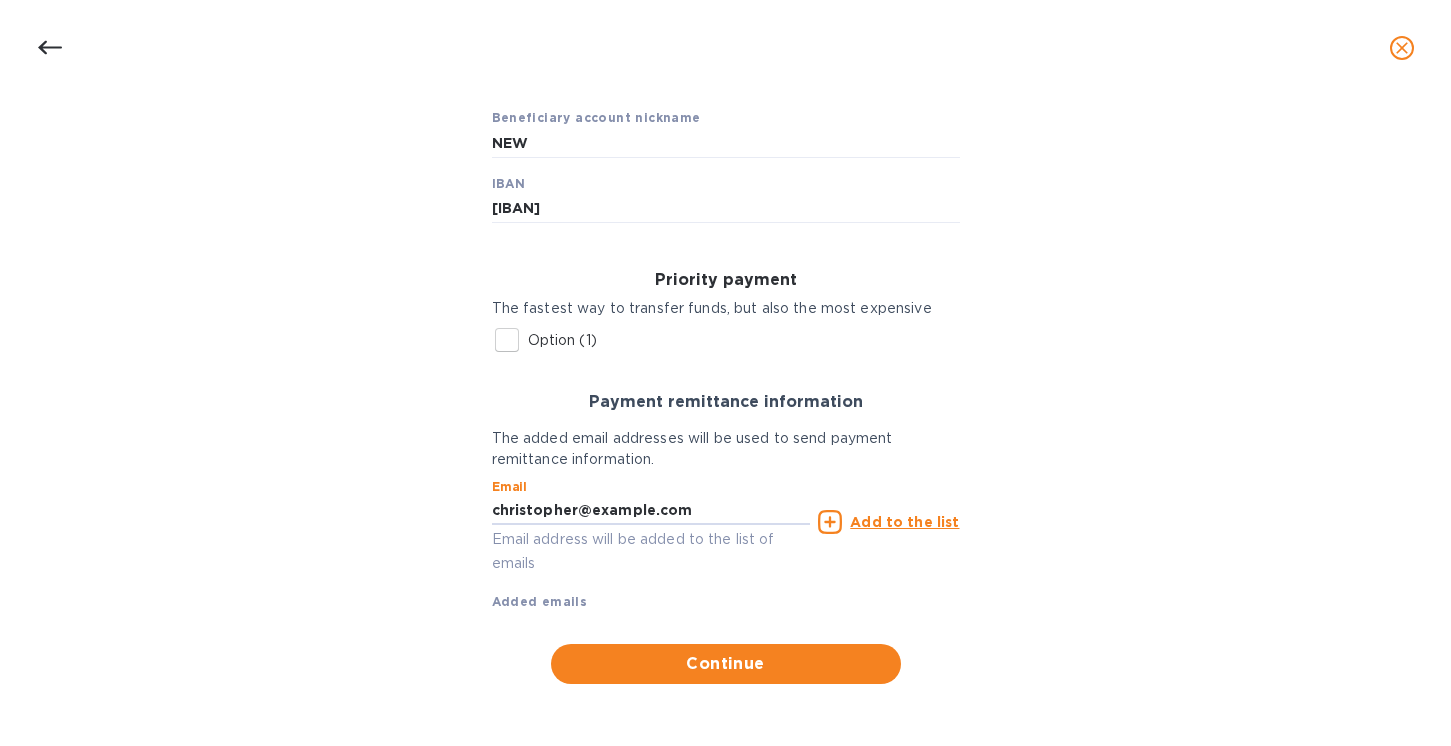 type on "christopher@example.com" 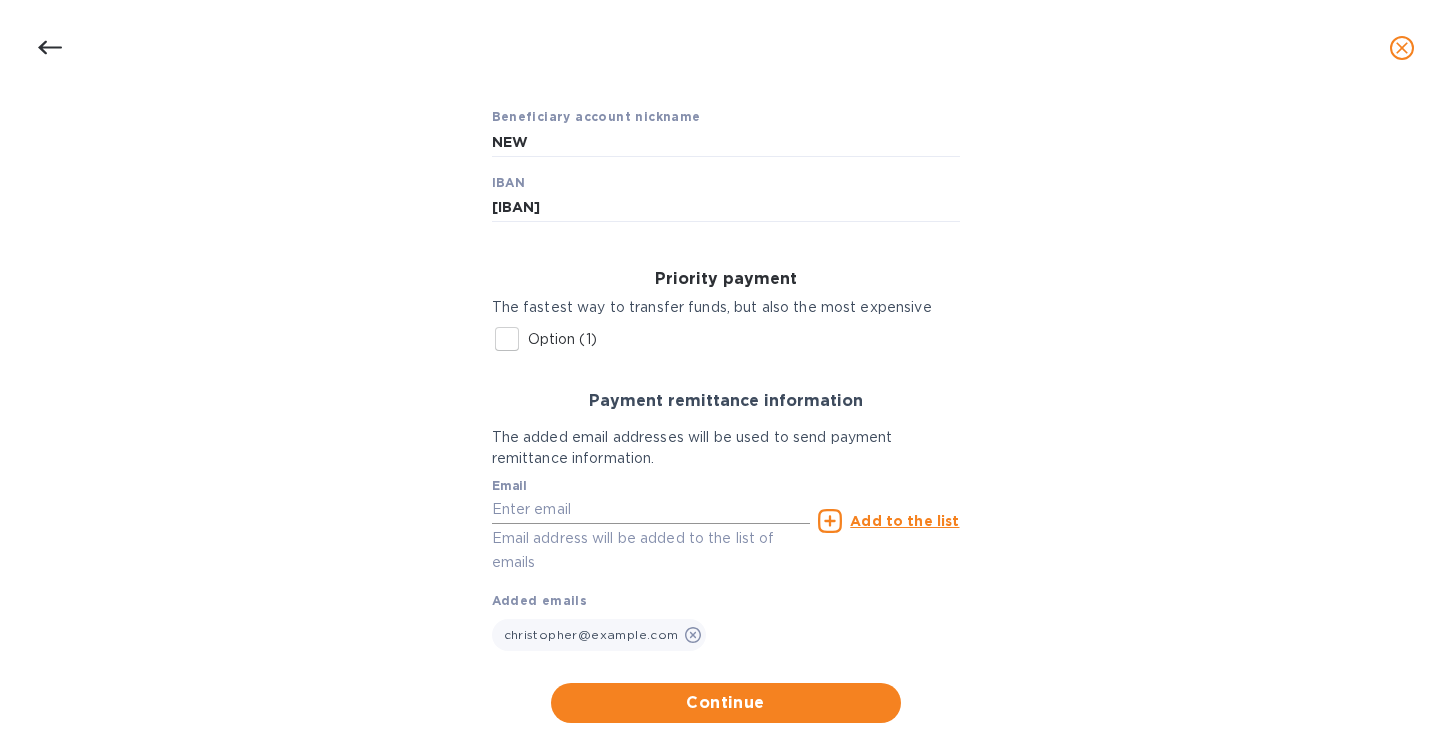 click at bounding box center [651, 510] 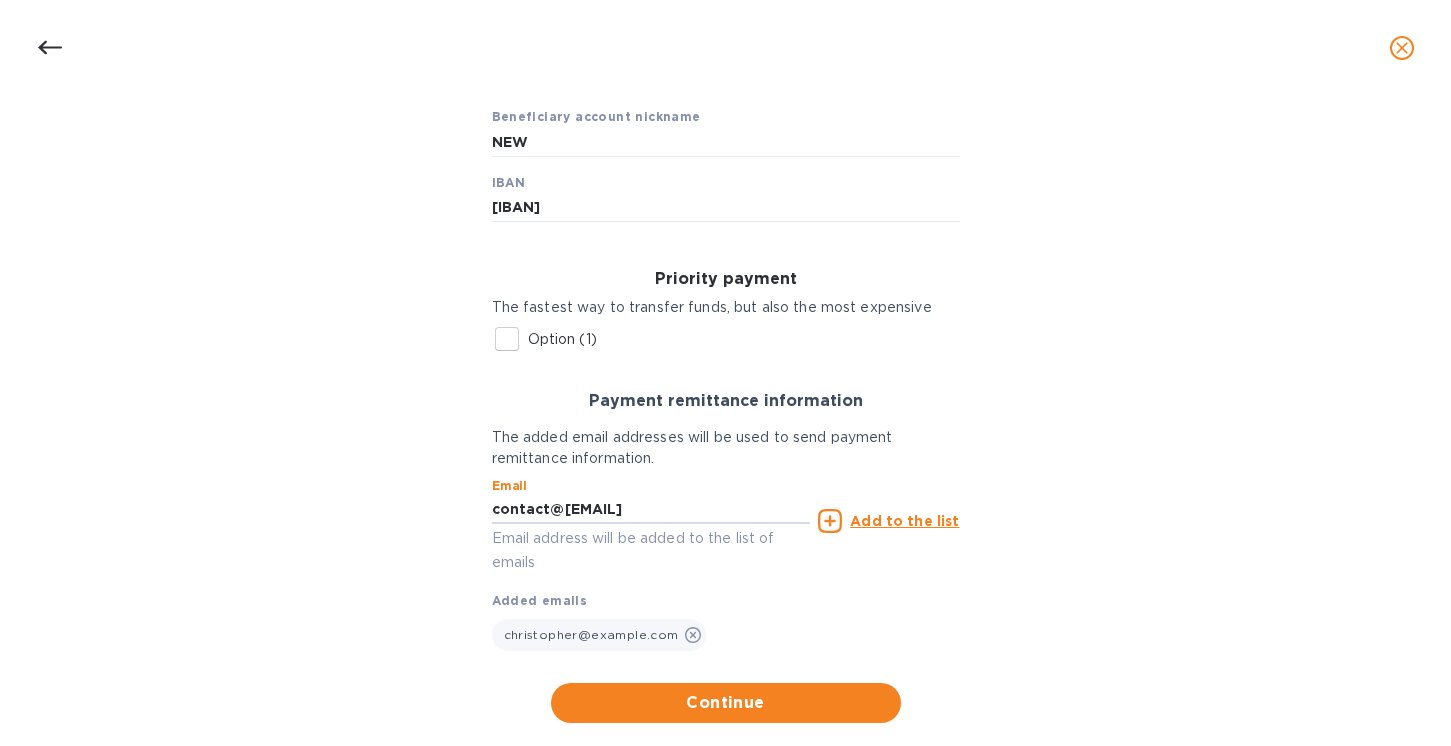 type on "contact@[EMAIL]" 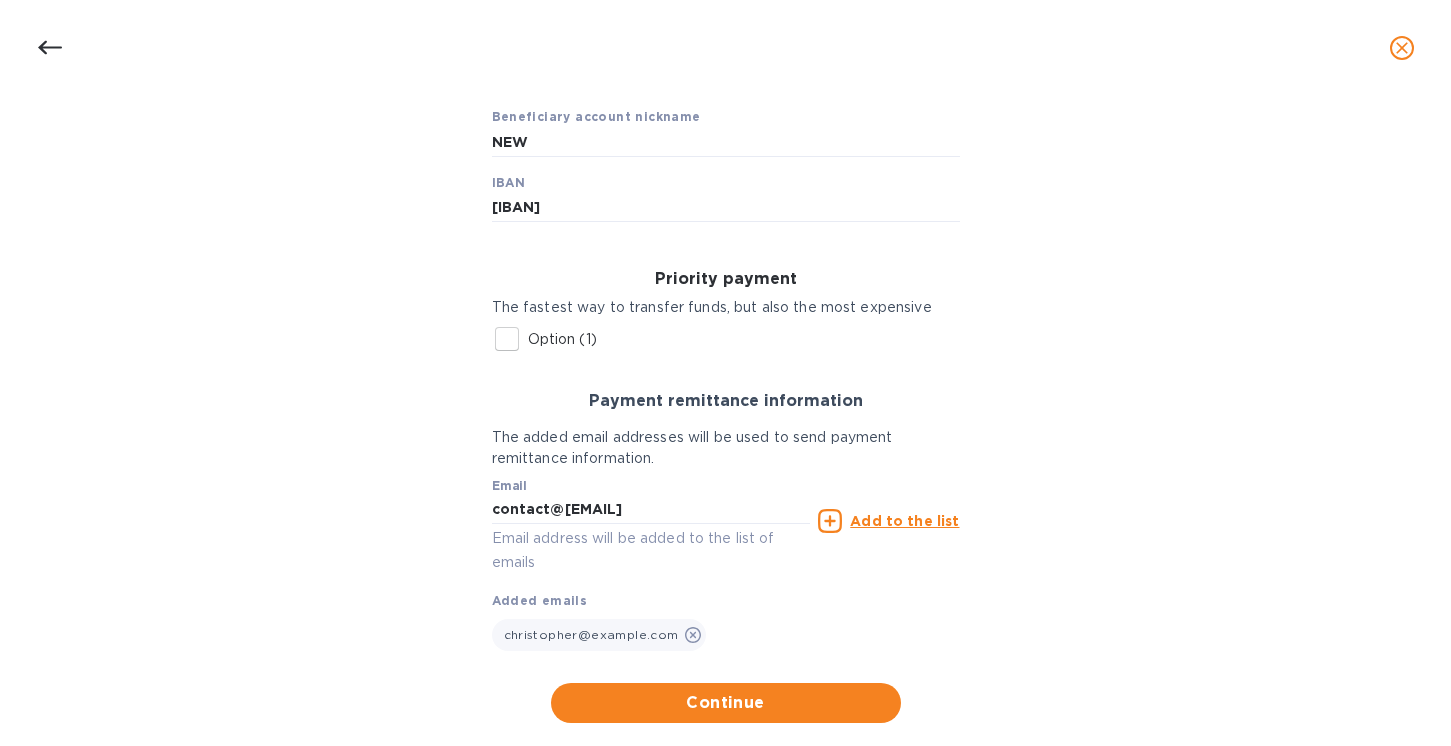 click on "Add to the list" at bounding box center (904, 521) 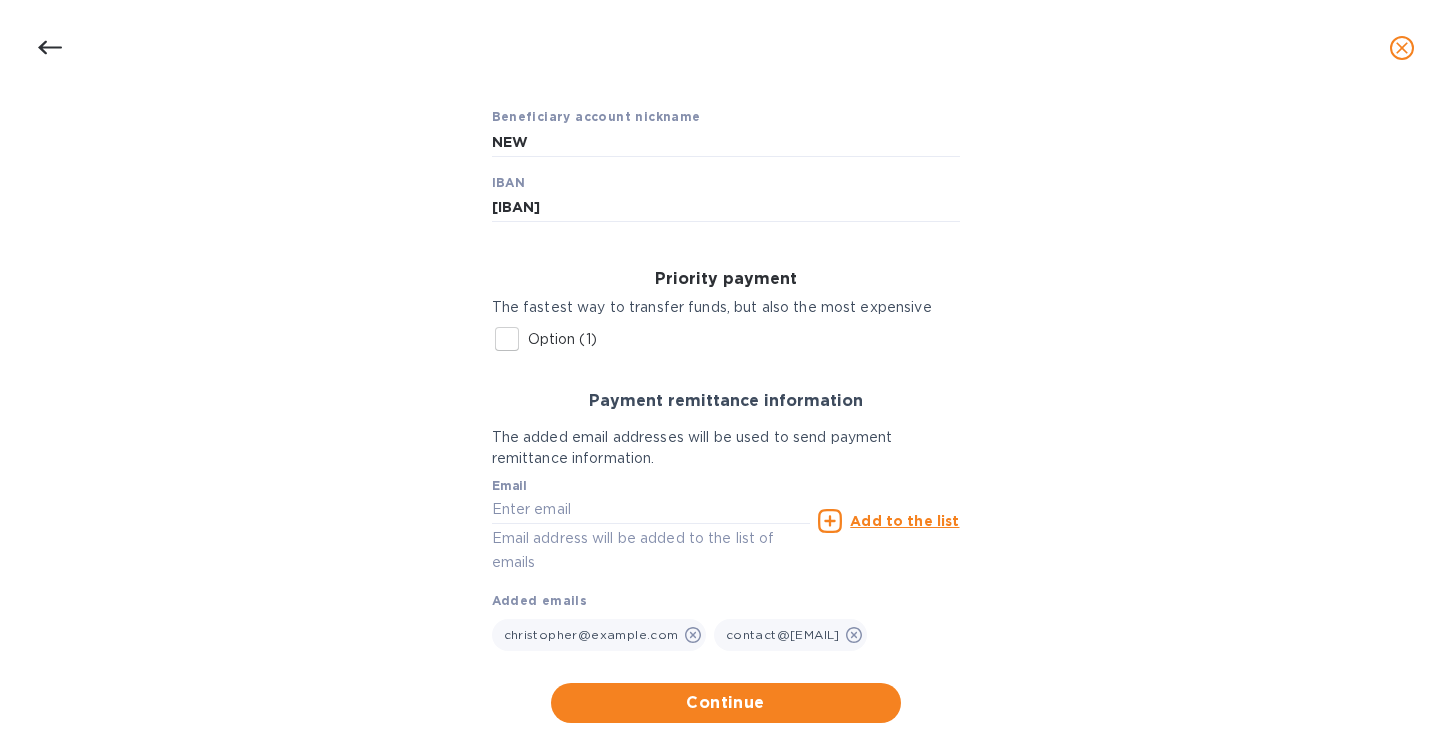 scroll, scrollTop: 495, scrollLeft: 0, axis: vertical 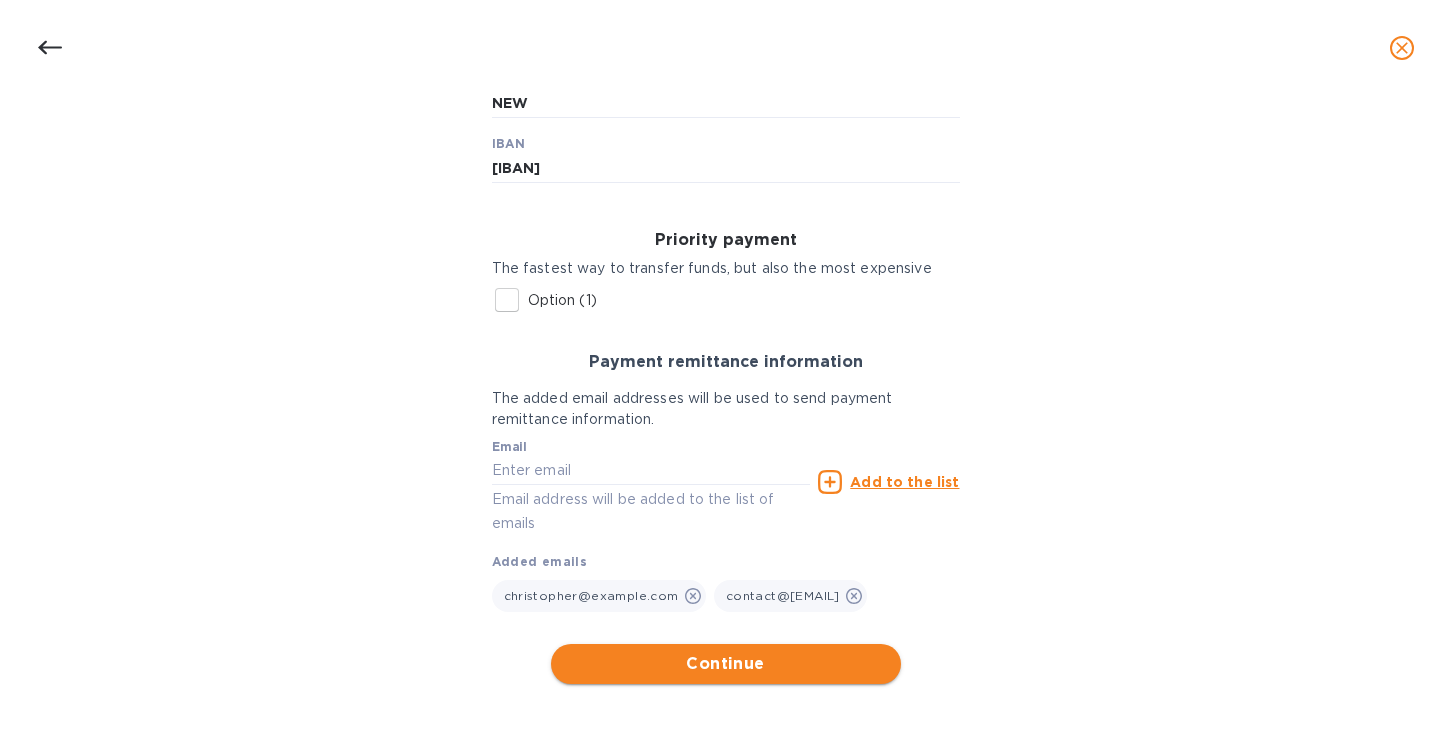 click on "Continue" at bounding box center [726, 664] 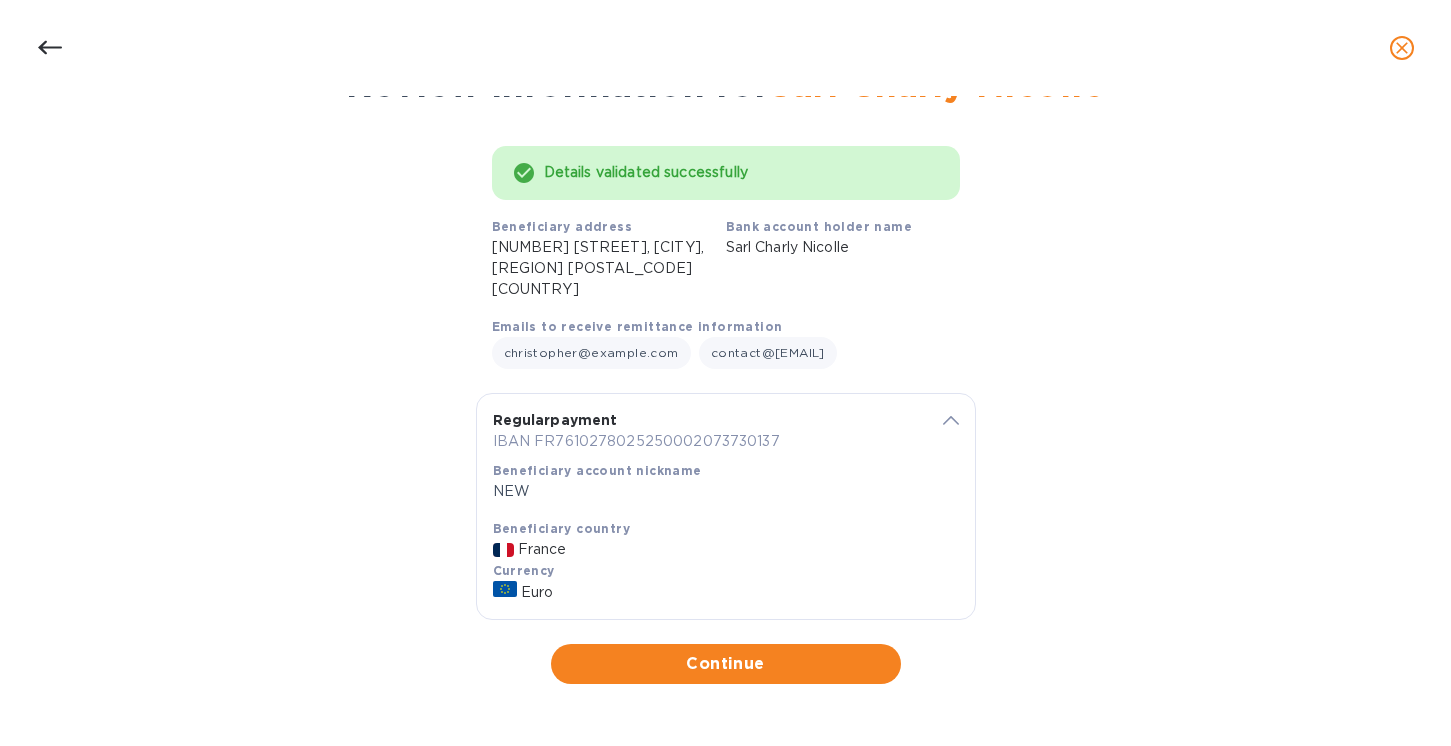 scroll, scrollTop: 139, scrollLeft: 0, axis: vertical 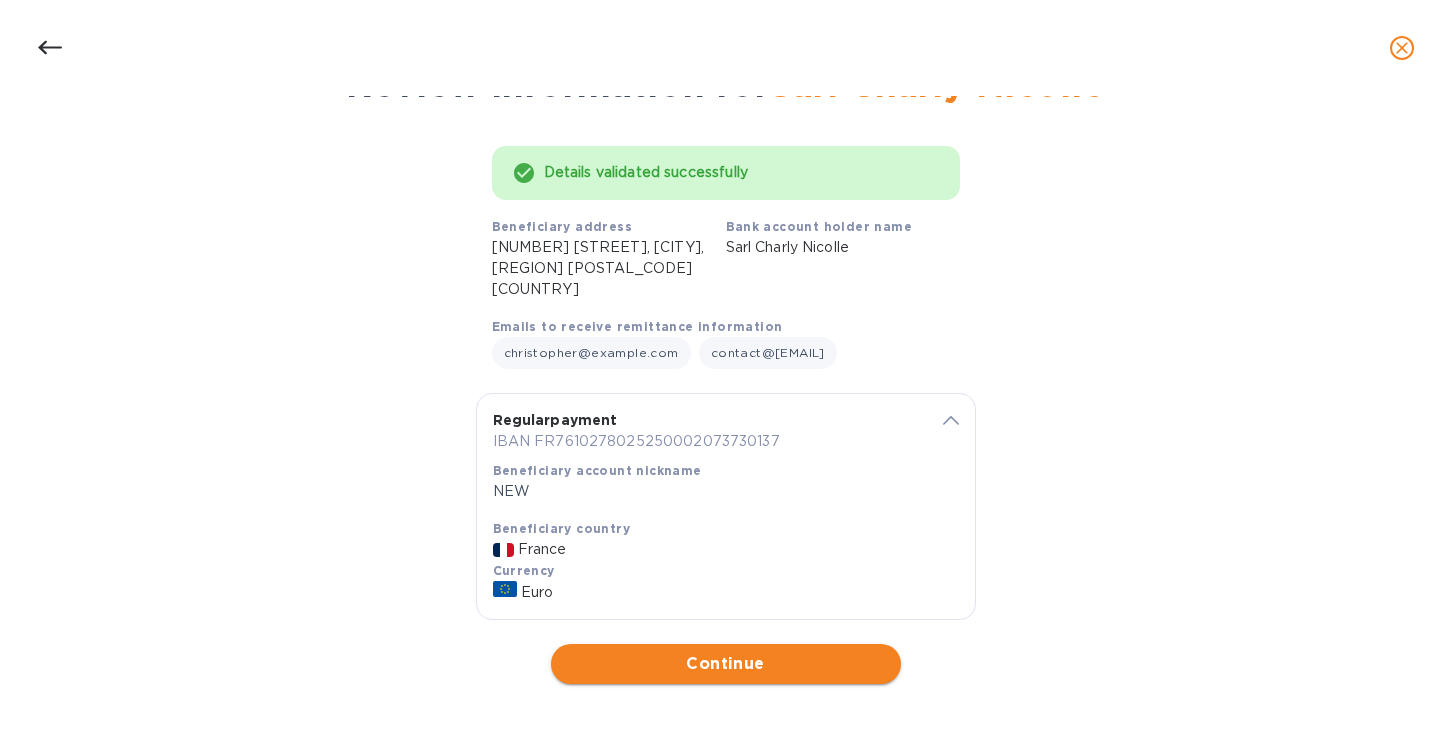 click on "Continue" at bounding box center [726, 664] 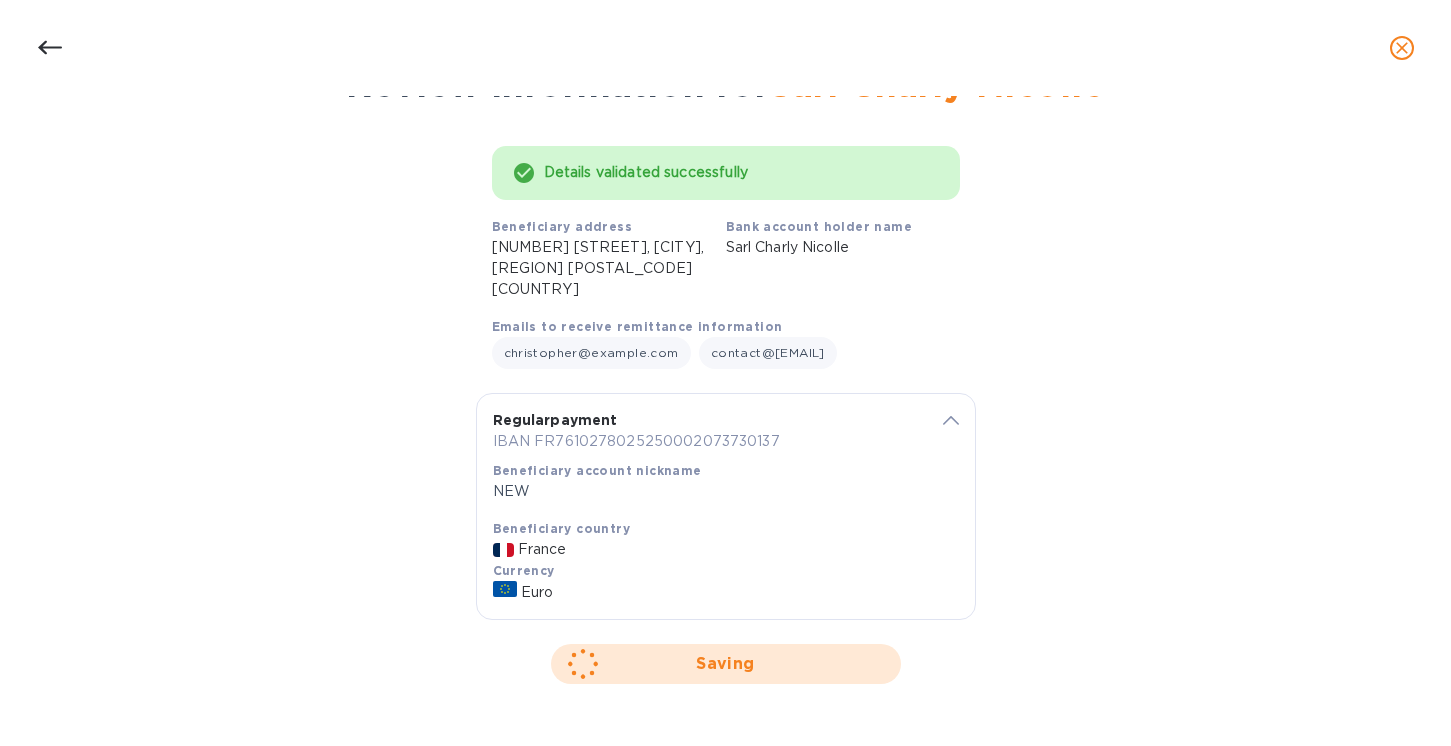 scroll, scrollTop: 0, scrollLeft: 0, axis: both 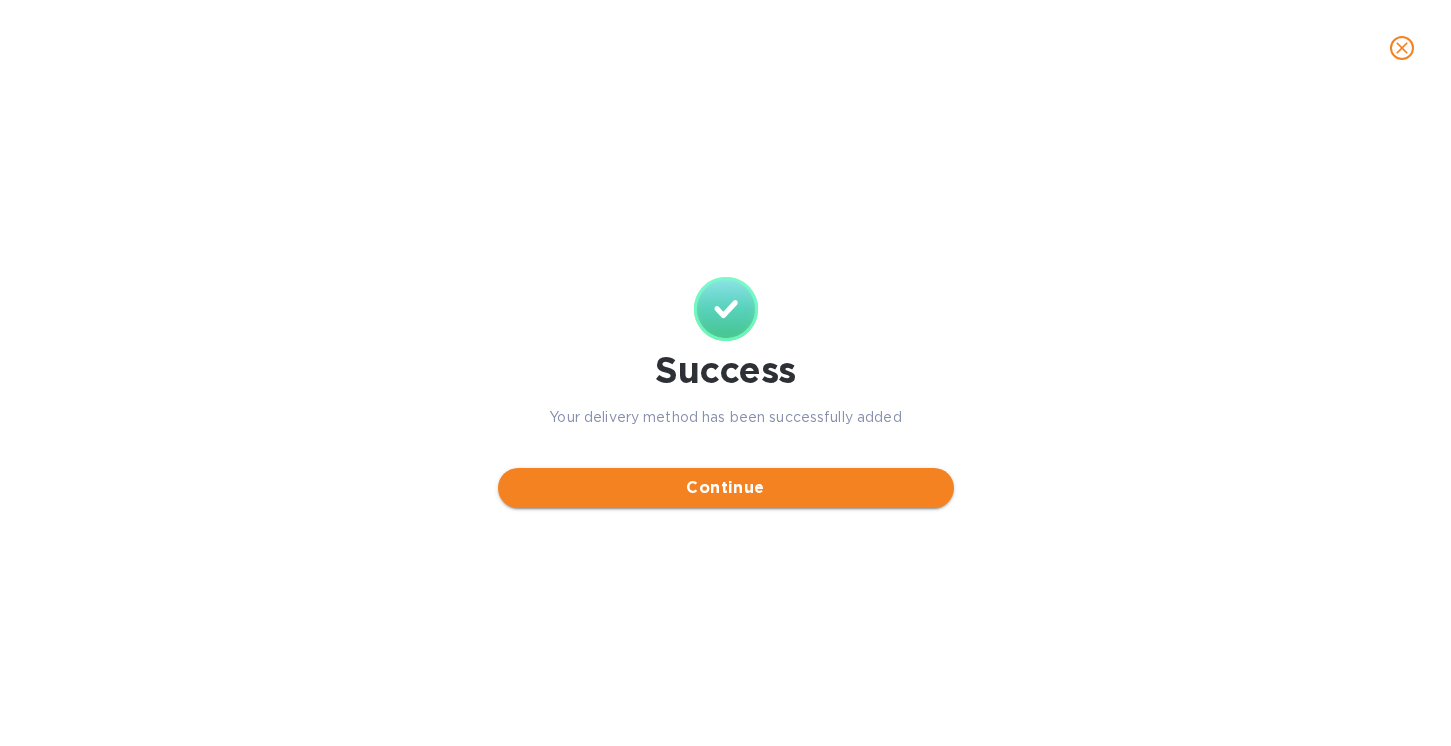 click on "Continue" at bounding box center [726, 488] 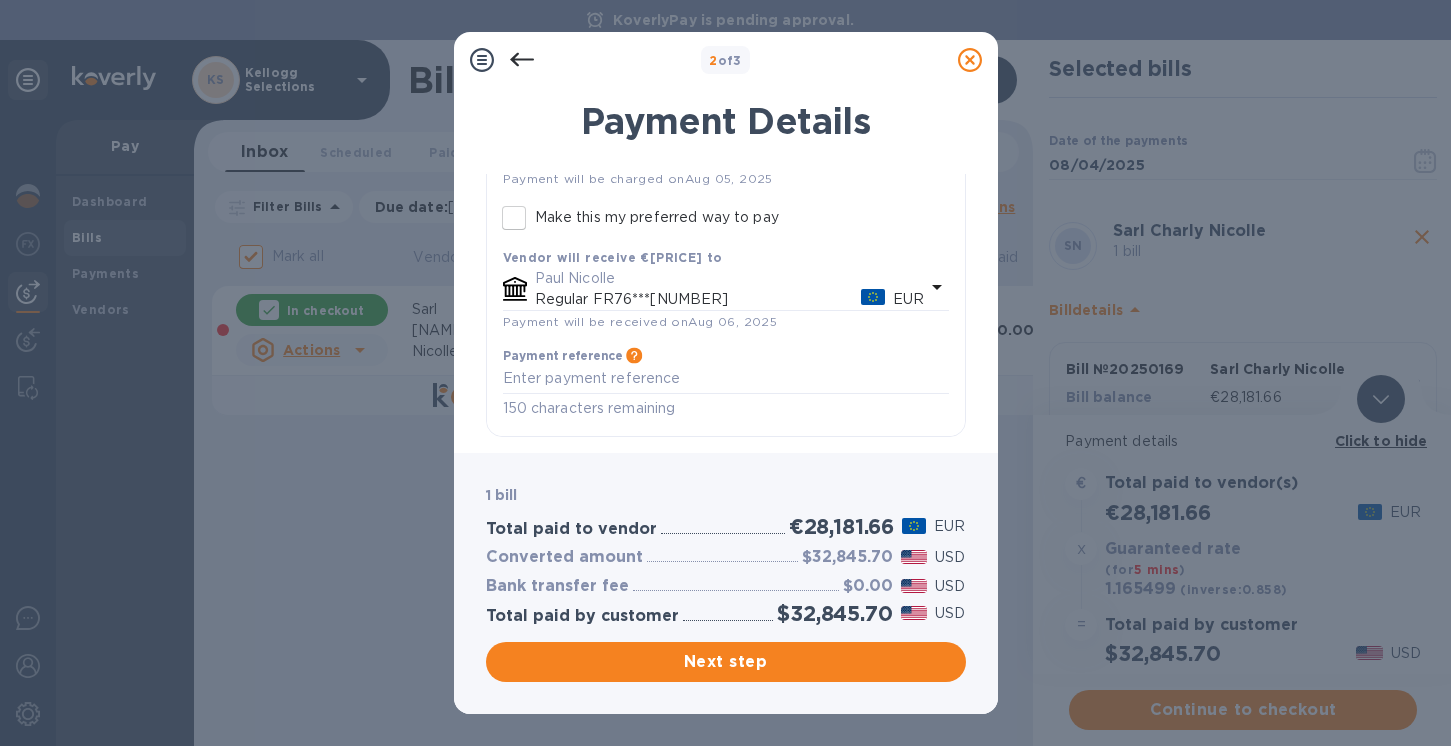 click 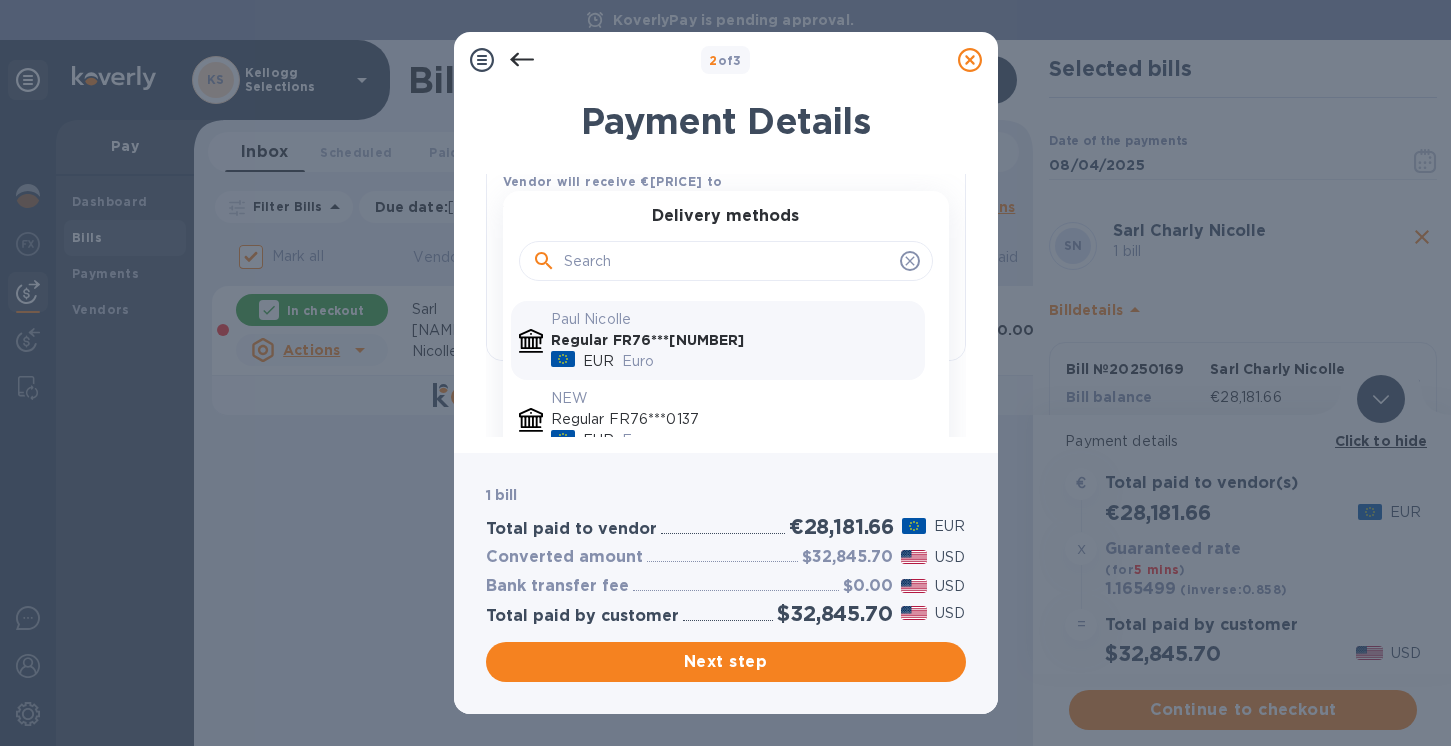 scroll, scrollTop: 362, scrollLeft: 0, axis: vertical 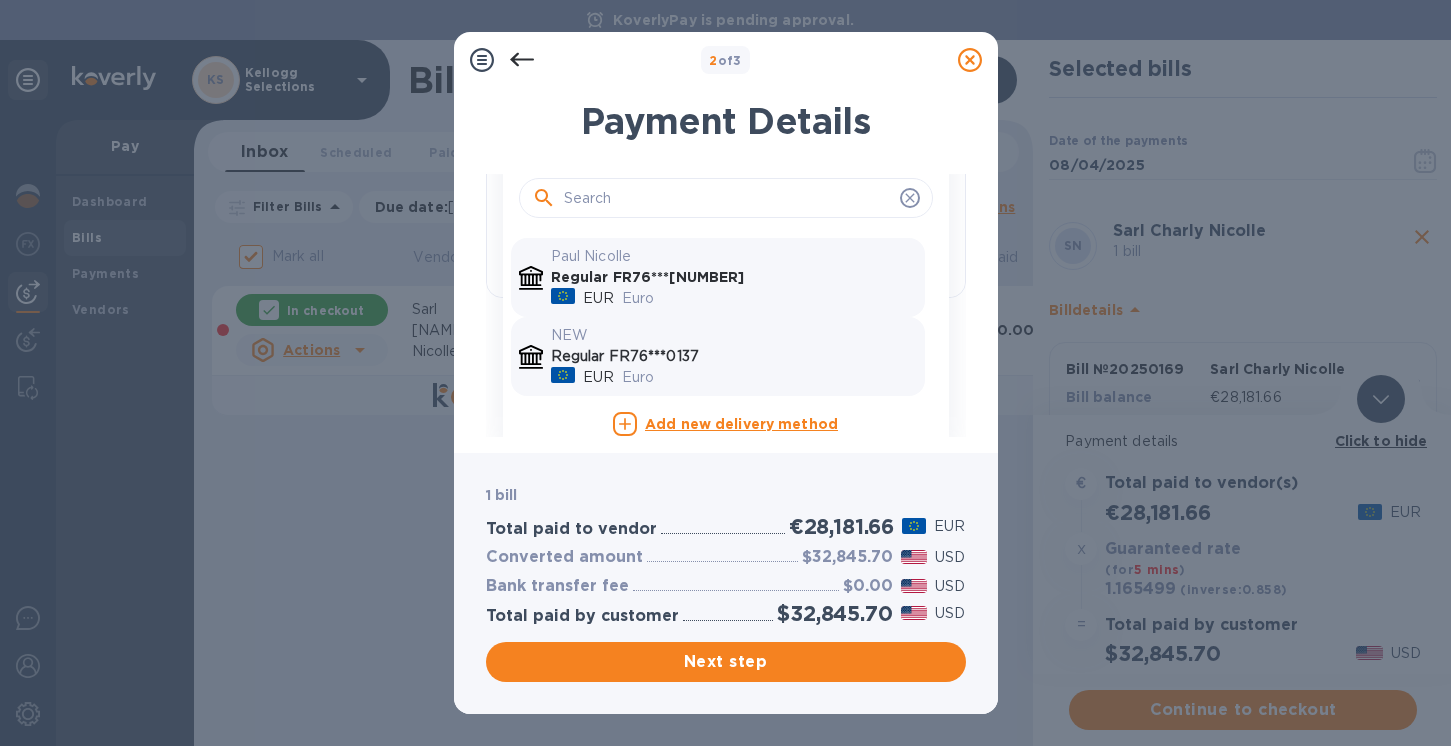 click on "Regular FR76***0137" at bounding box center (734, 356) 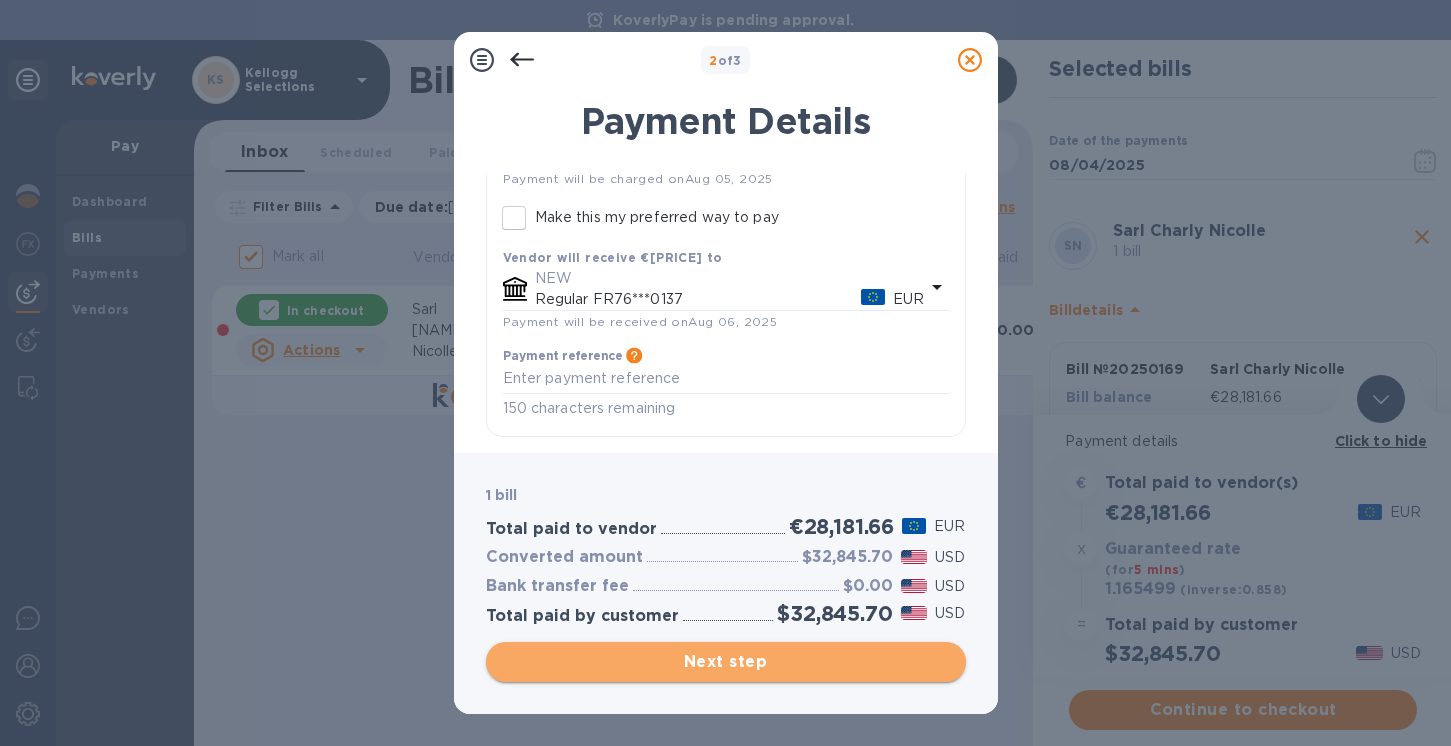 click on "Next step" at bounding box center (726, 662) 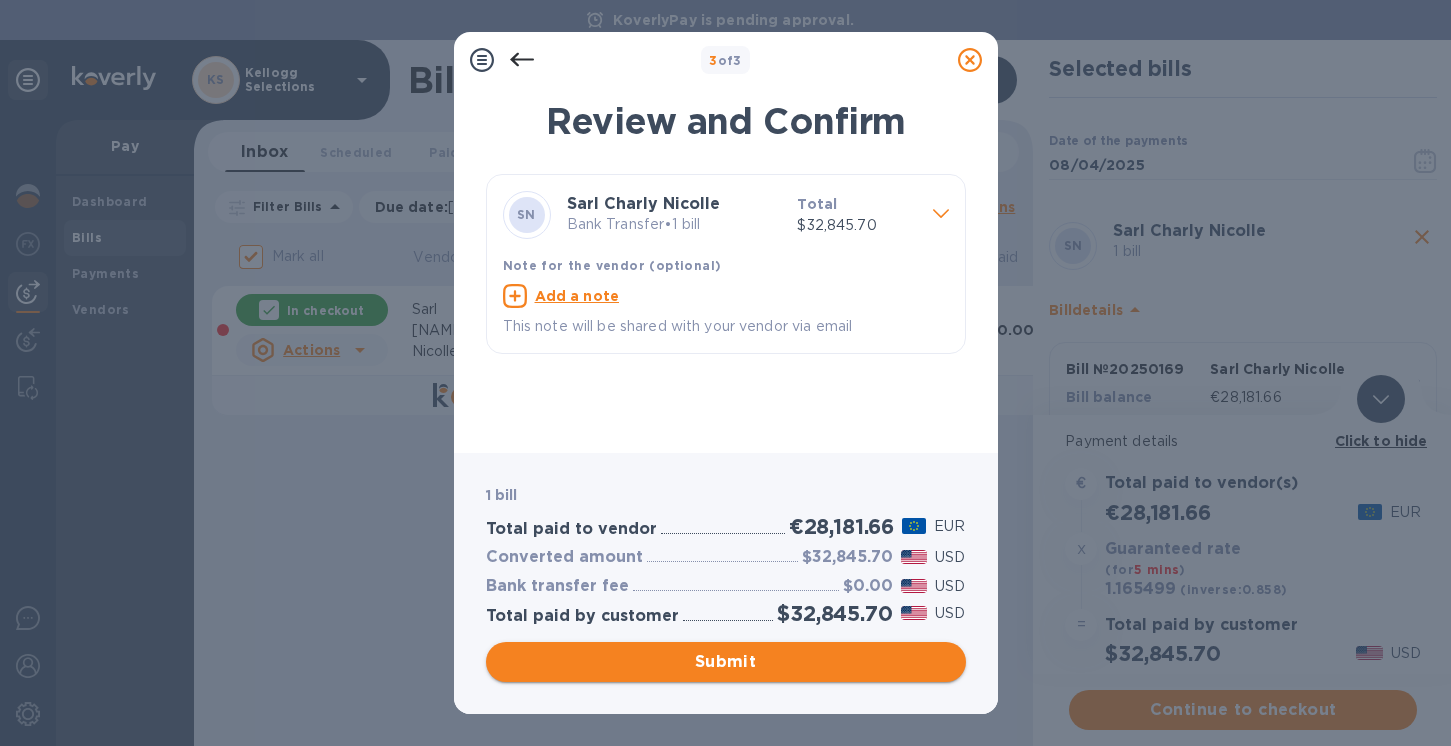 click on "Submit" at bounding box center (726, 662) 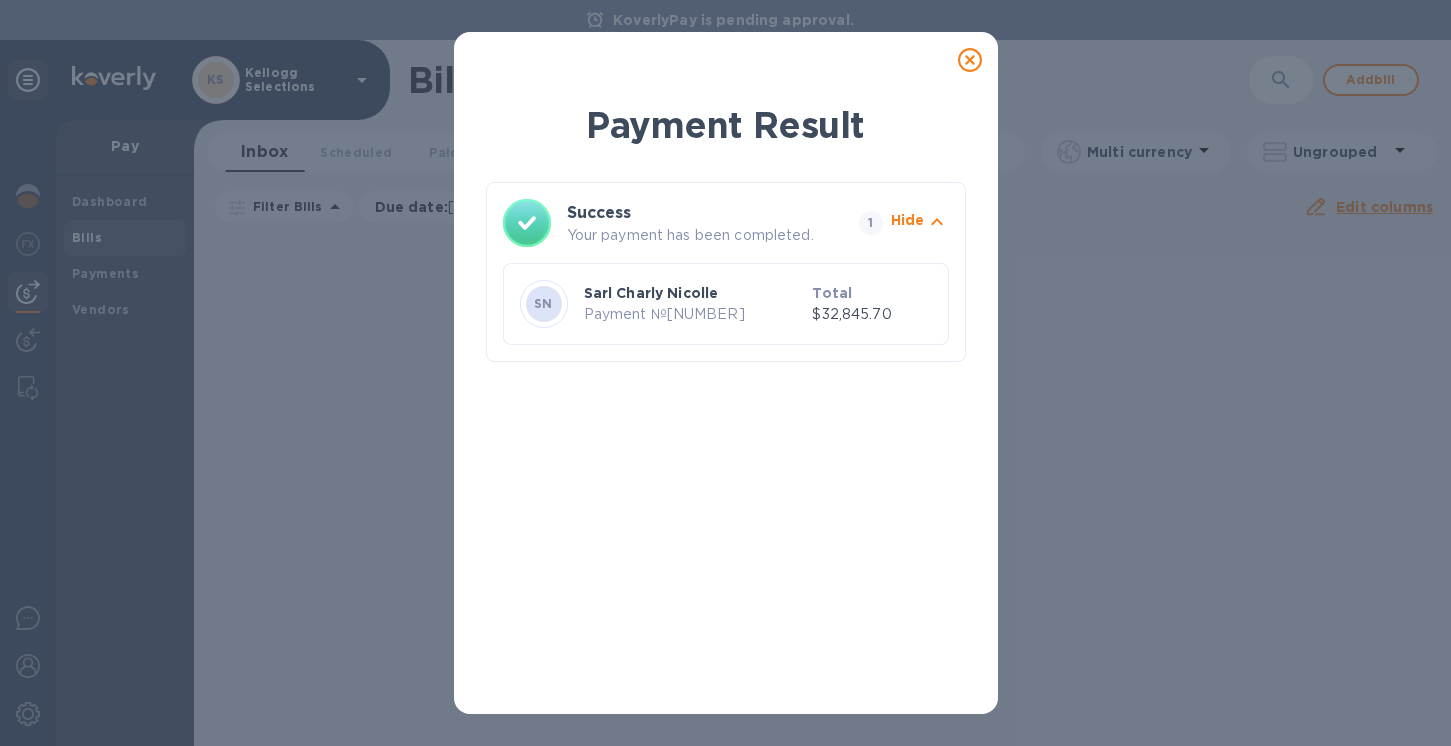 click 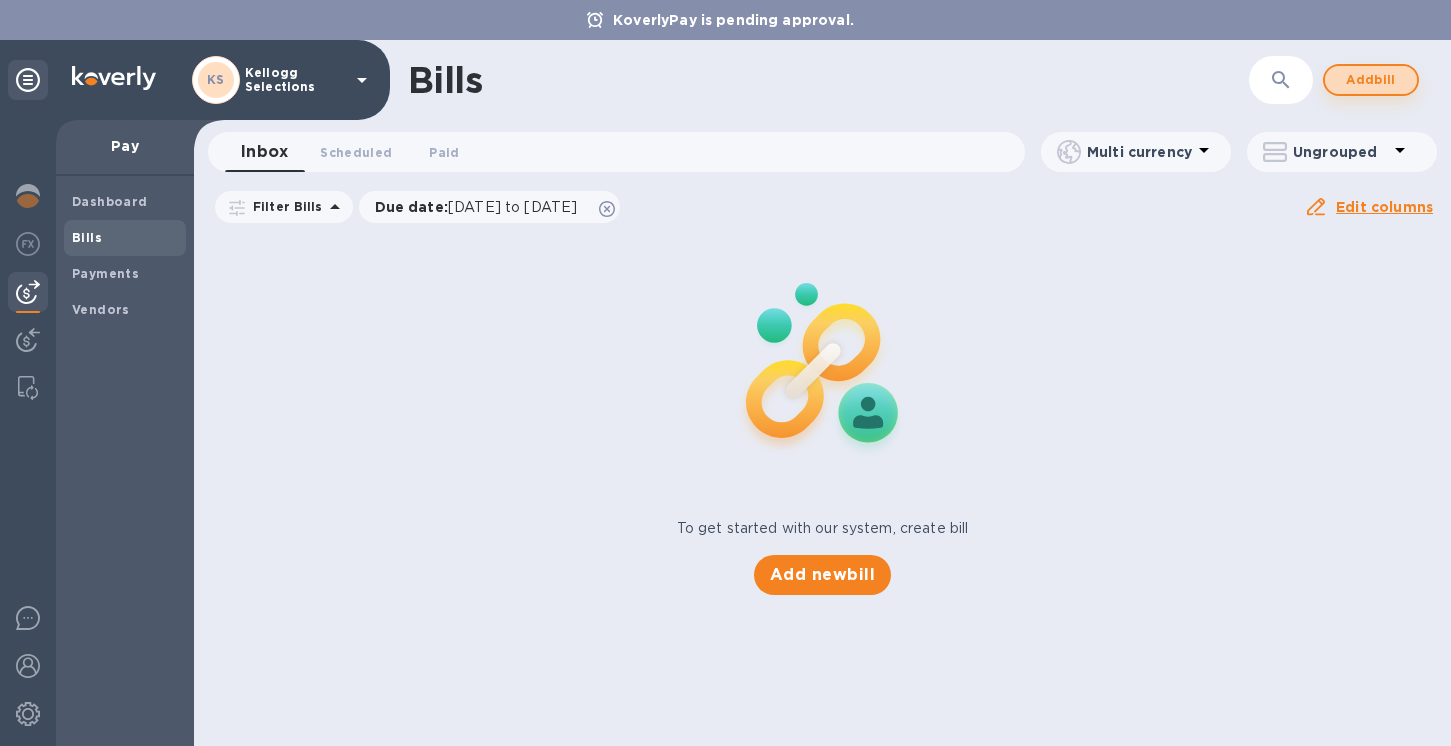 click on "Add   bill" at bounding box center [1371, 80] 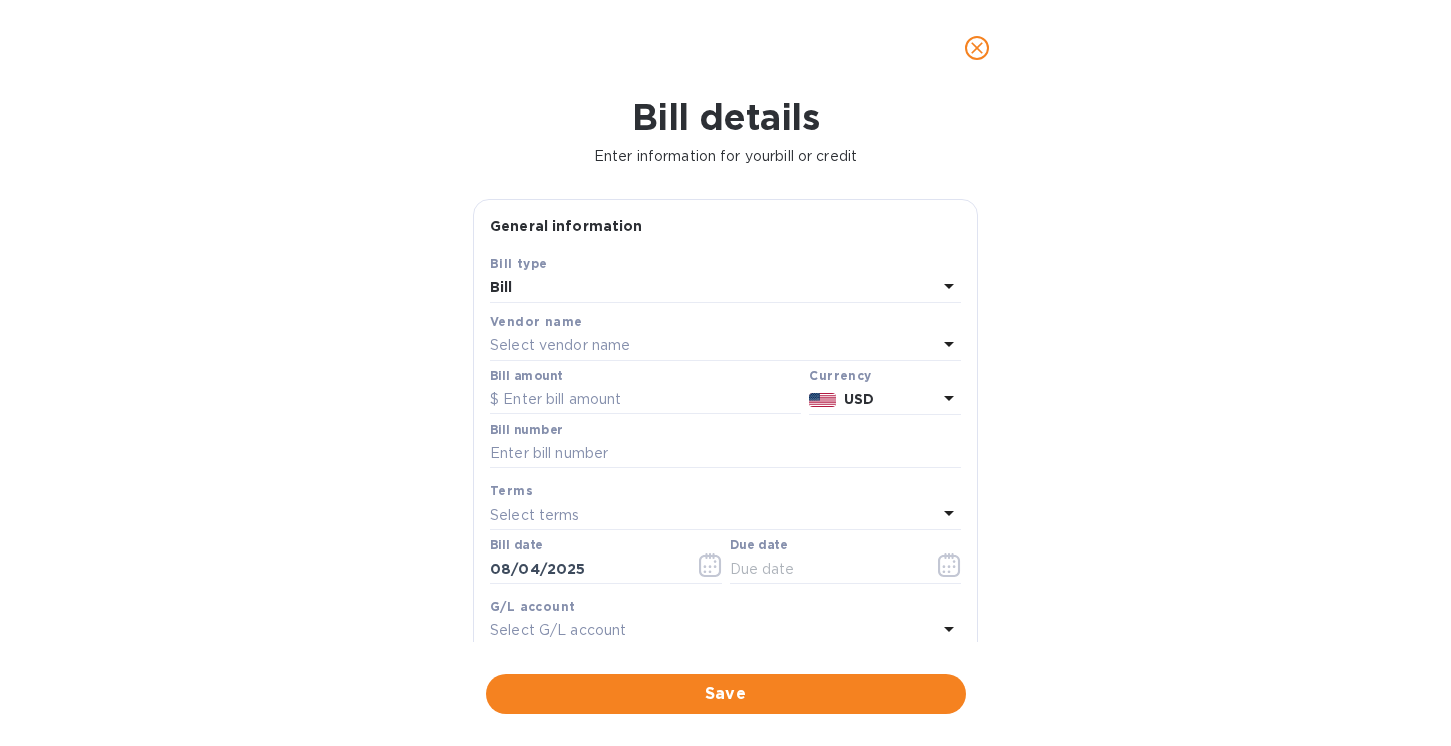 click on "Select vendor name" at bounding box center (560, 345) 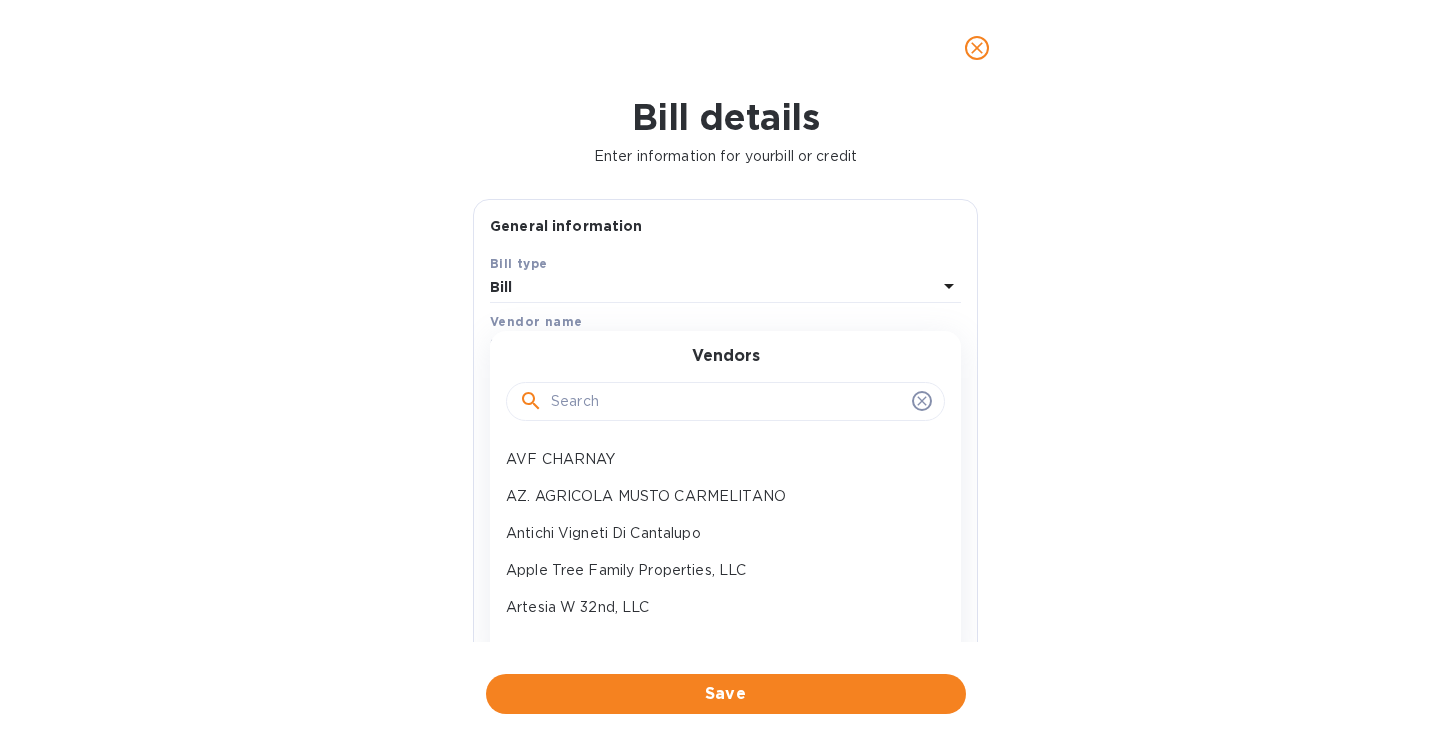 click at bounding box center (727, 402) 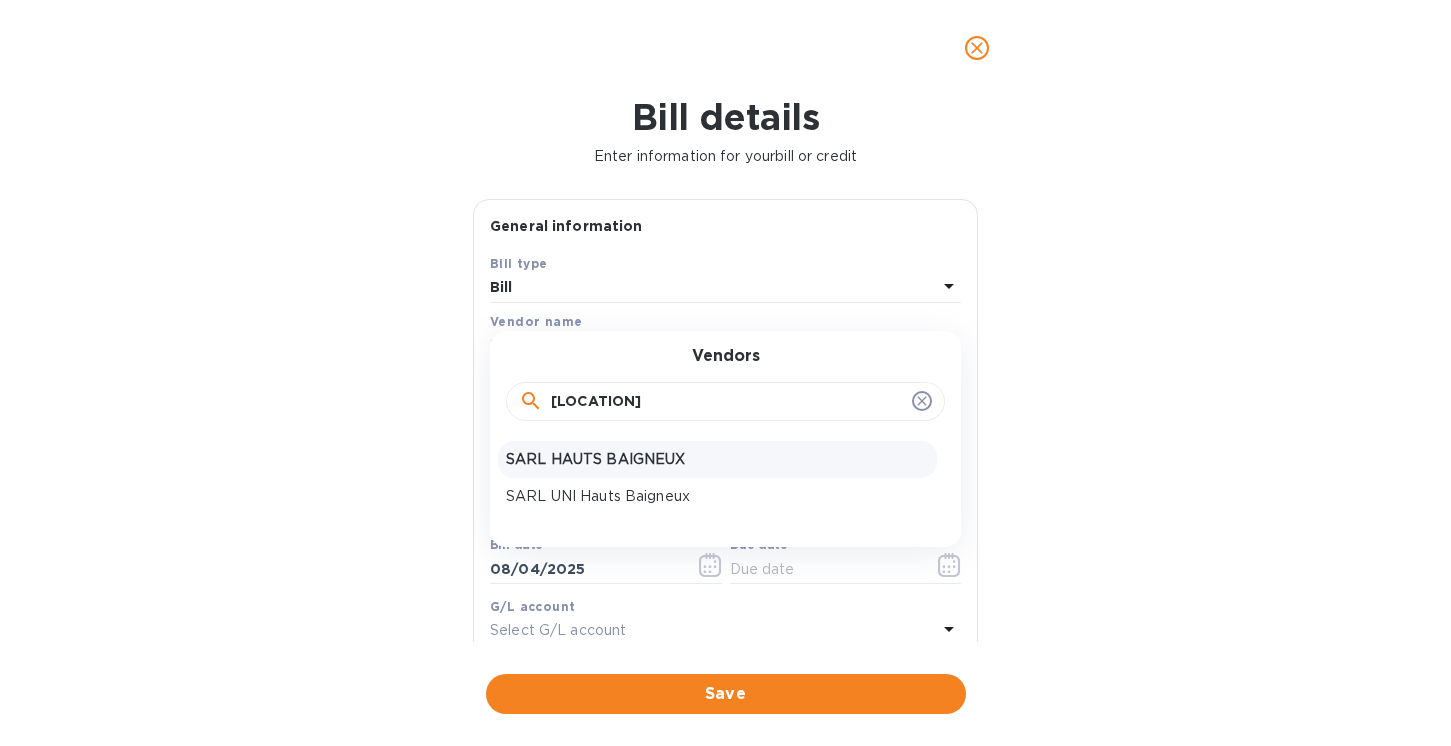 type on "[LOCATION]" 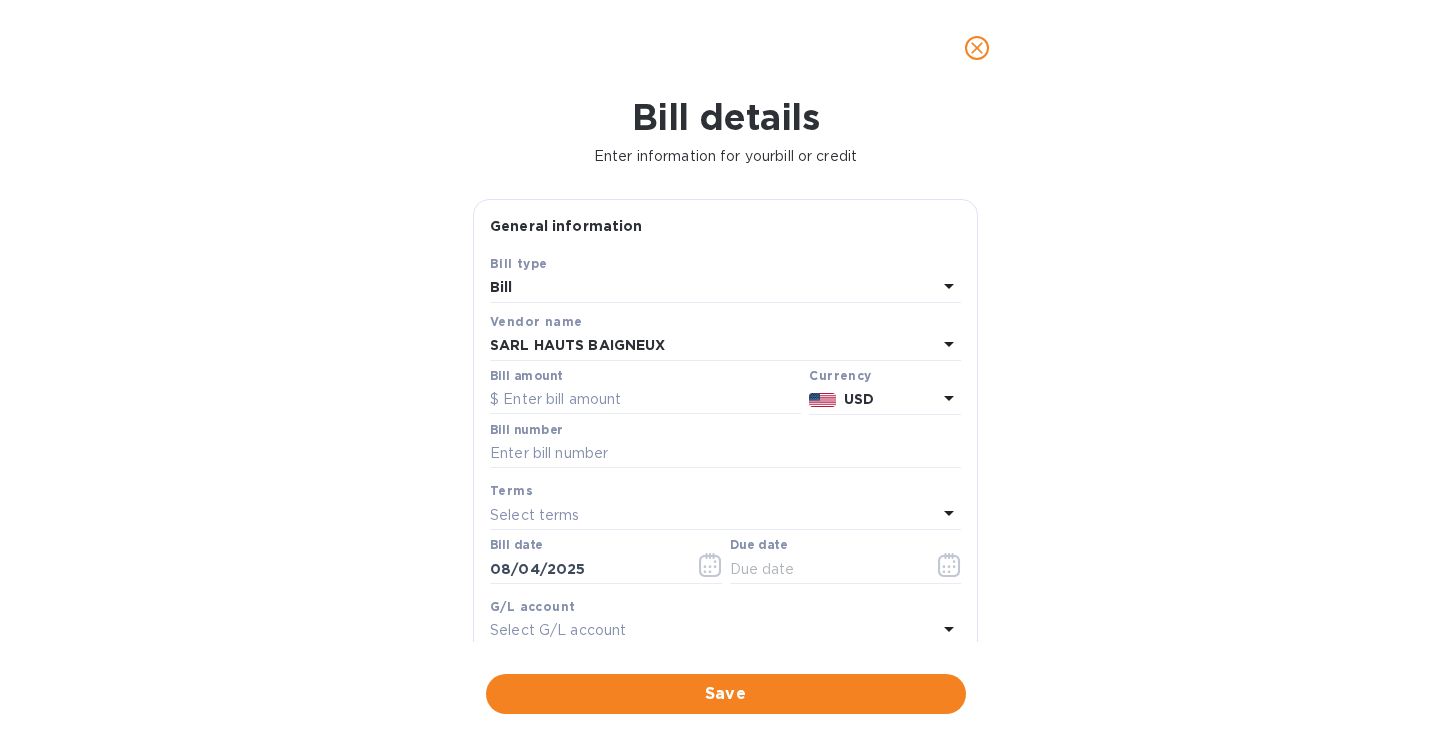 click 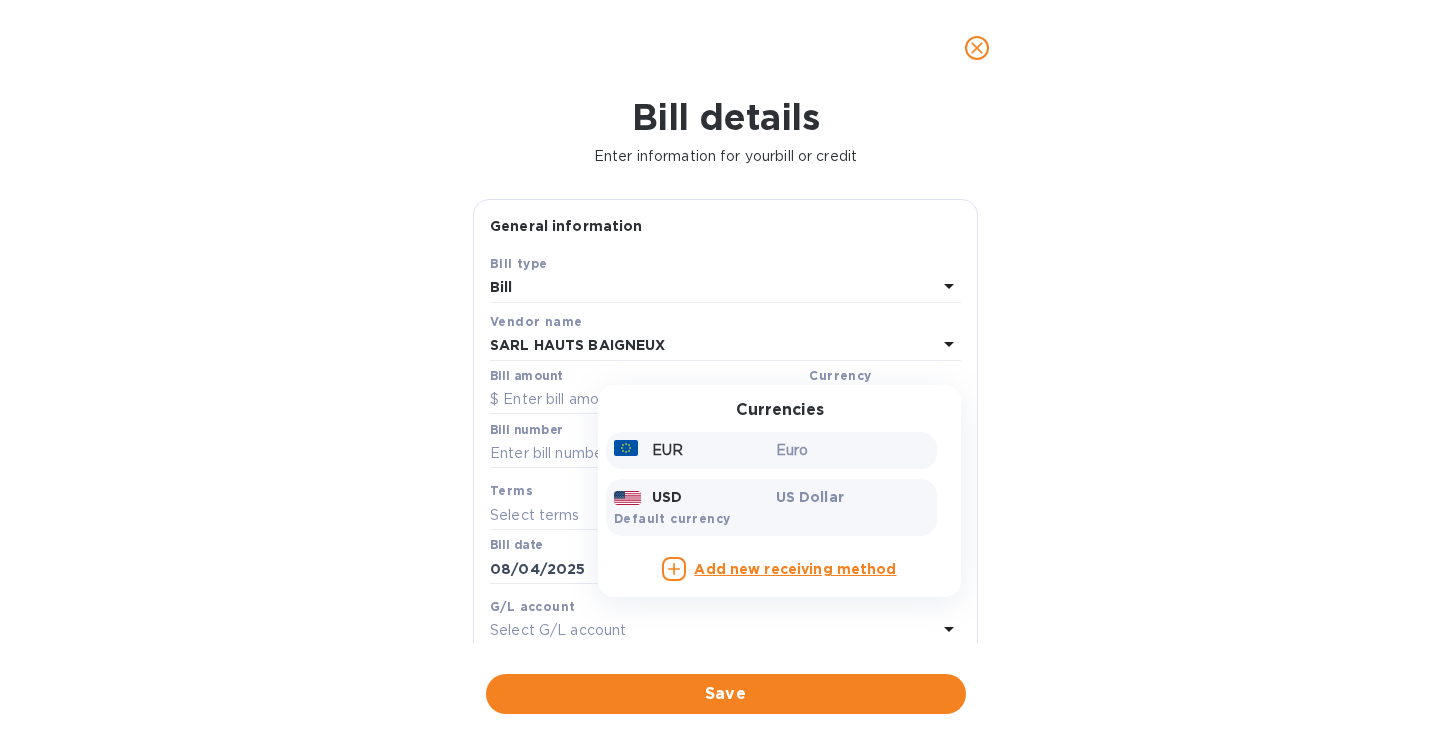 click on "EUR" at bounding box center [691, 450] 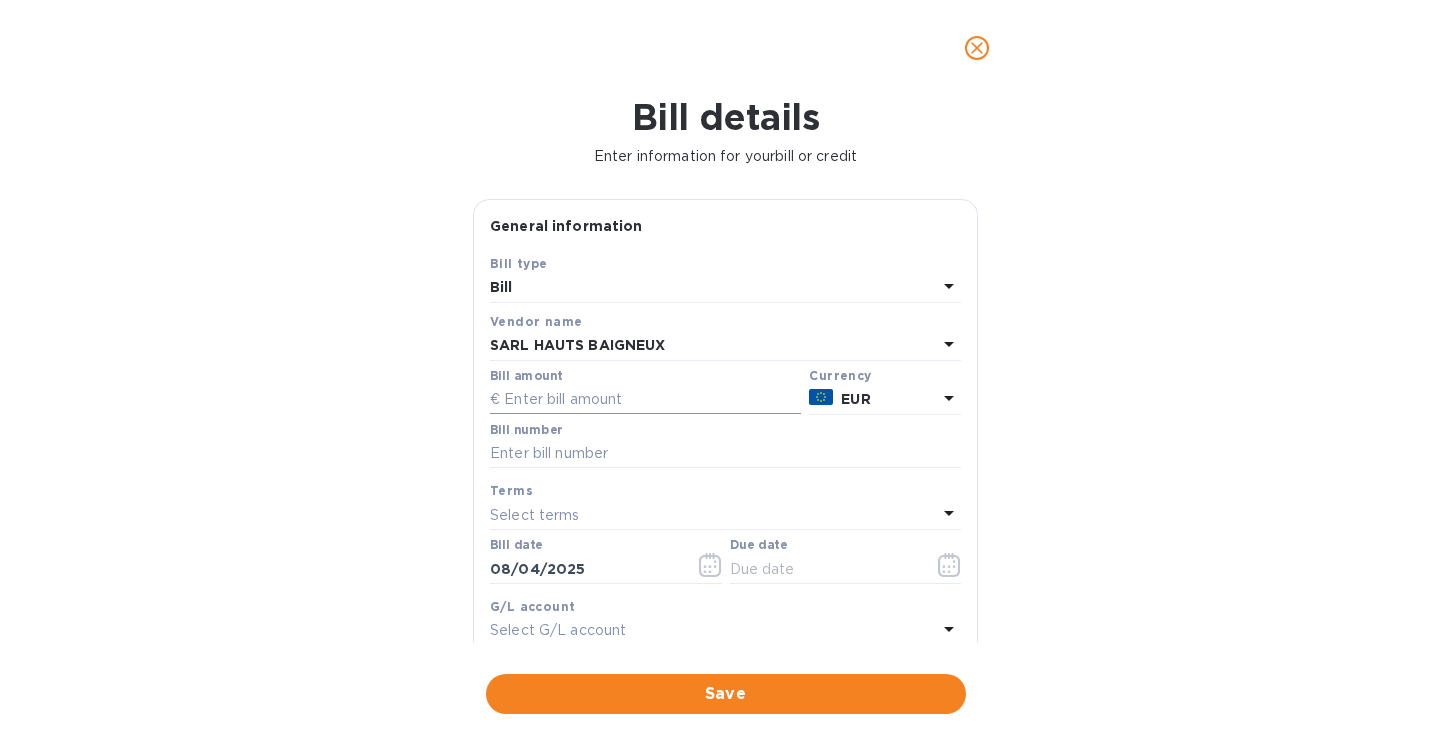 click at bounding box center (645, 400) 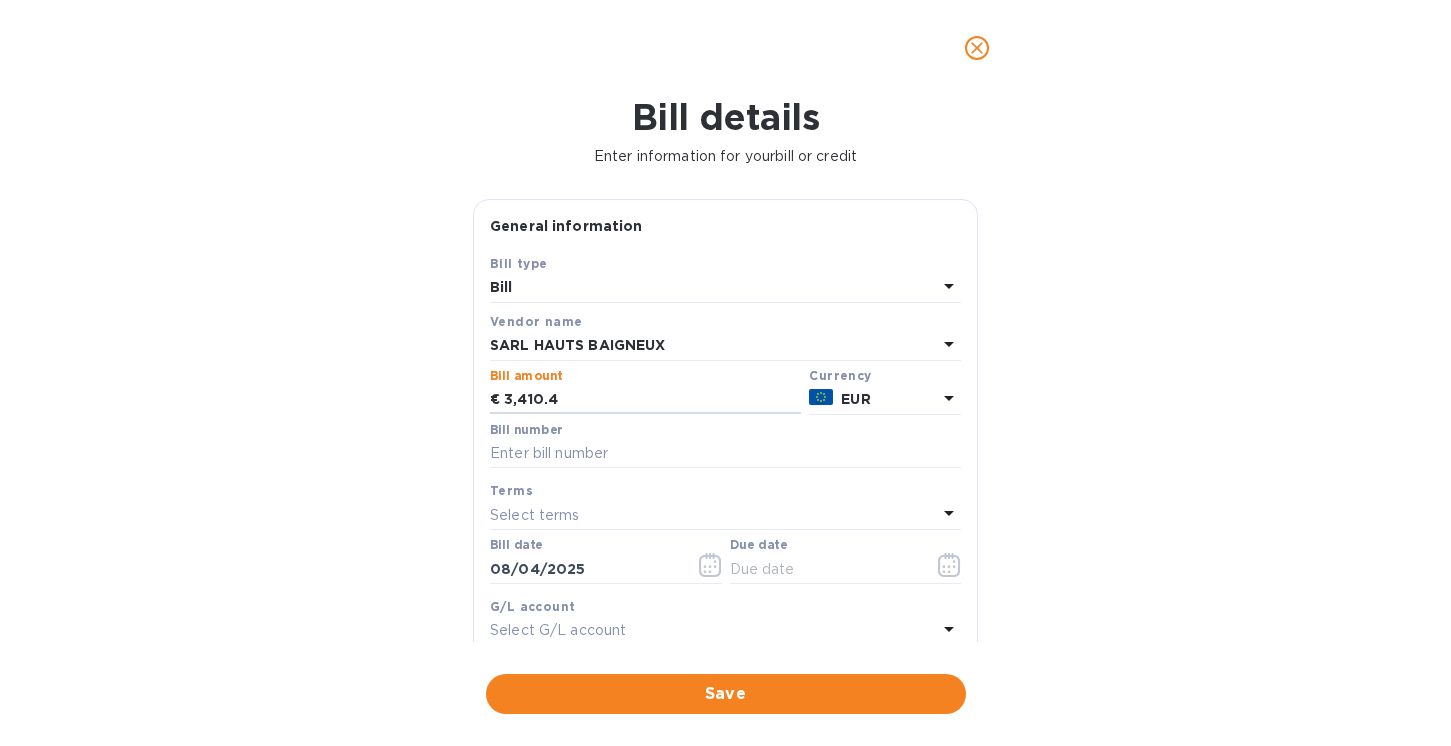 type on "3,410.4" 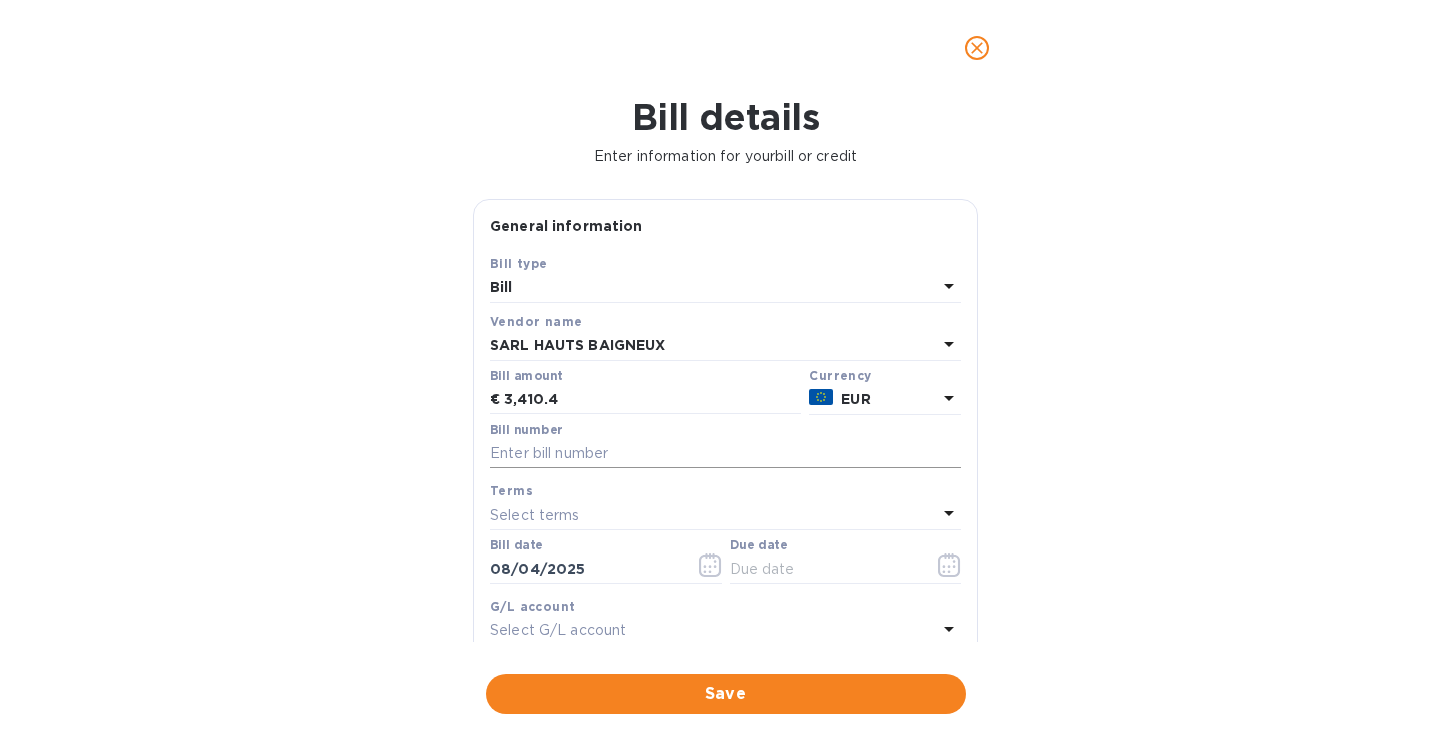 click at bounding box center (725, 454) 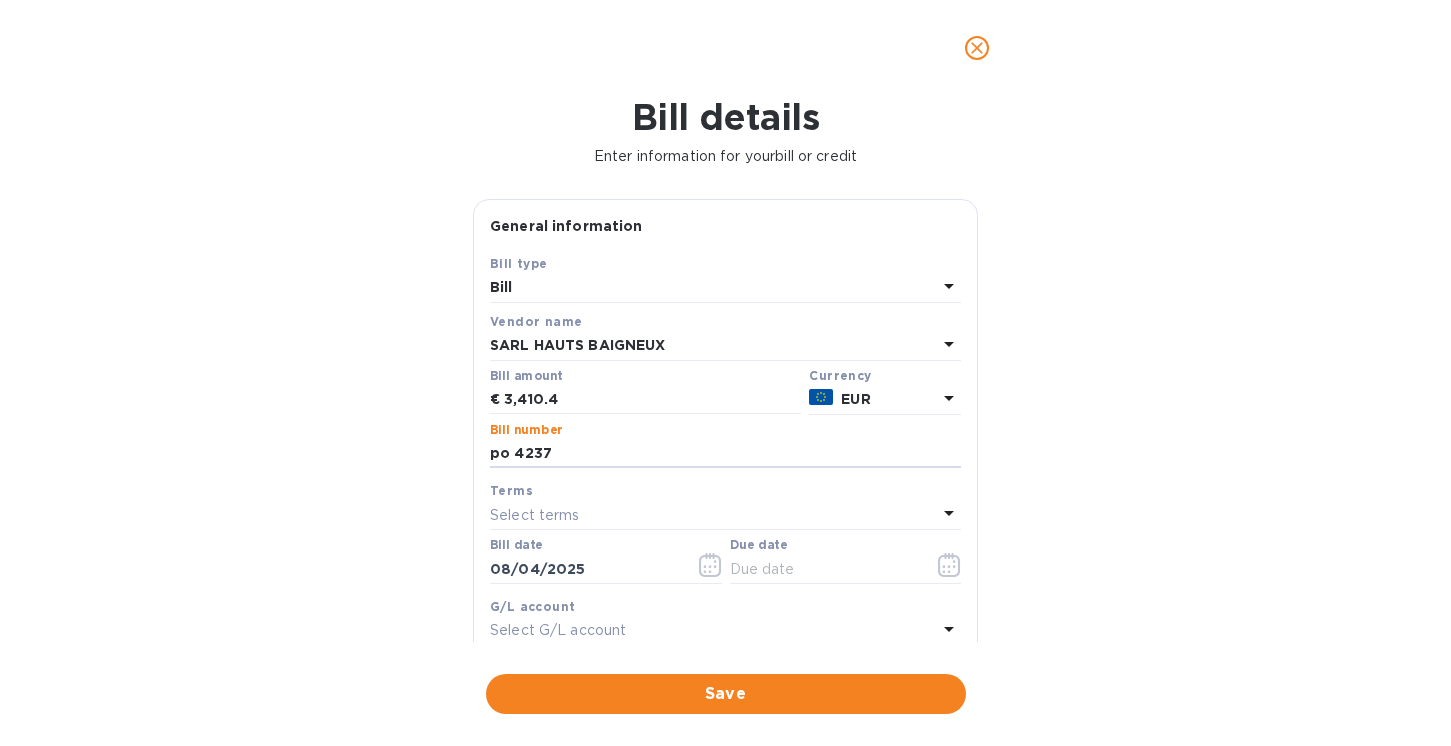 drag, startPoint x: 562, startPoint y: 455, endPoint x: 441, endPoint y: 453, distance: 121.016525 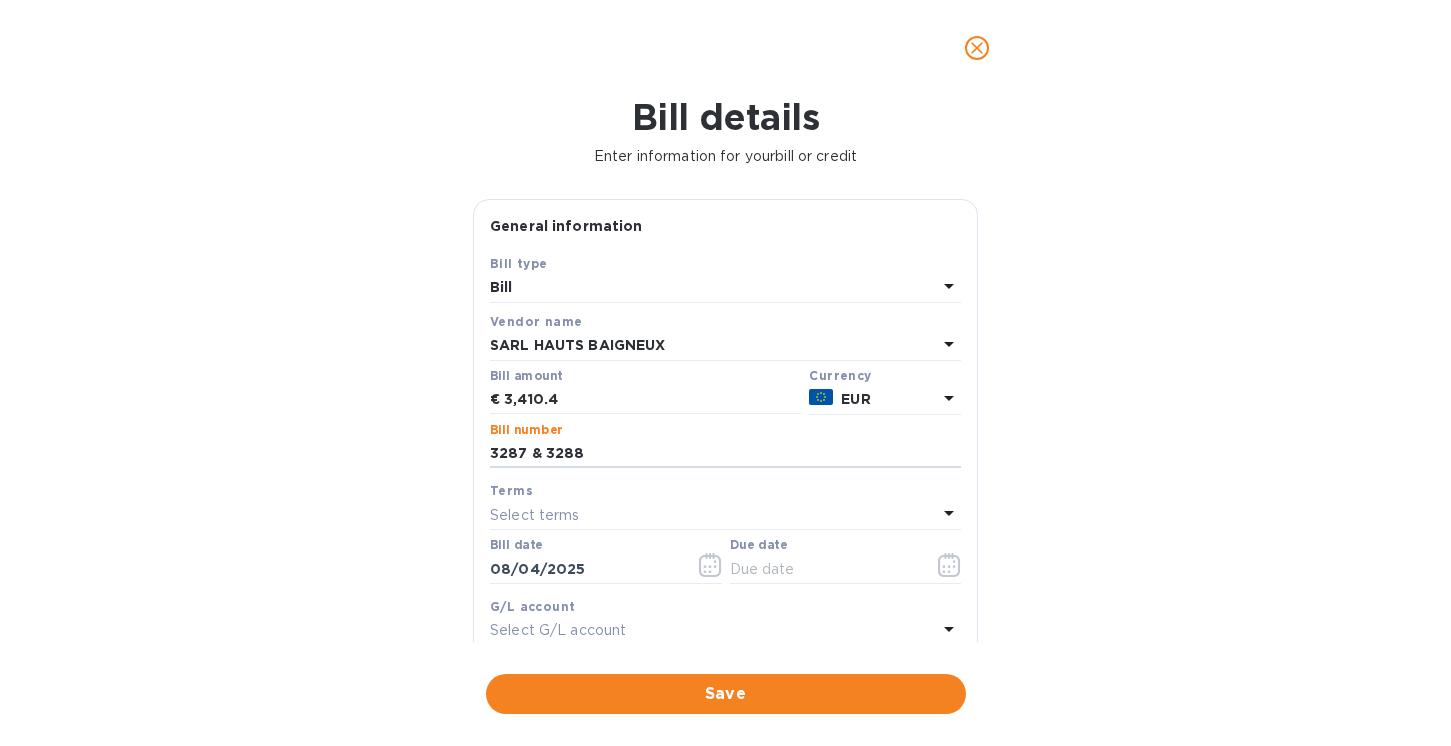 type on "3287 & 3288" 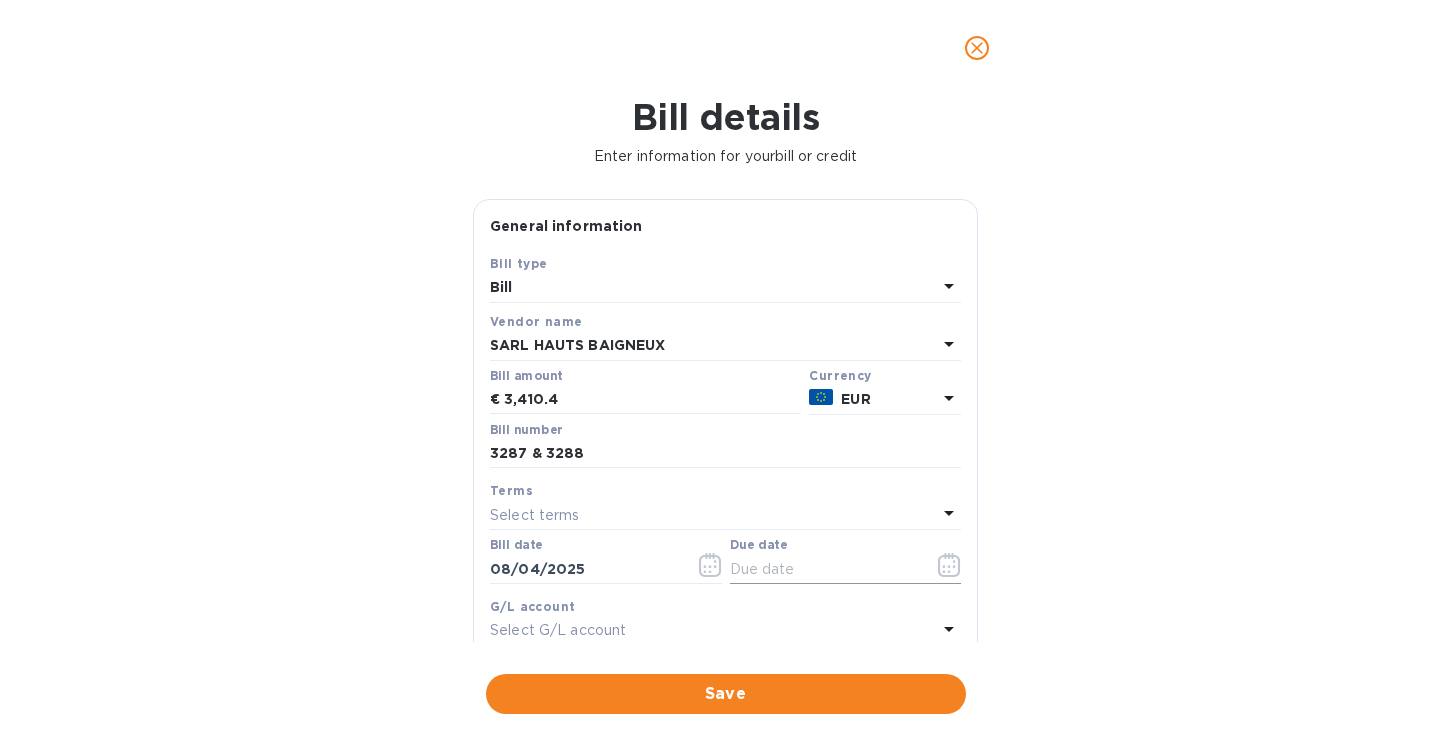 click 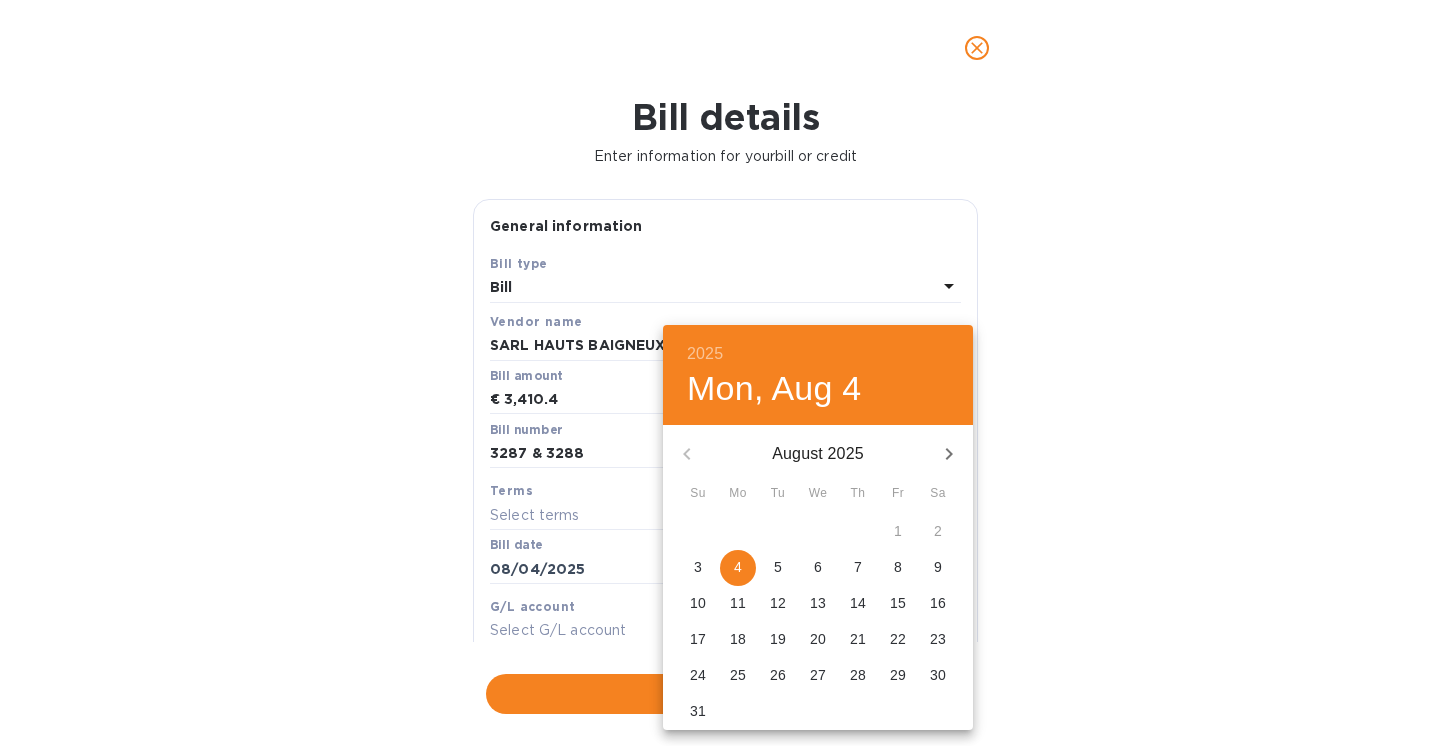 click on "4" at bounding box center [738, 567] 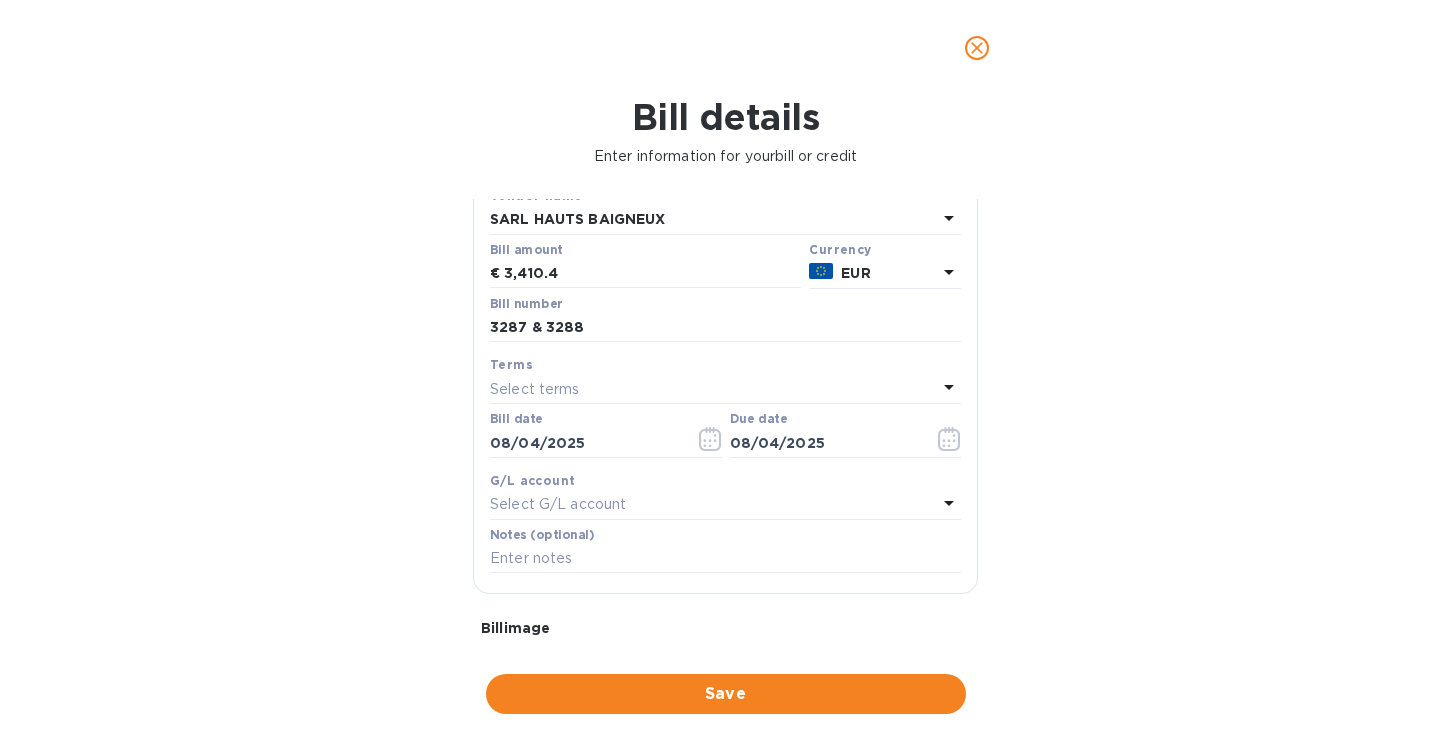 scroll, scrollTop: 309, scrollLeft: 0, axis: vertical 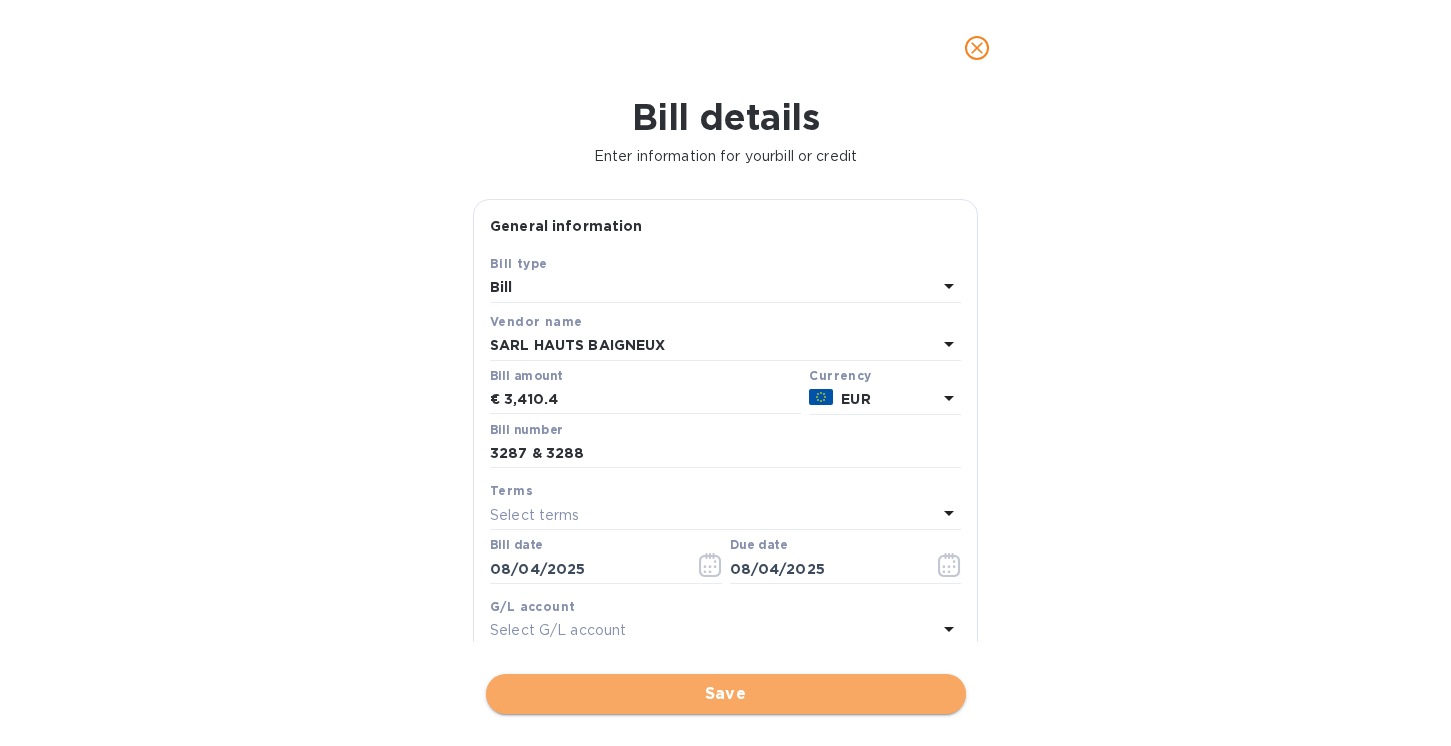 click on "Save" at bounding box center [726, 694] 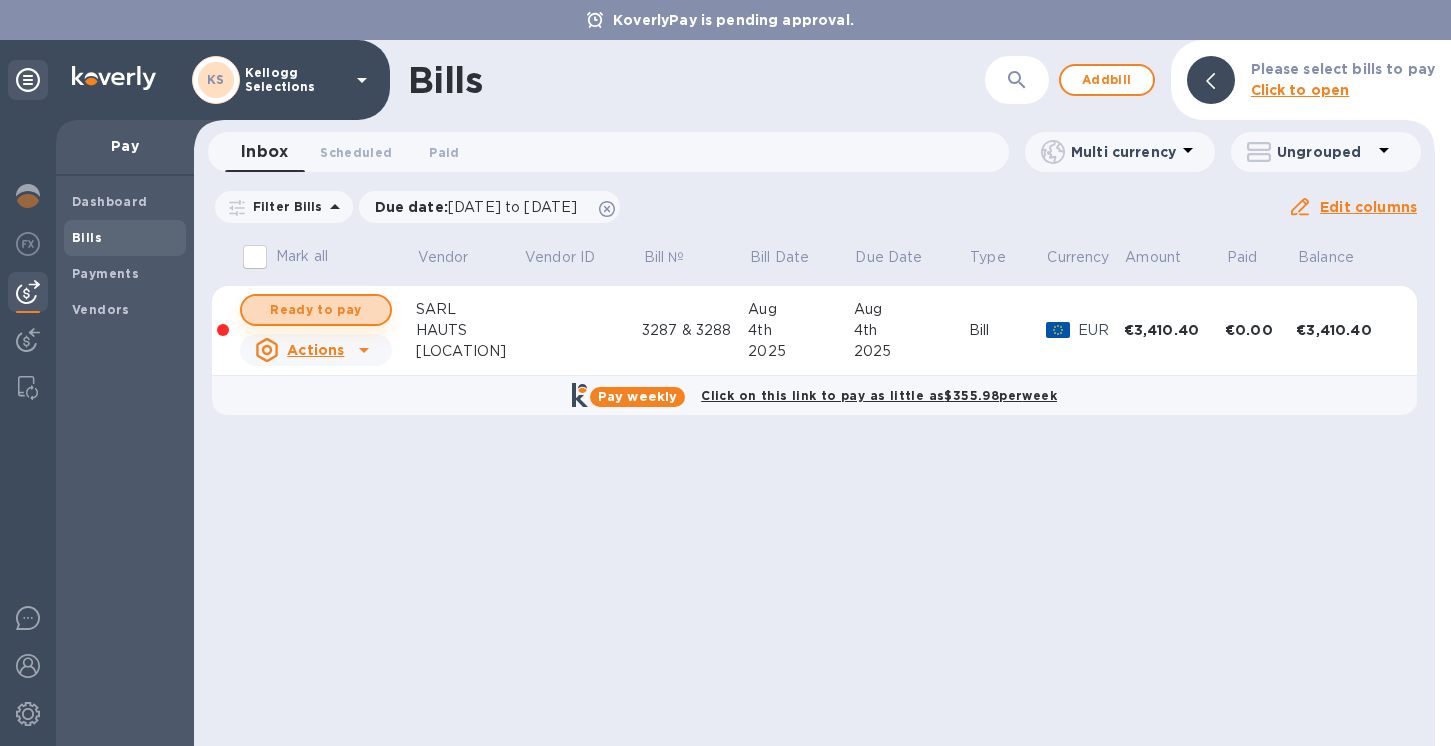 click on "Ready to pay" at bounding box center [316, 310] 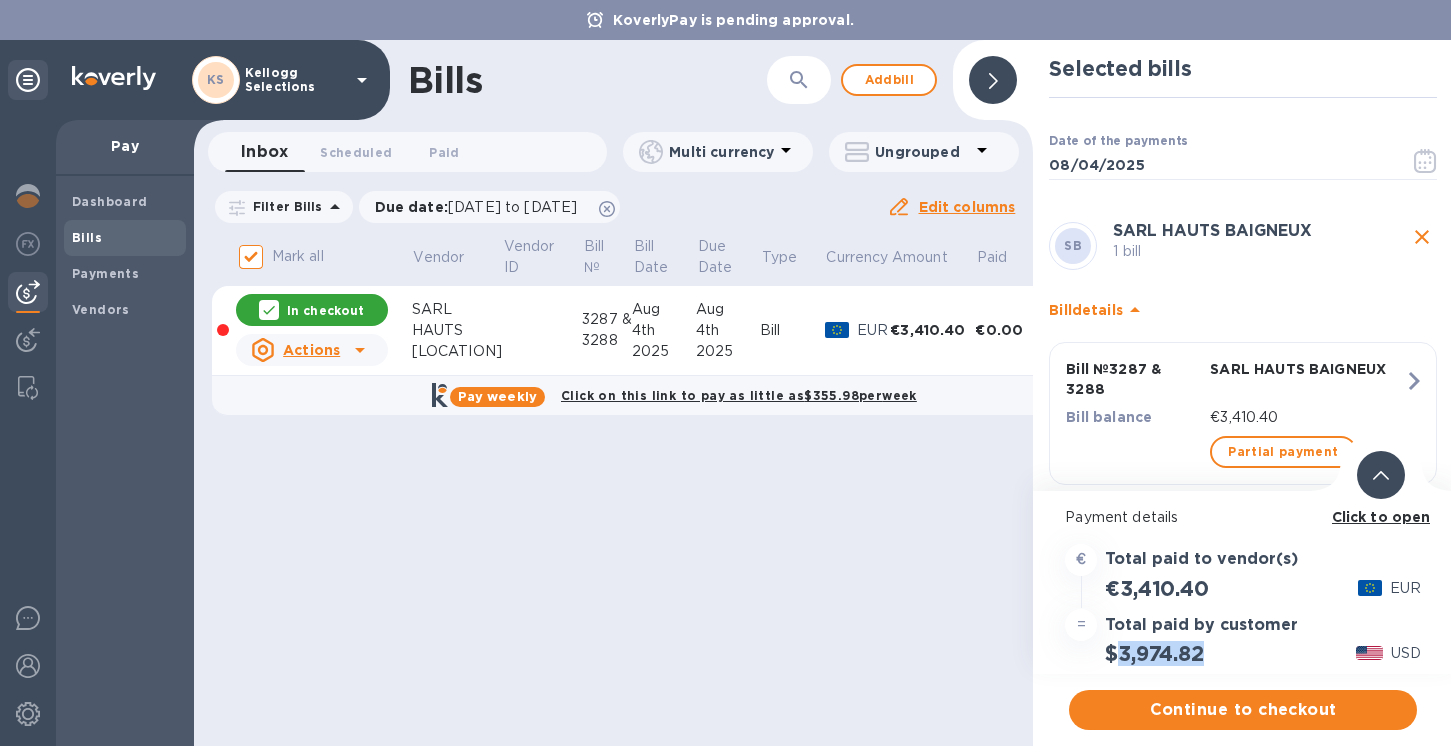 drag, startPoint x: 1207, startPoint y: 654, endPoint x: 1119, endPoint y: 654, distance: 88 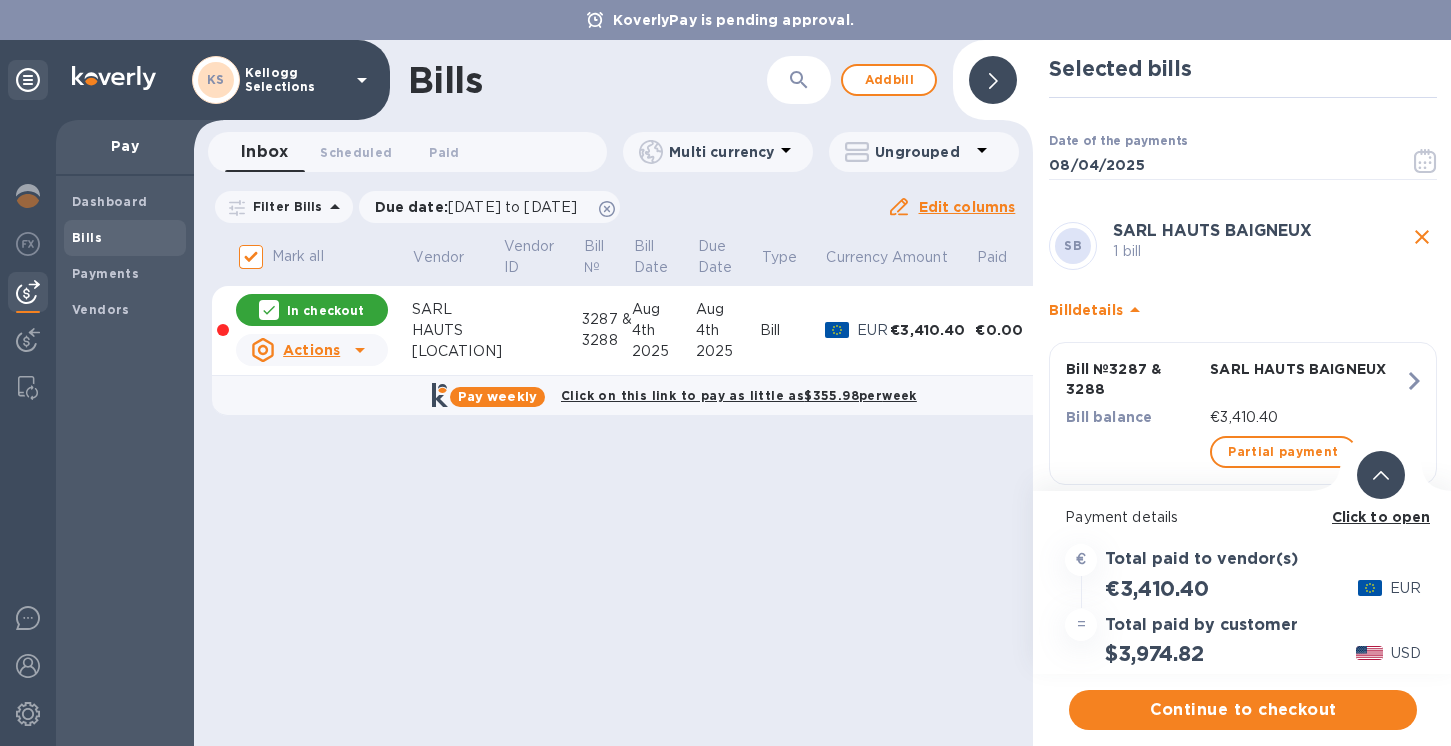 click on "Click to open" at bounding box center [1381, 517] 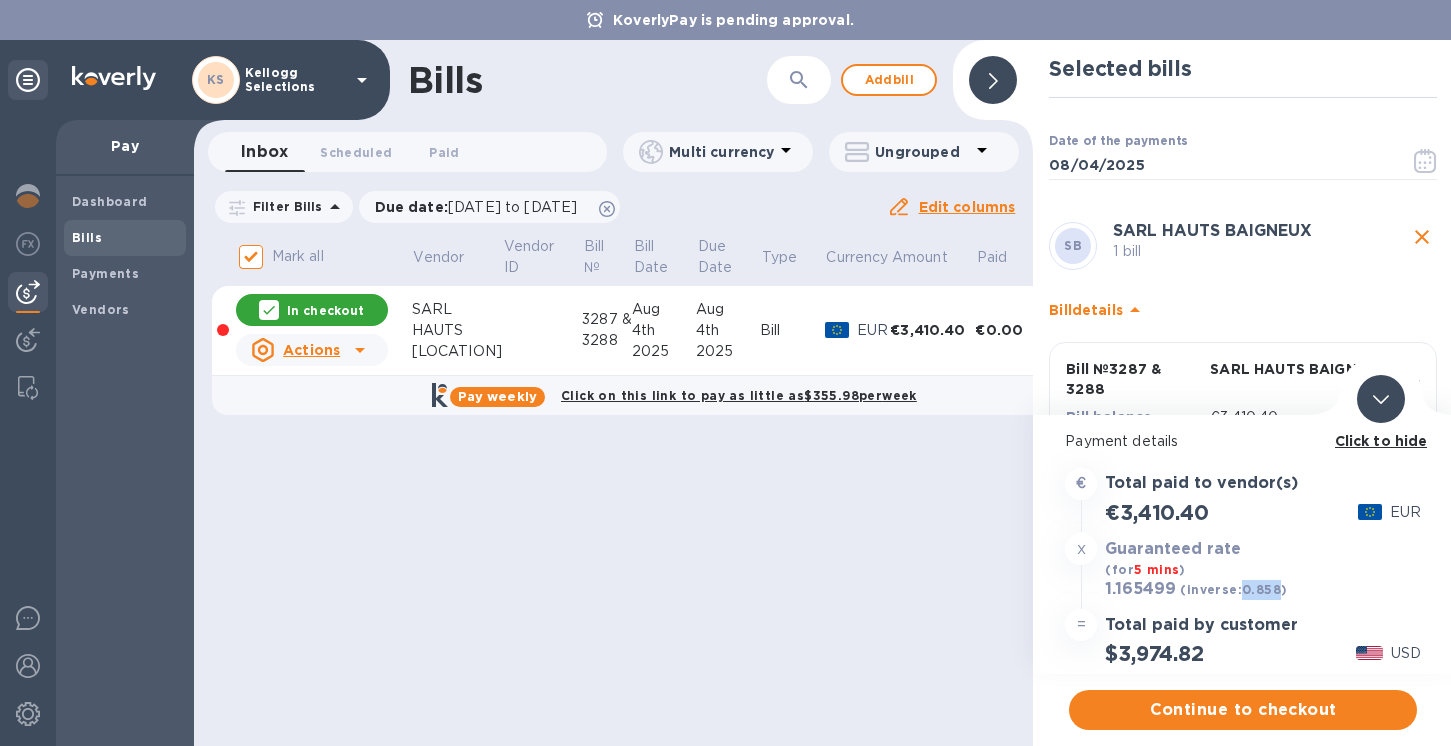 drag, startPoint x: 1275, startPoint y: 592, endPoint x: 1241, endPoint y: 592, distance: 34 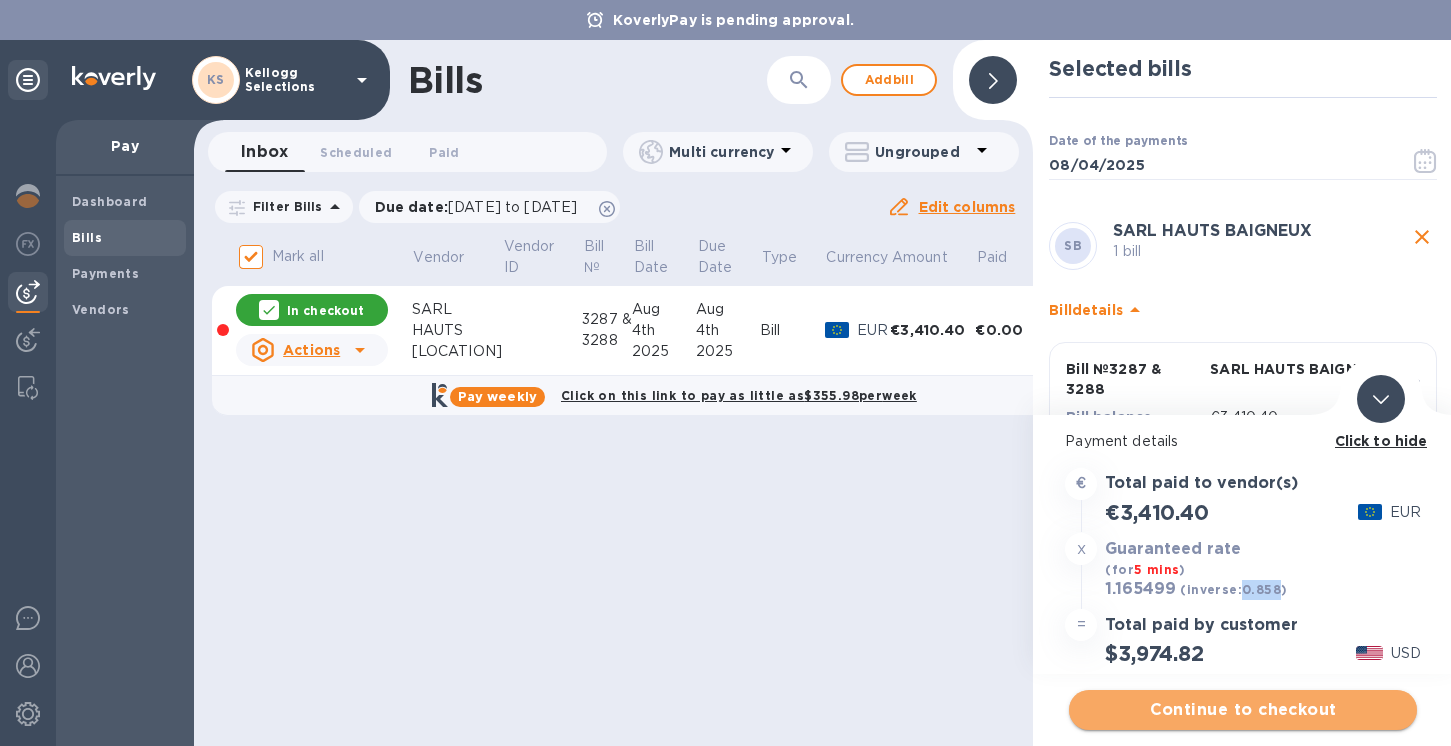 click on "Continue to checkout" at bounding box center (1243, 710) 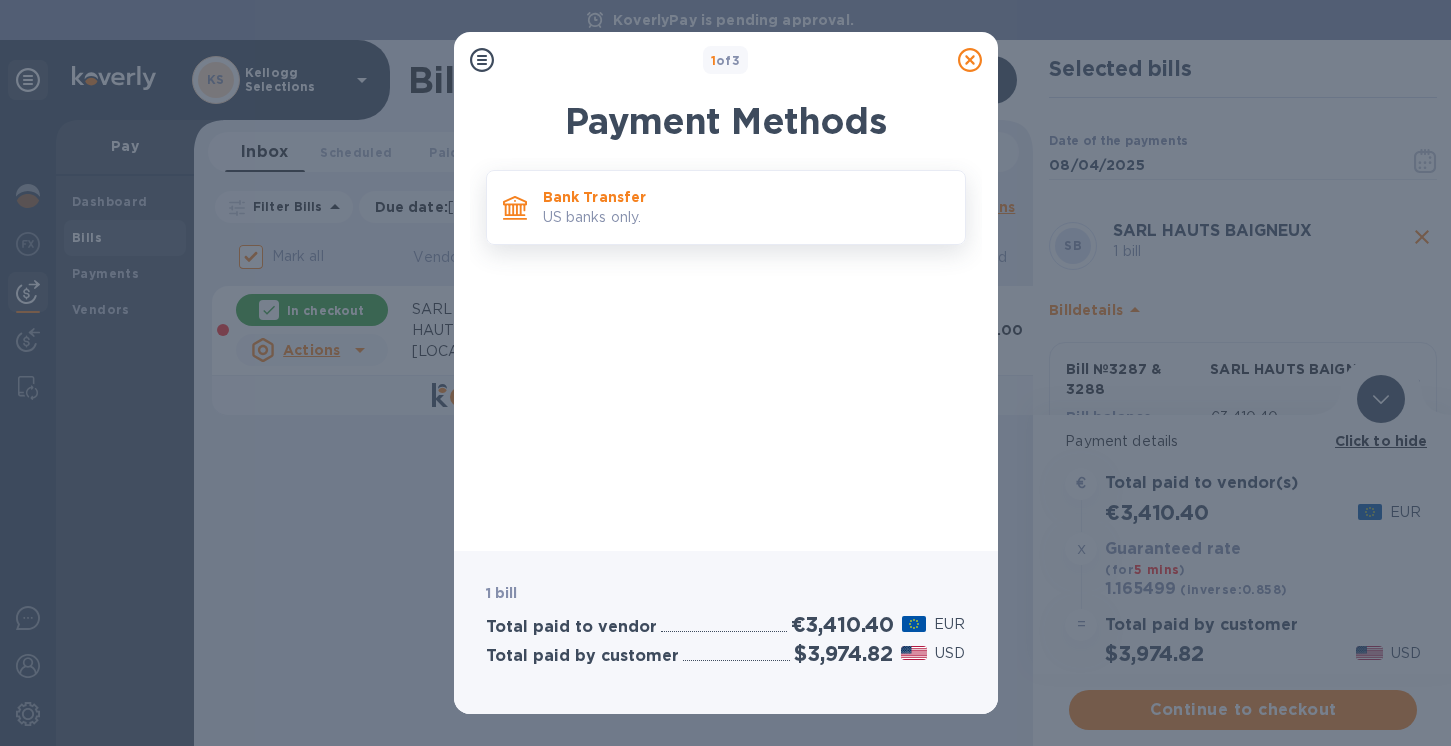 click on "US banks only." at bounding box center (746, 217) 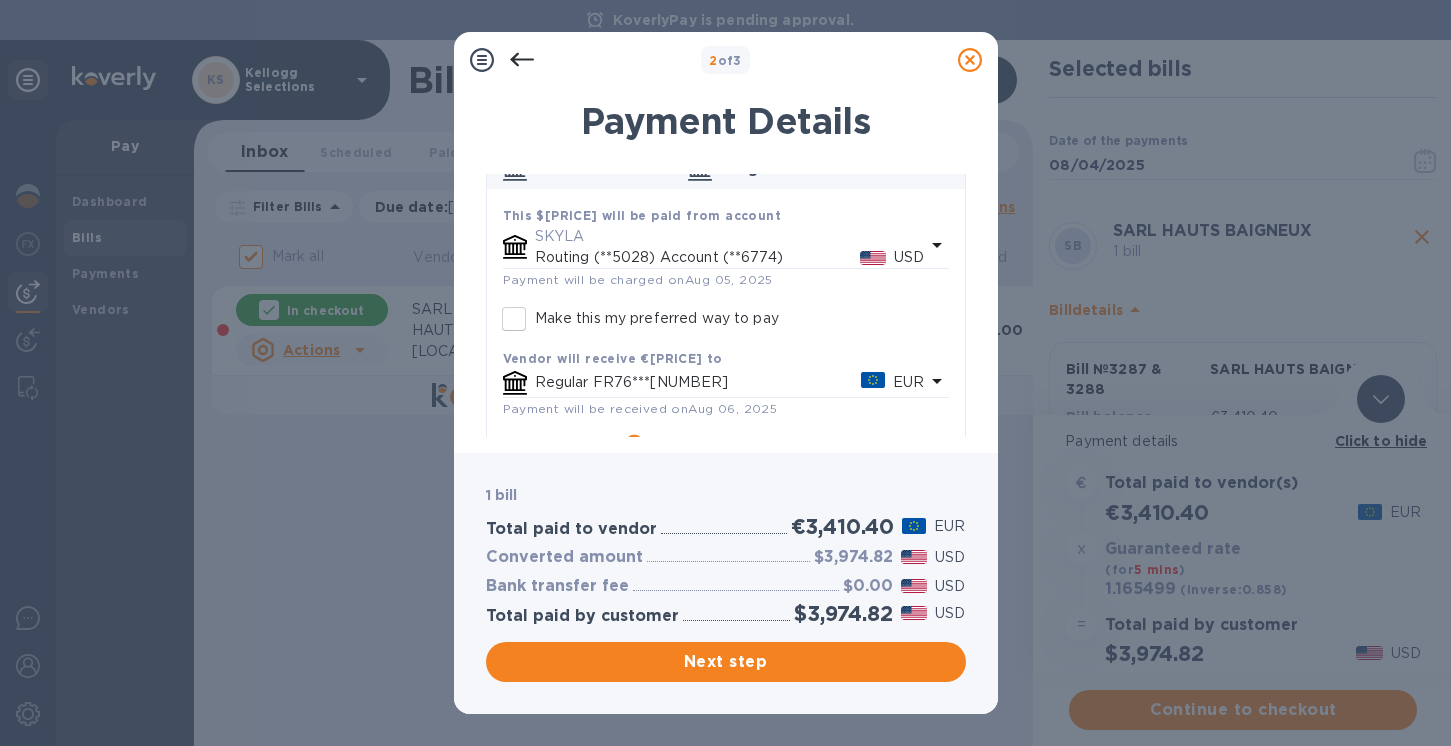 scroll, scrollTop: 130, scrollLeft: 0, axis: vertical 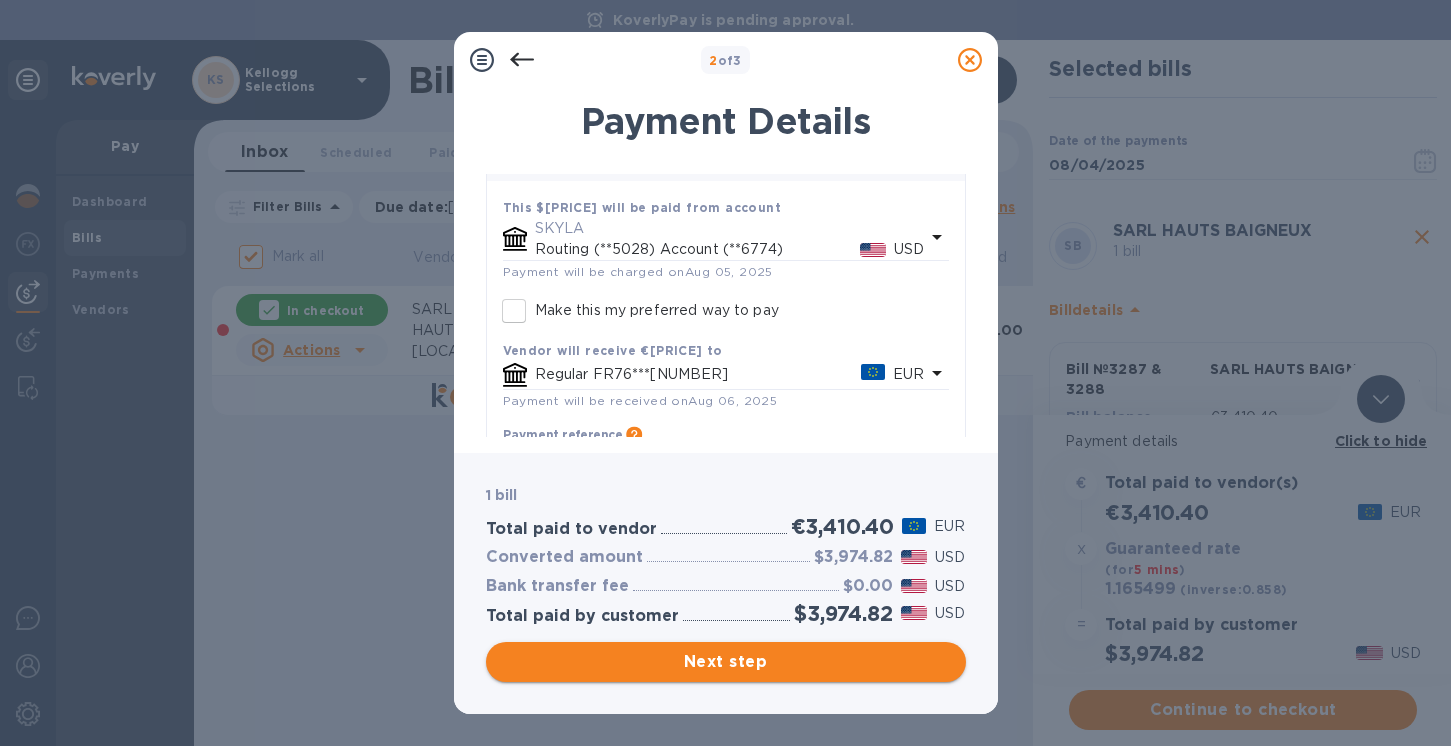 click on "Next step" at bounding box center (726, 662) 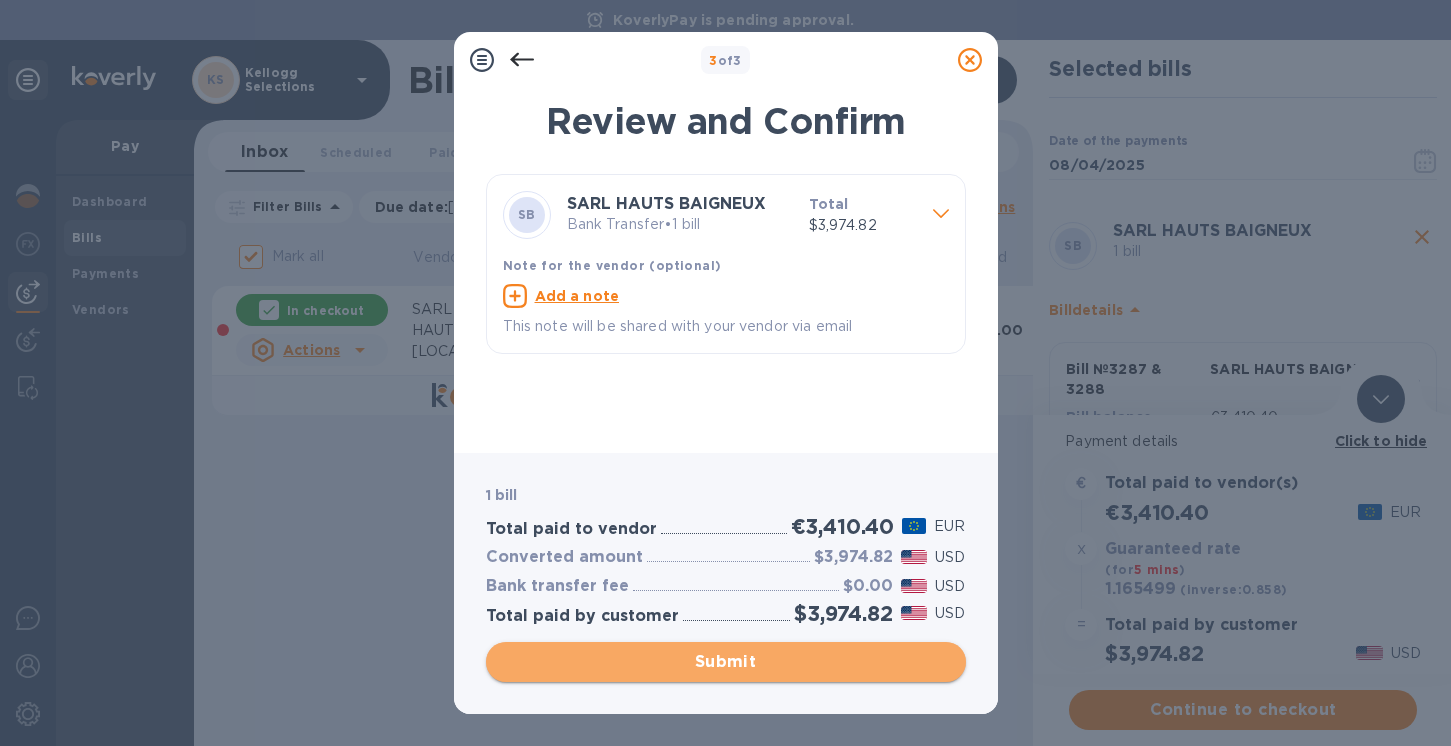 click on "Submit" at bounding box center [726, 662] 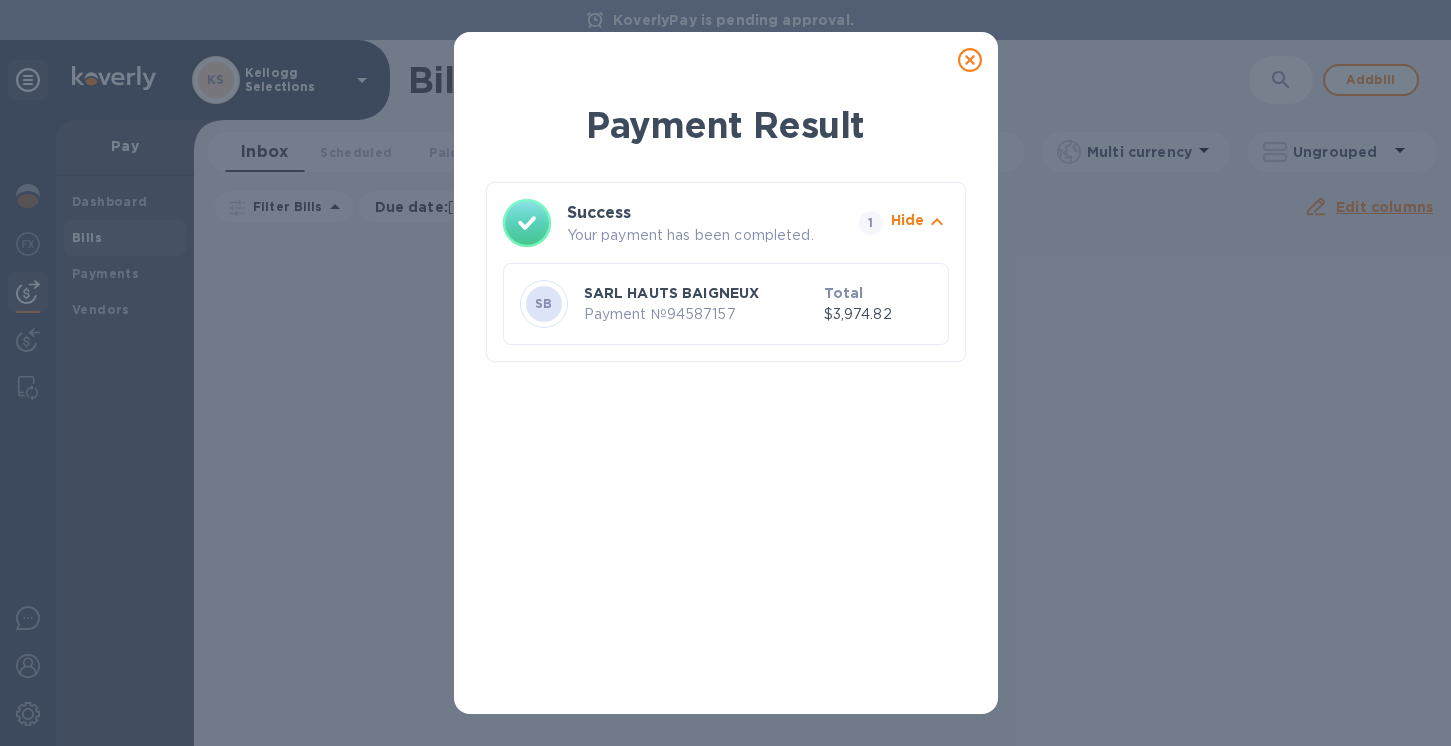 click 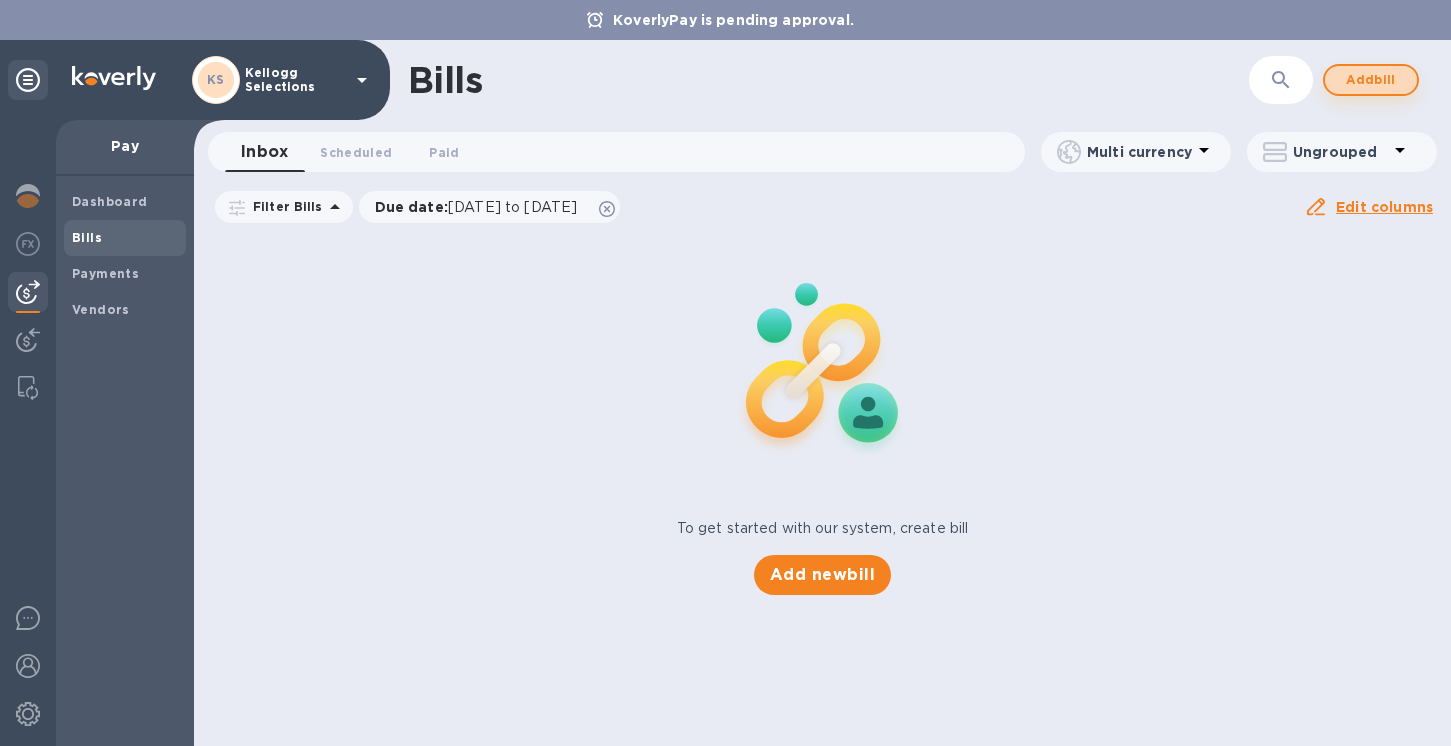 click on "Add   bill" at bounding box center [1371, 80] 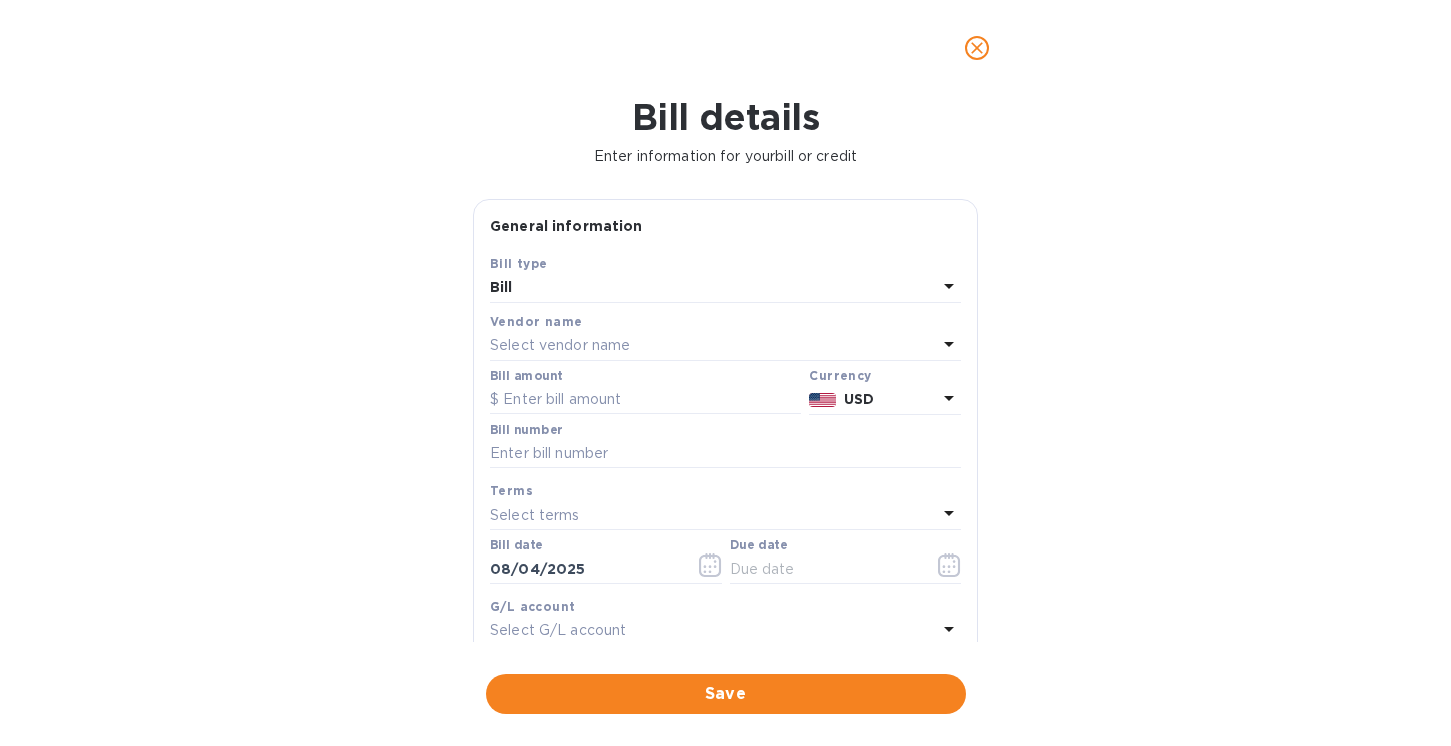 click on "Select vendor name" at bounding box center [560, 345] 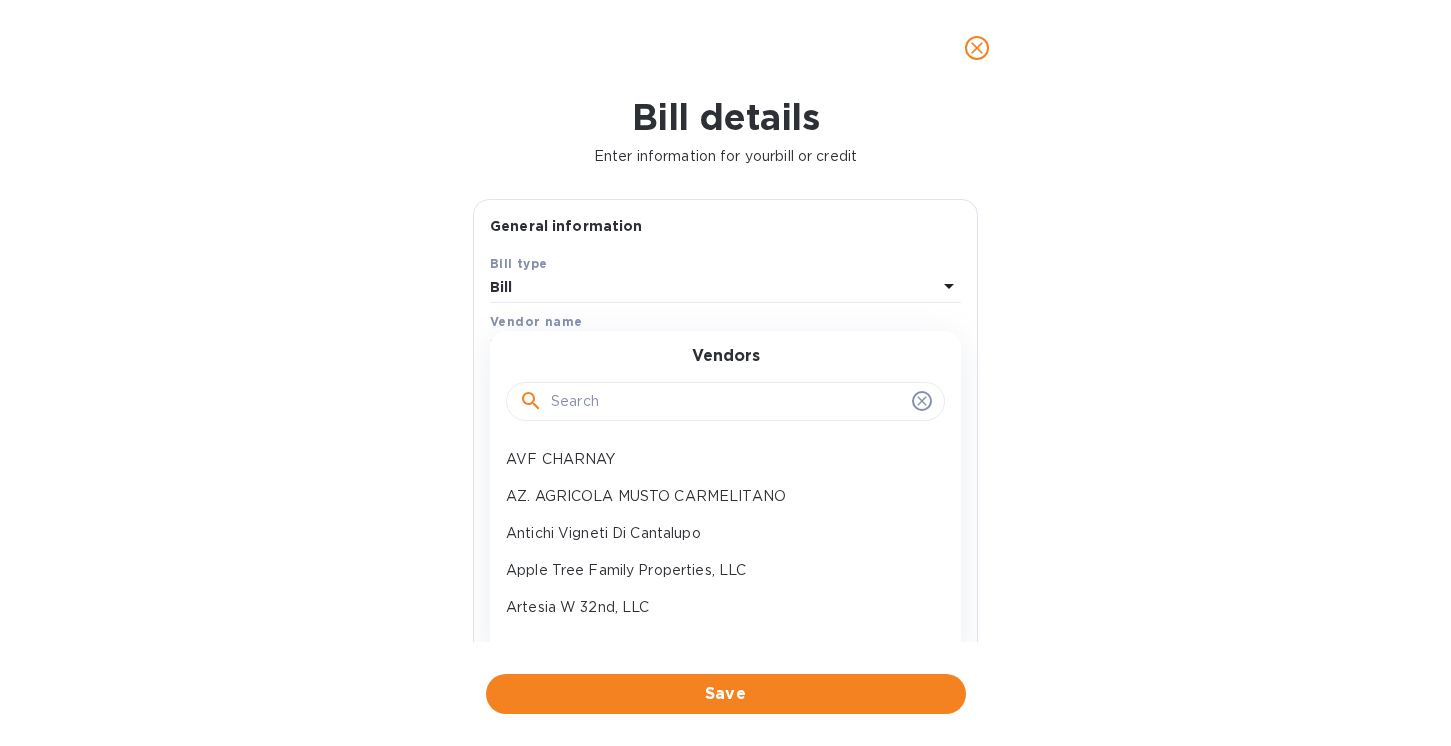 click at bounding box center [727, 402] 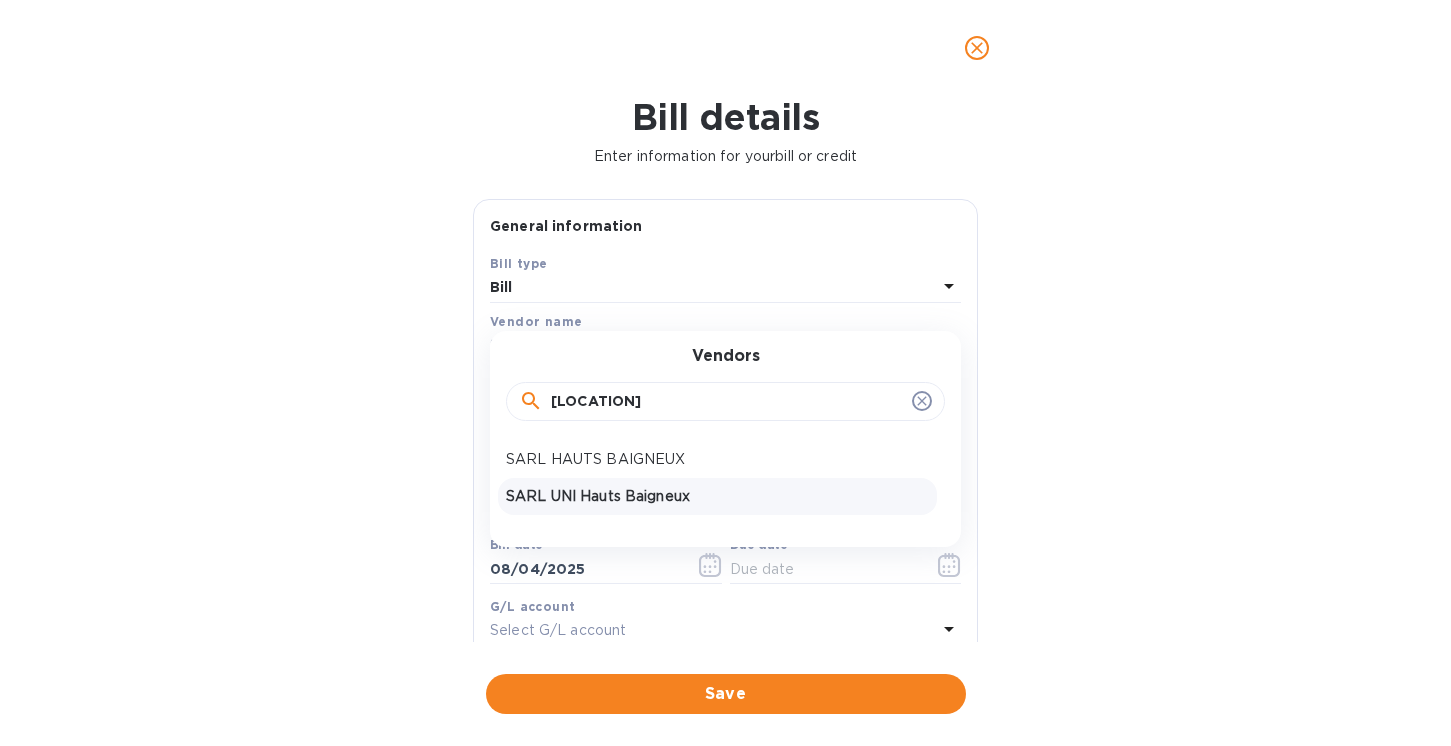 type on "[LOCATION]" 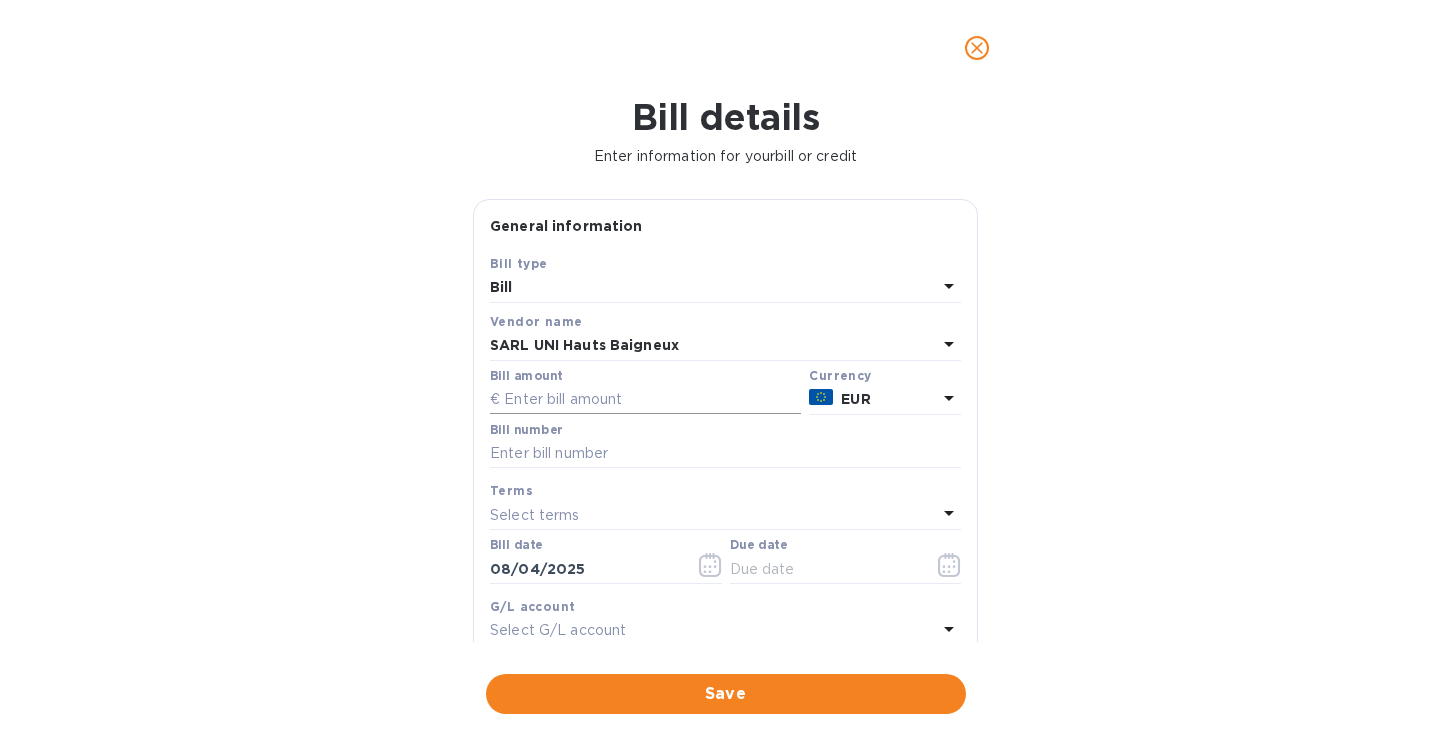 click at bounding box center [645, 400] 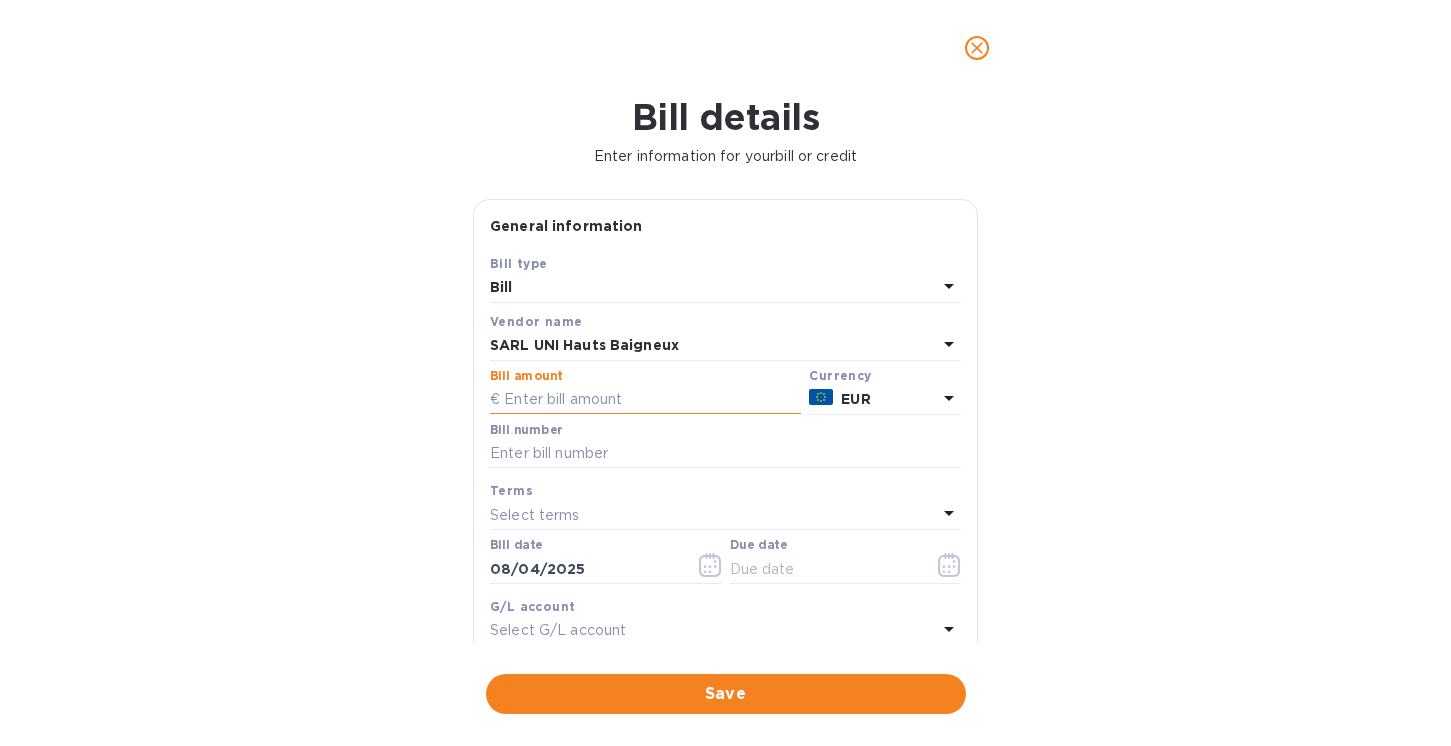 paste on "1,728.72" 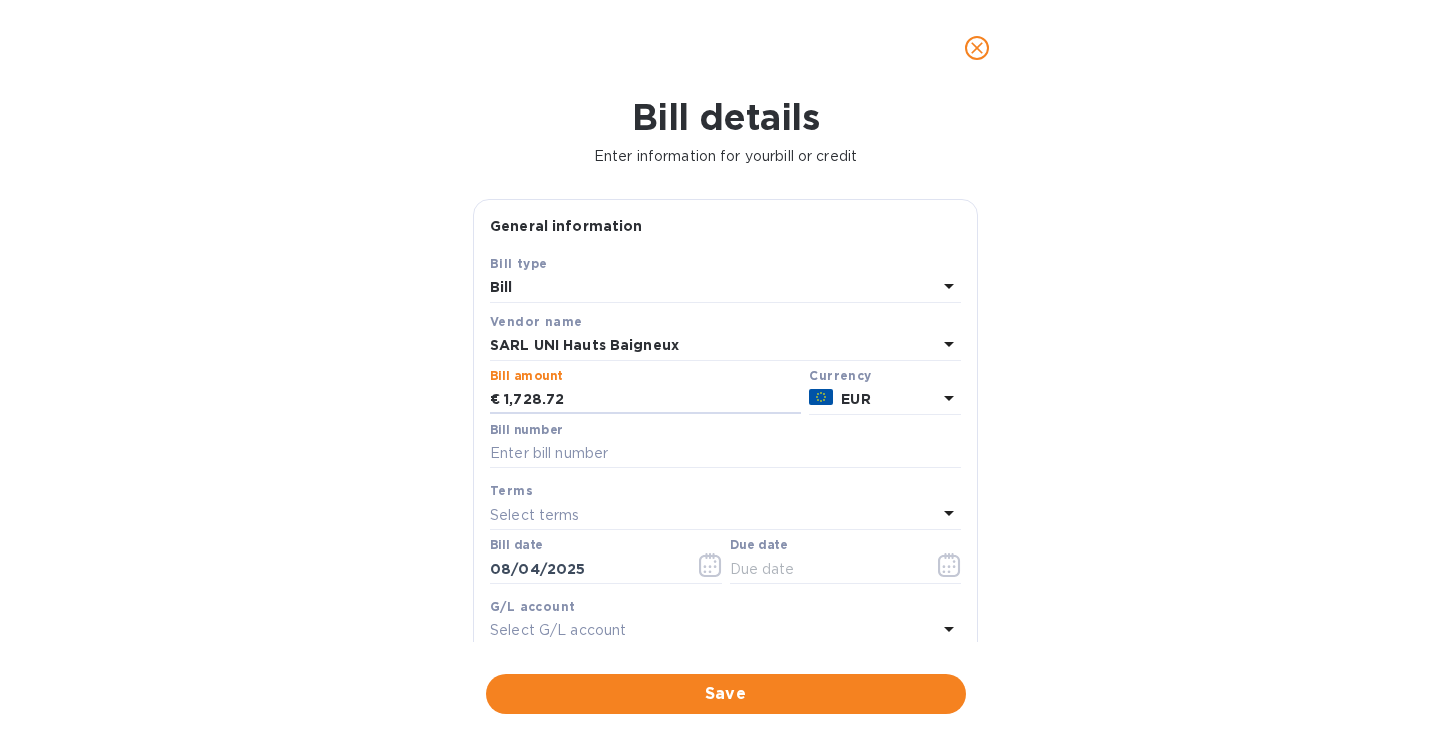 type on "1,728.72" 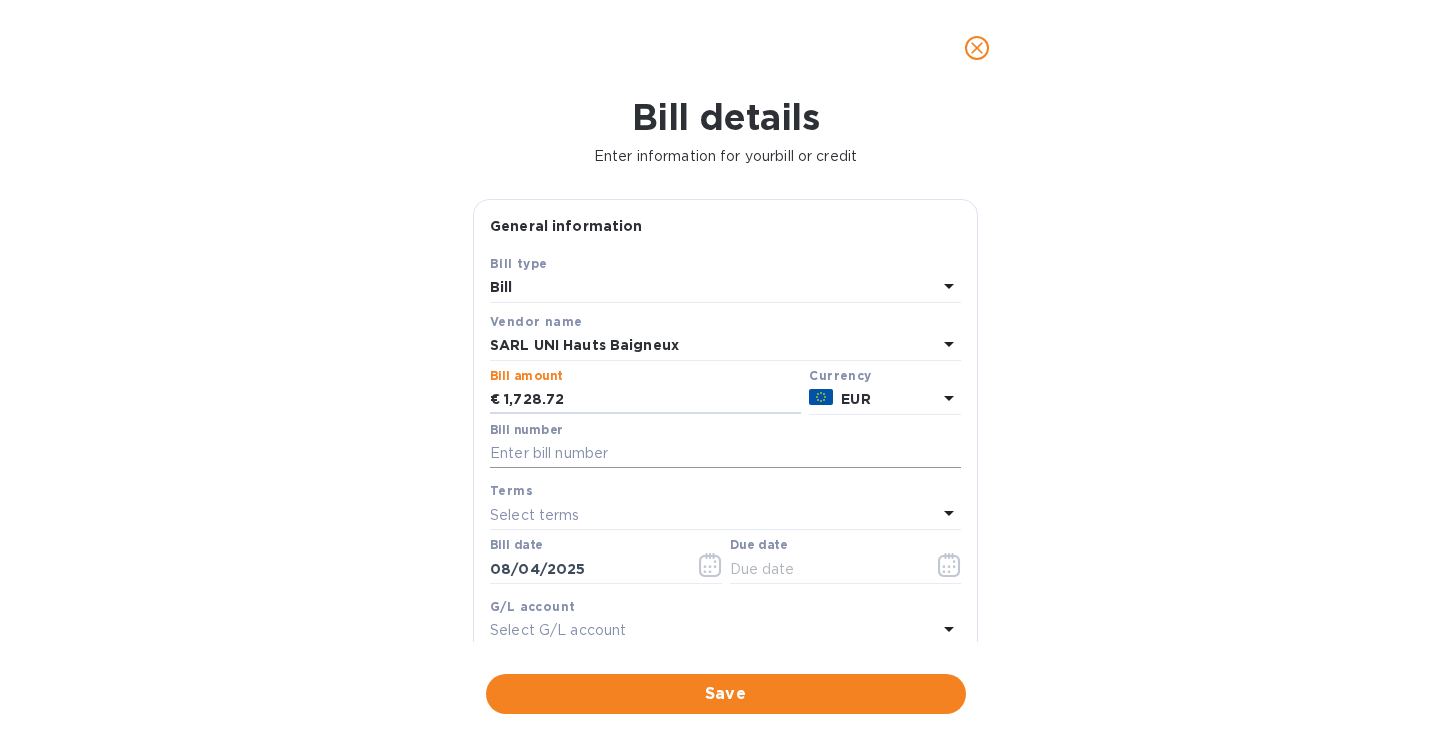 click at bounding box center (725, 454) 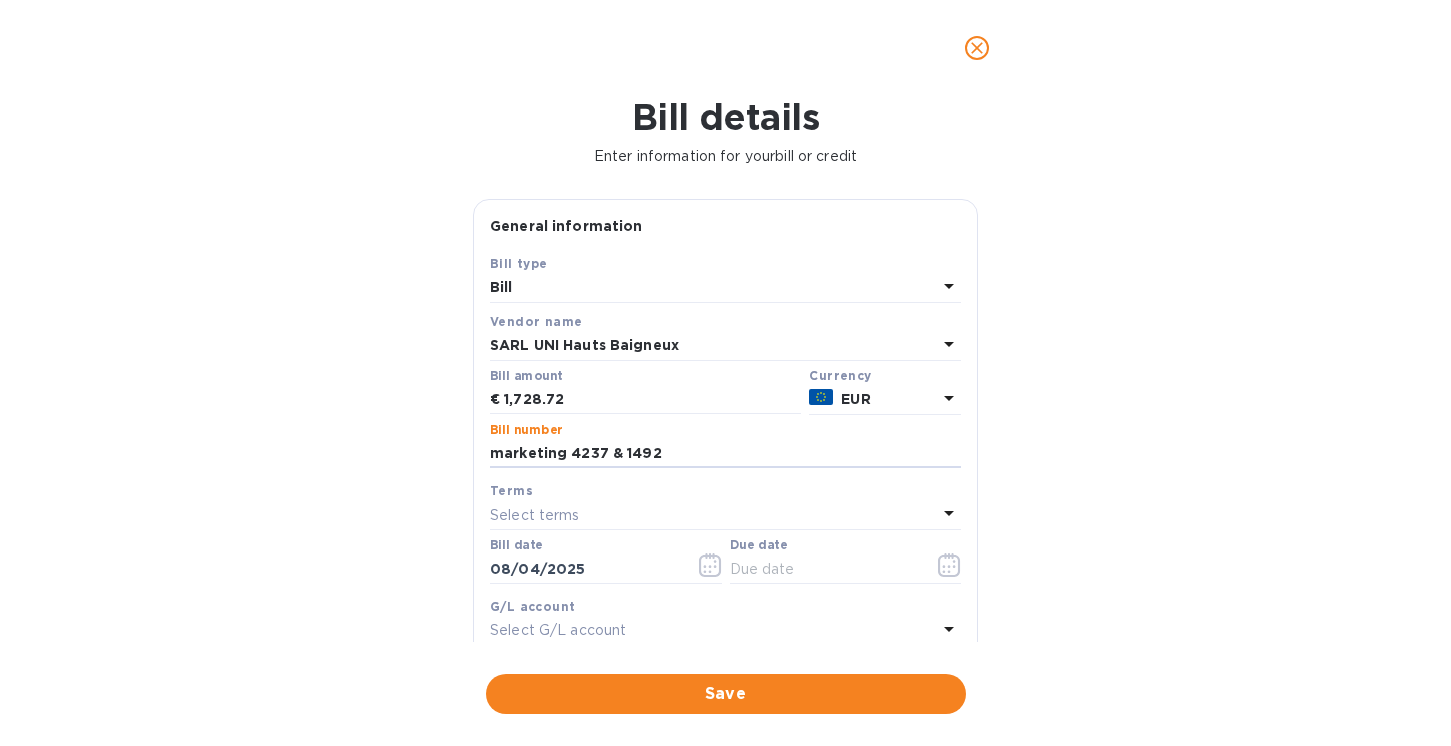type on "marketing 4237 & 1492" 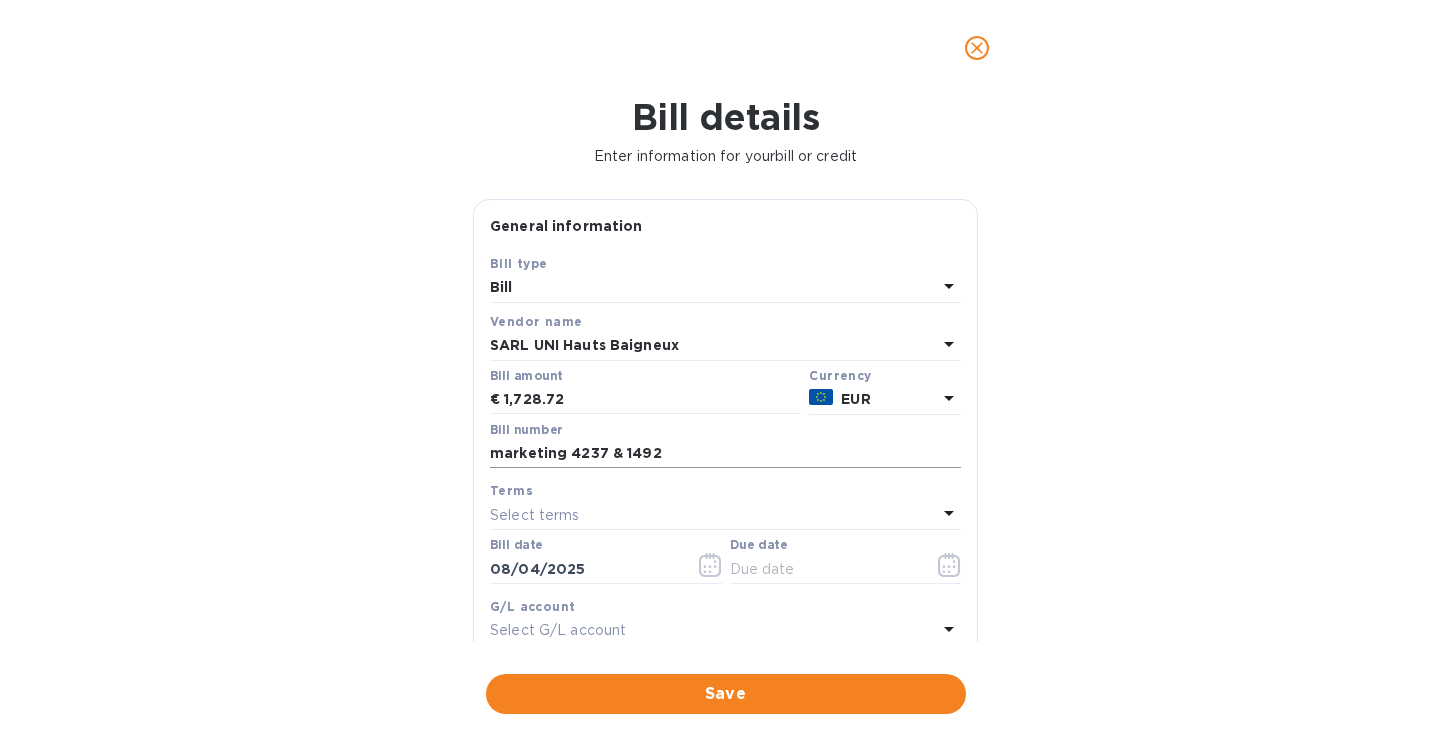 scroll, scrollTop: 309, scrollLeft: 0, axis: vertical 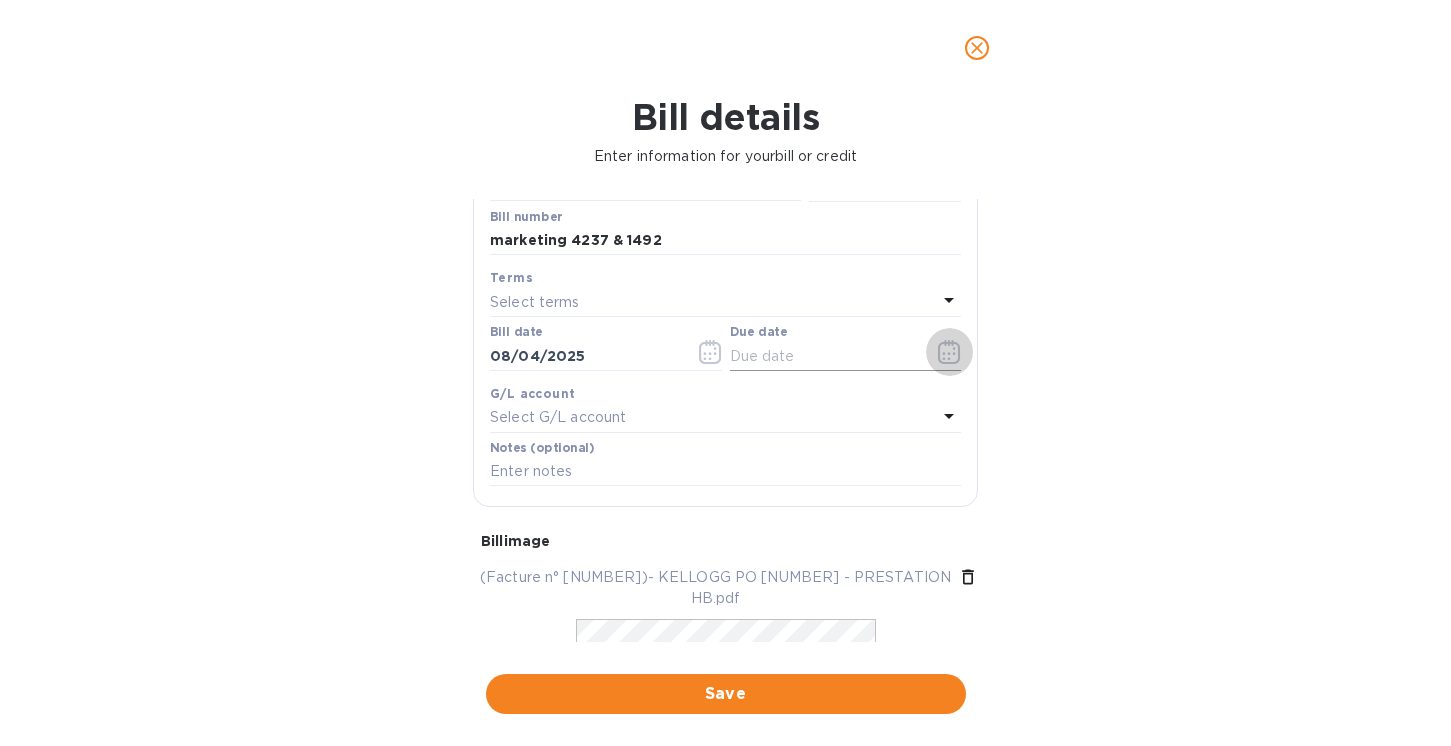 click 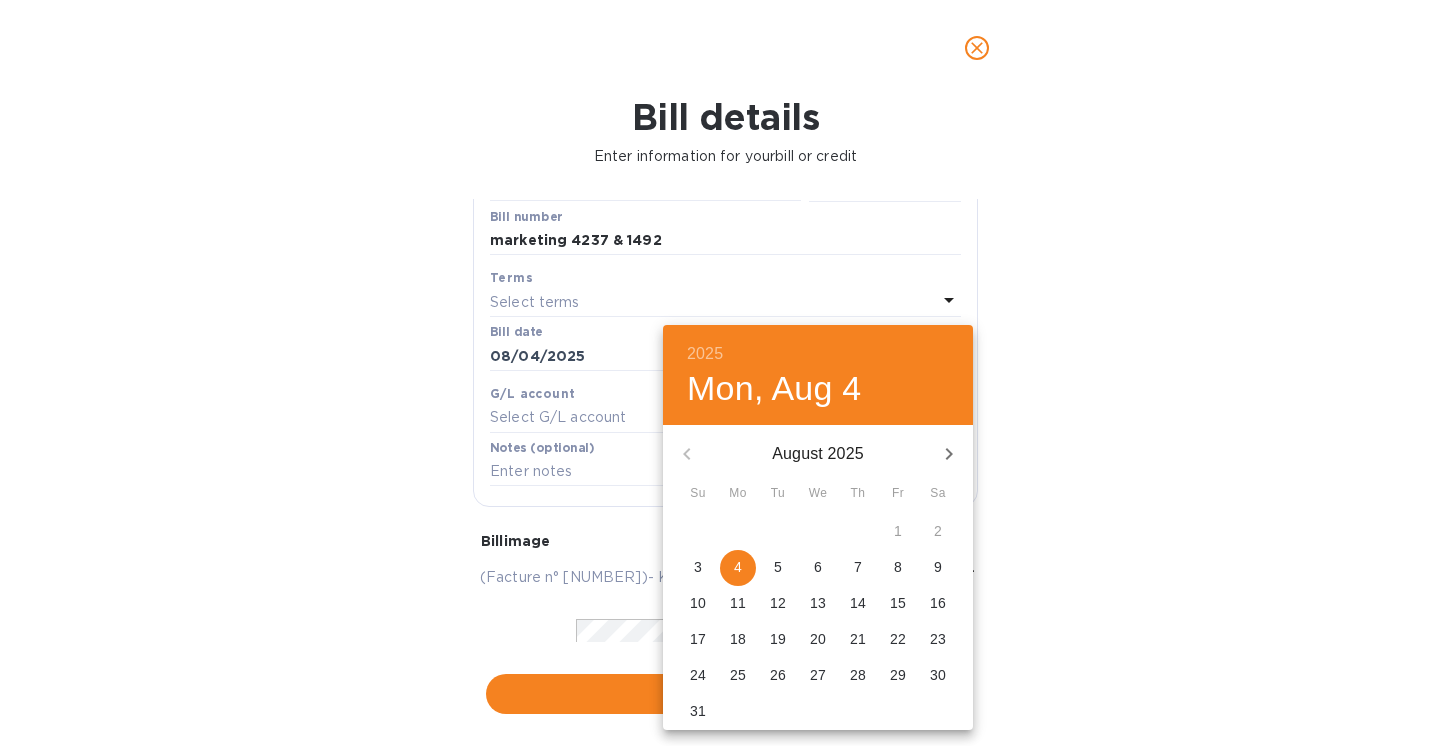 click on "4" at bounding box center [738, 567] 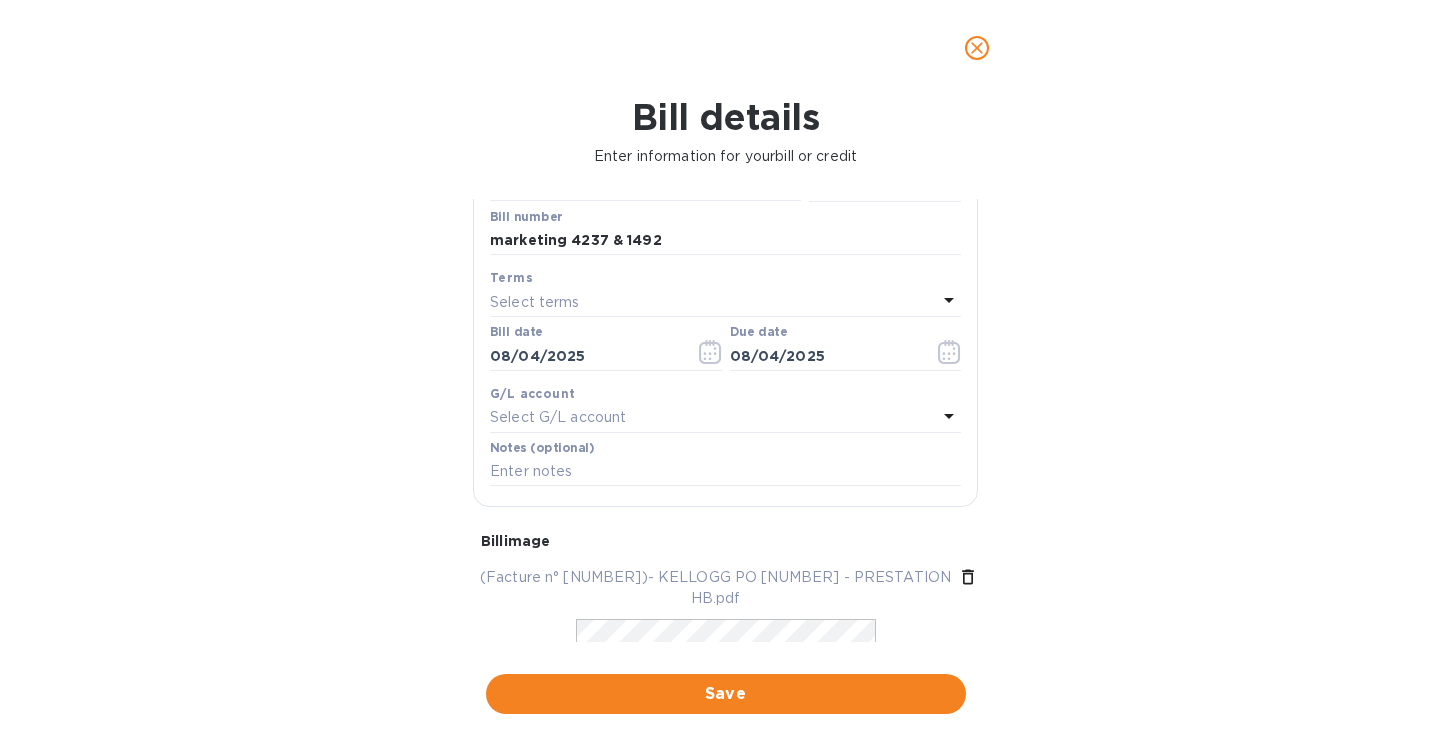click on "Bill details Enter information for your  bill or credit General information Save Bill type Bill Vendor name SARL UNI Hauts Baigneux Bill amount € 1,728.72 Currency EUR Bill number marketing 4237 & 1492   Terms Select terms Bill date 08/04/2025   Due date 08/04/2025   G/L account Select G/L account Notes (optional)   Bill  image (Facture n° 1492)- KELLOGG PO 4237 - PRESTATION HB.pdf (Facture n° 1493) - KELLOGG PO 4237 - HB.pdf Save" at bounding box center [725, 421] 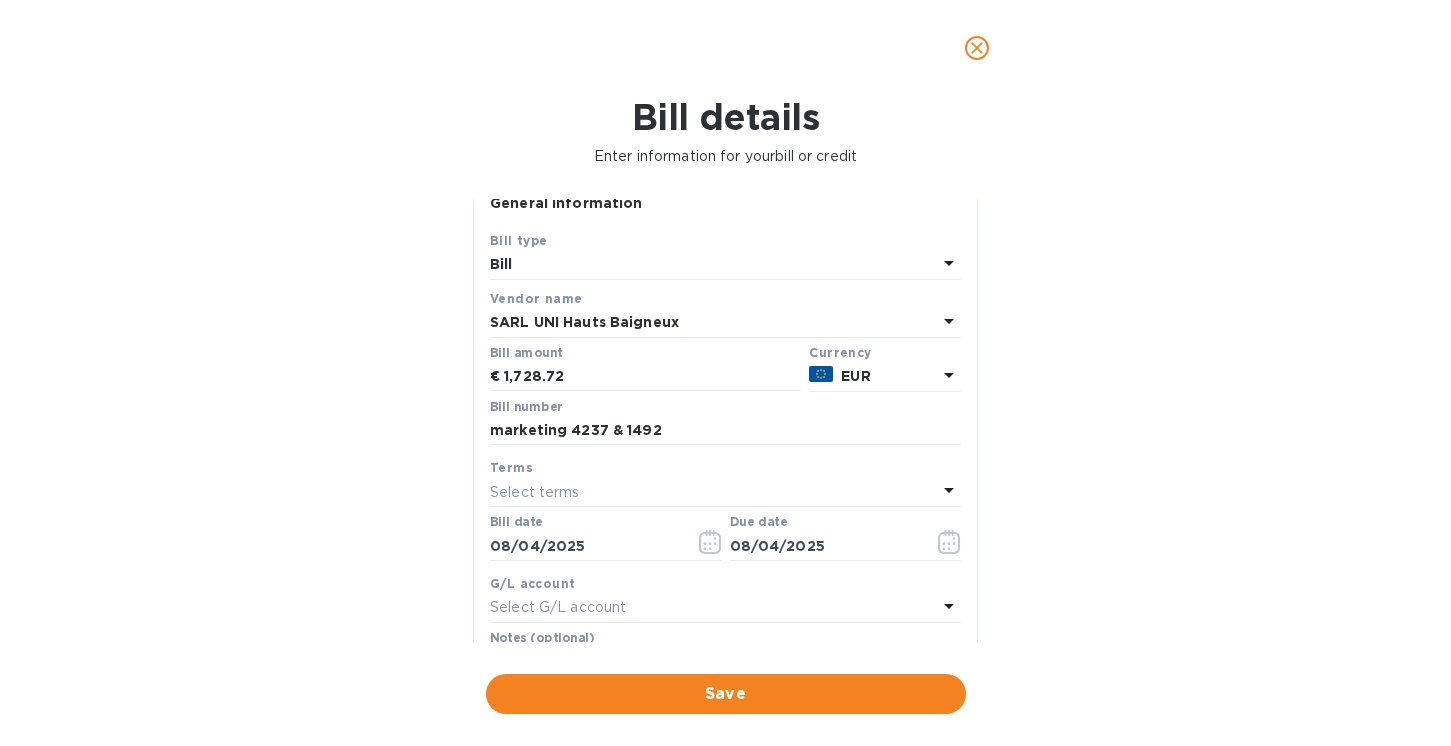 scroll, scrollTop: 0, scrollLeft: 0, axis: both 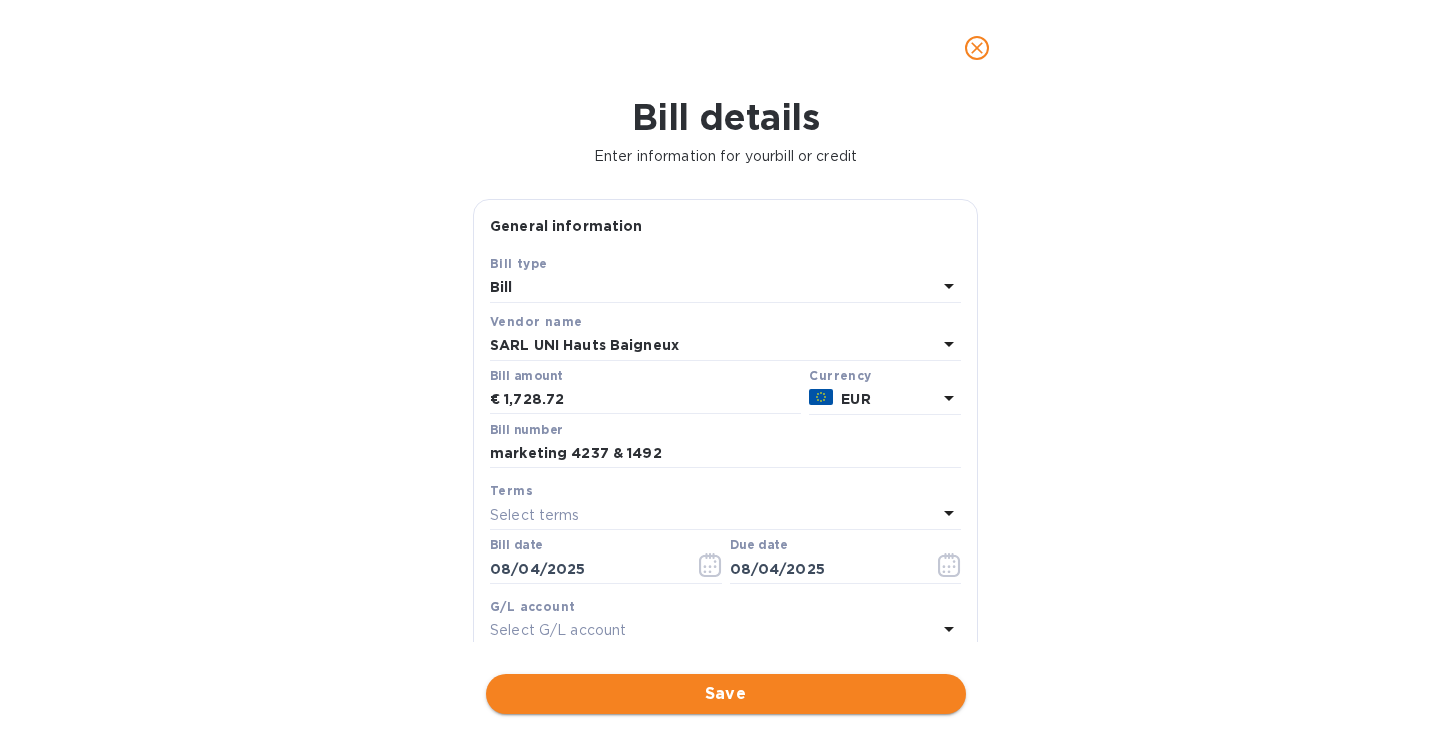 click on "Save" at bounding box center (726, 694) 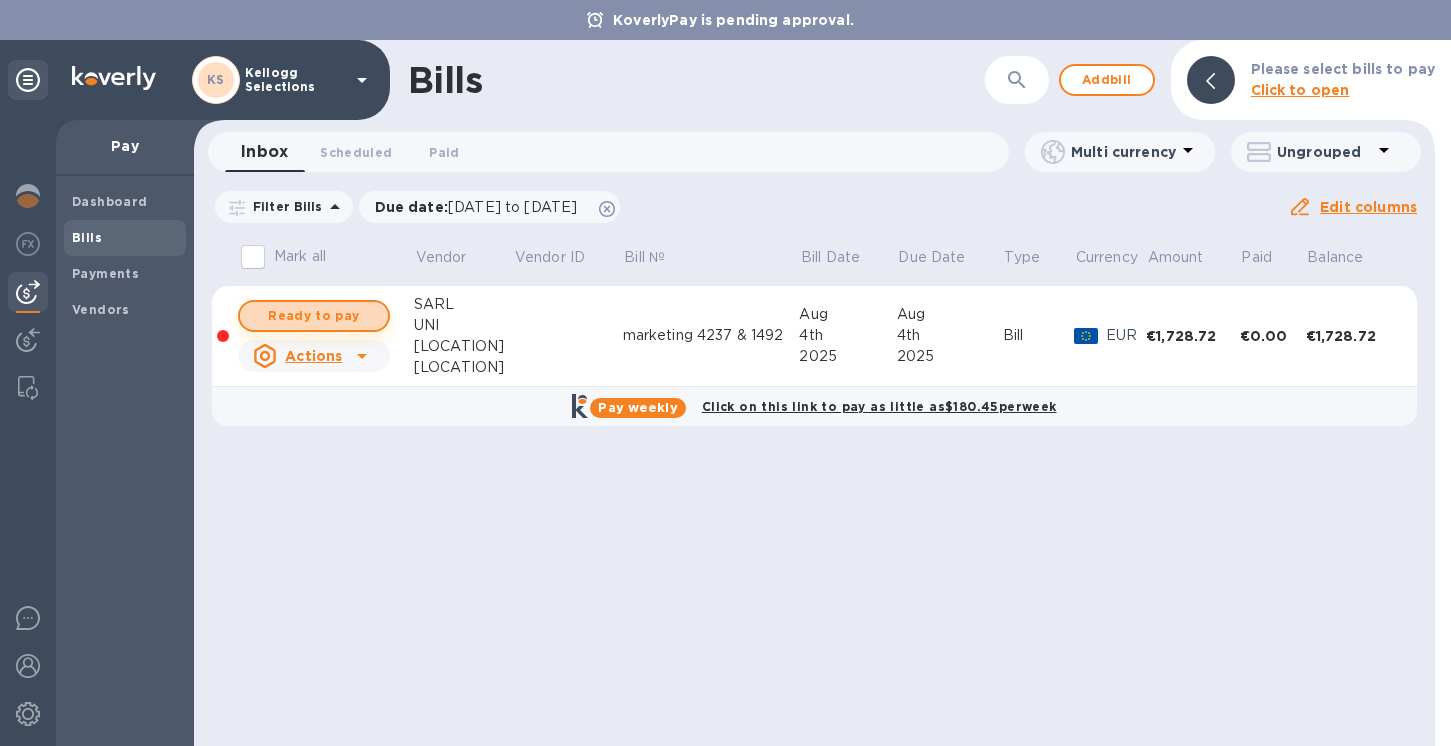 click on "Ready to pay" at bounding box center (314, 316) 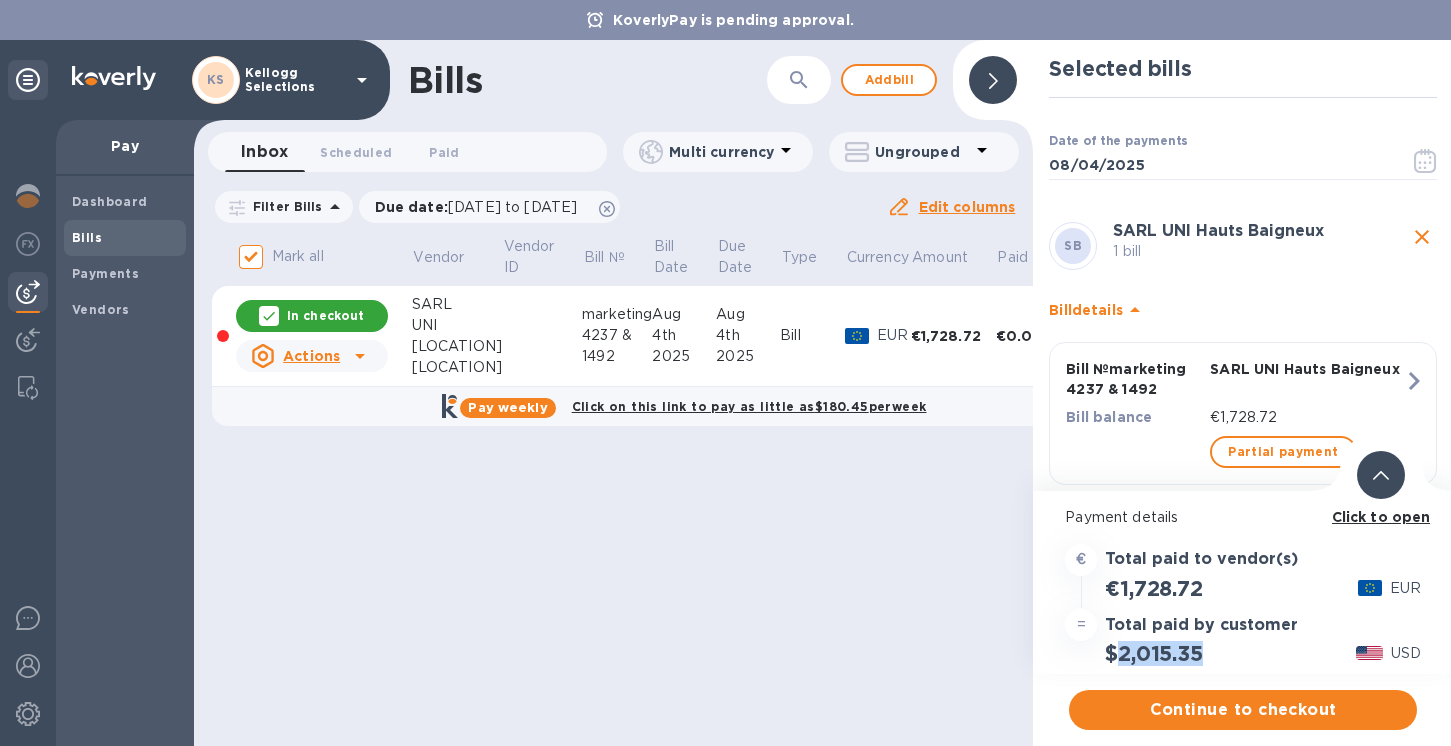 drag, startPoint x: 1204, startPoint y: 656, endPoint x: 1118, endPoint y: 656, distance: 86 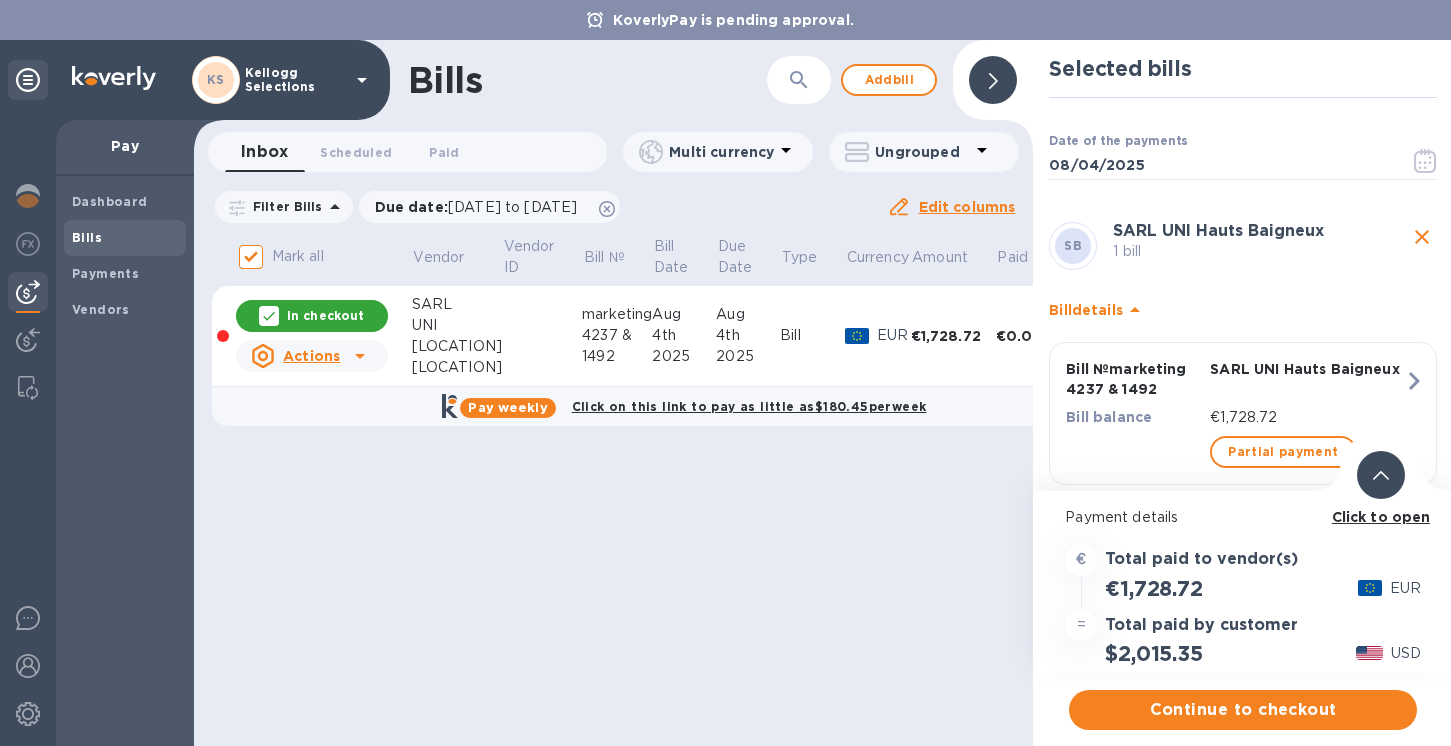 click on "Click to open" at bounding box center (1381, 517) 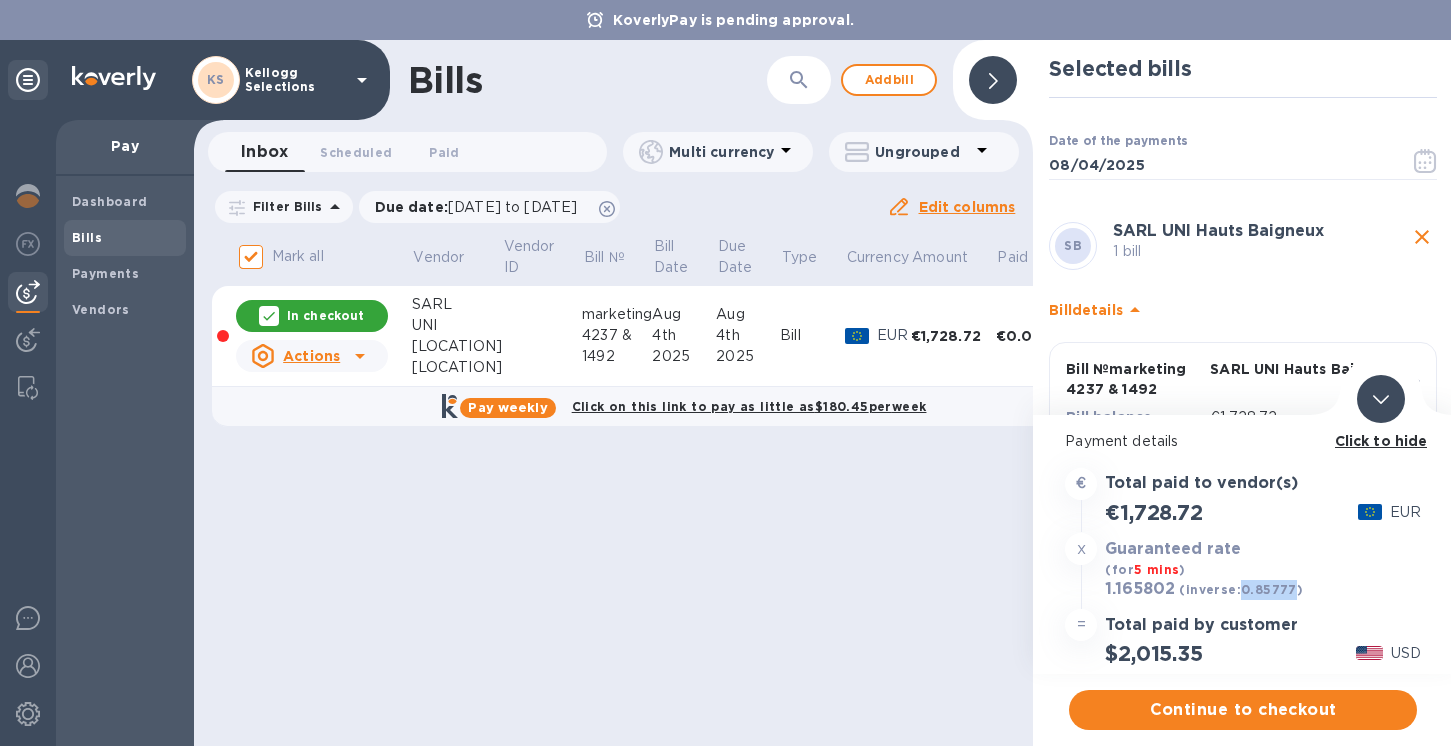 drag, startPoint x: 1292, startPoint y: 591, endPoint x: 1238, endPoint y: 591, distance: 54 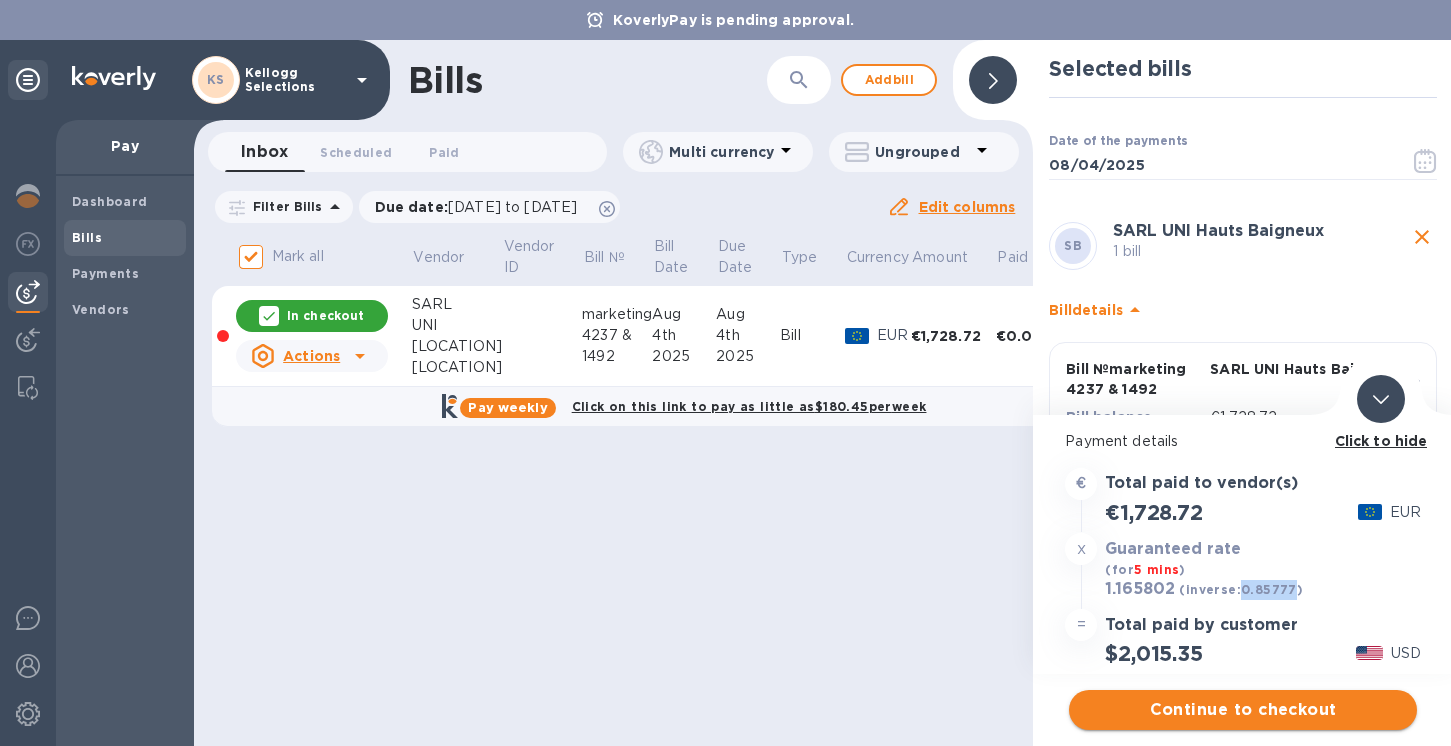 click on "Continue to checkout" at bounding box center (1243, 710) 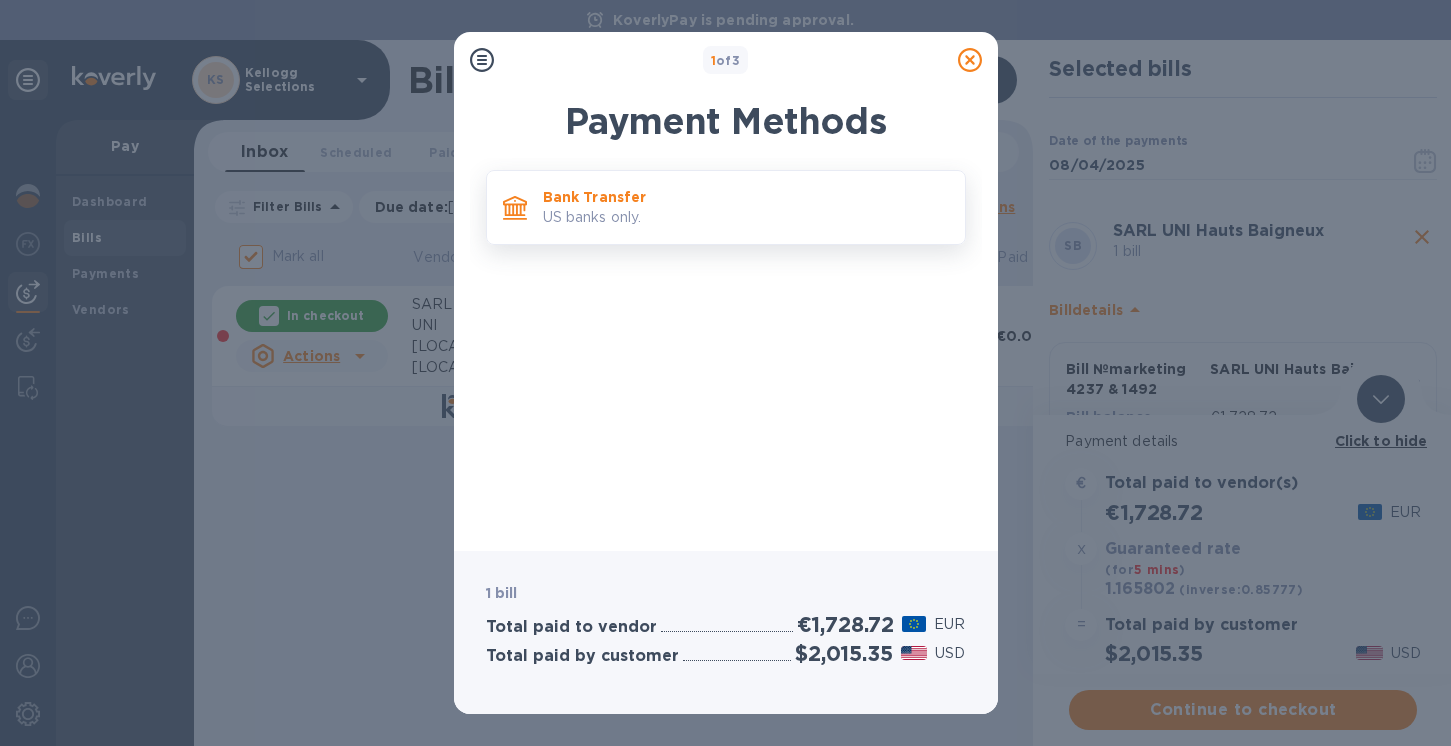 click on "Bank Transfer" at bounding box center (746, 197) 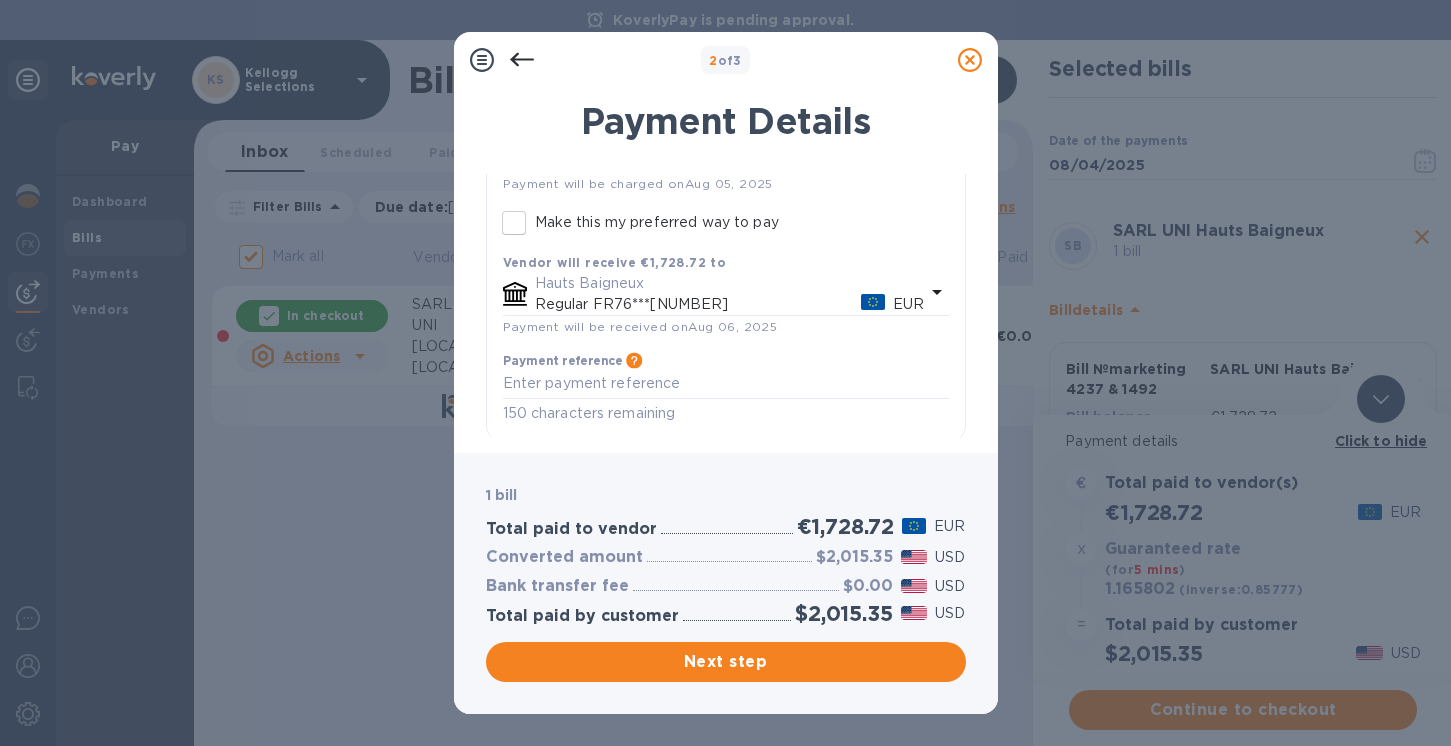 scroll, scrollTop: 221, scrollLeft: 0, axis: vertical 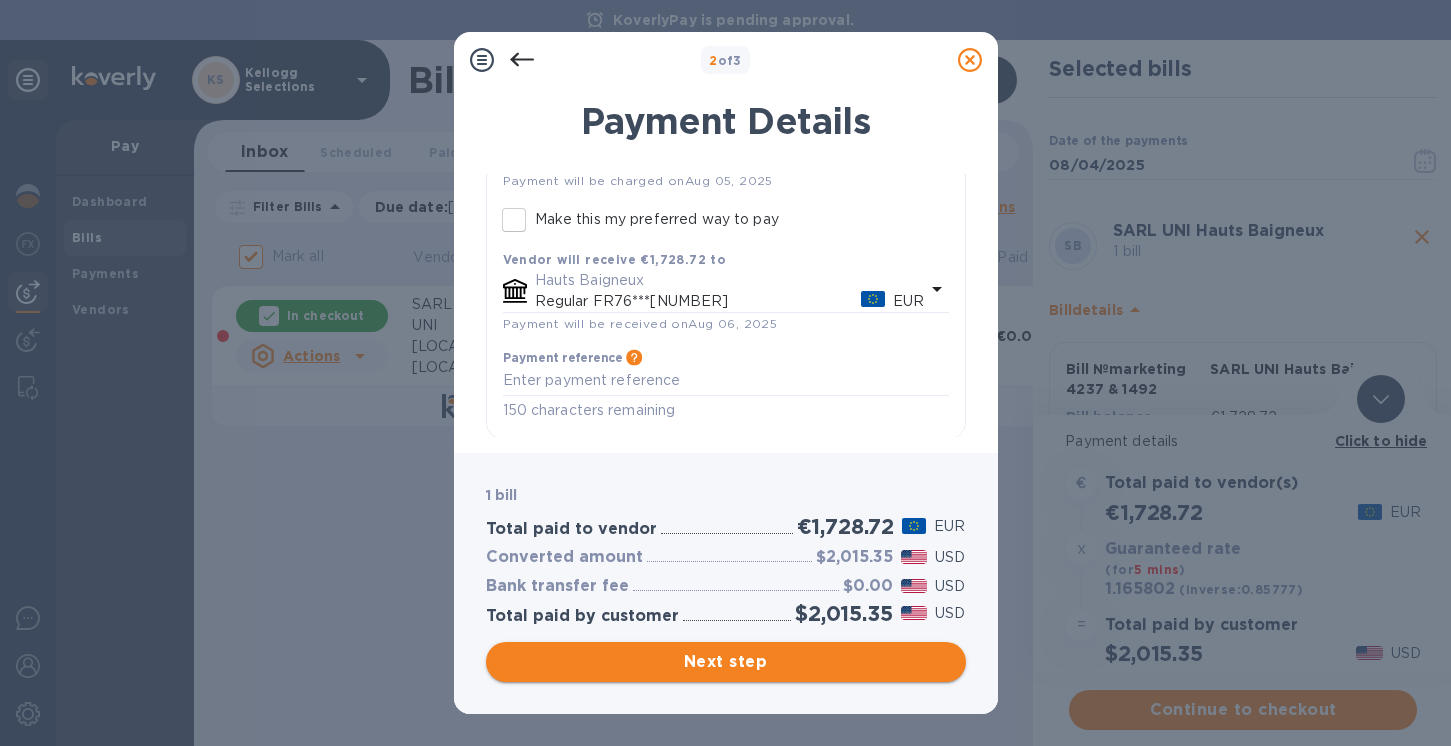 click on "Next step" at bounding box center [726, 662] 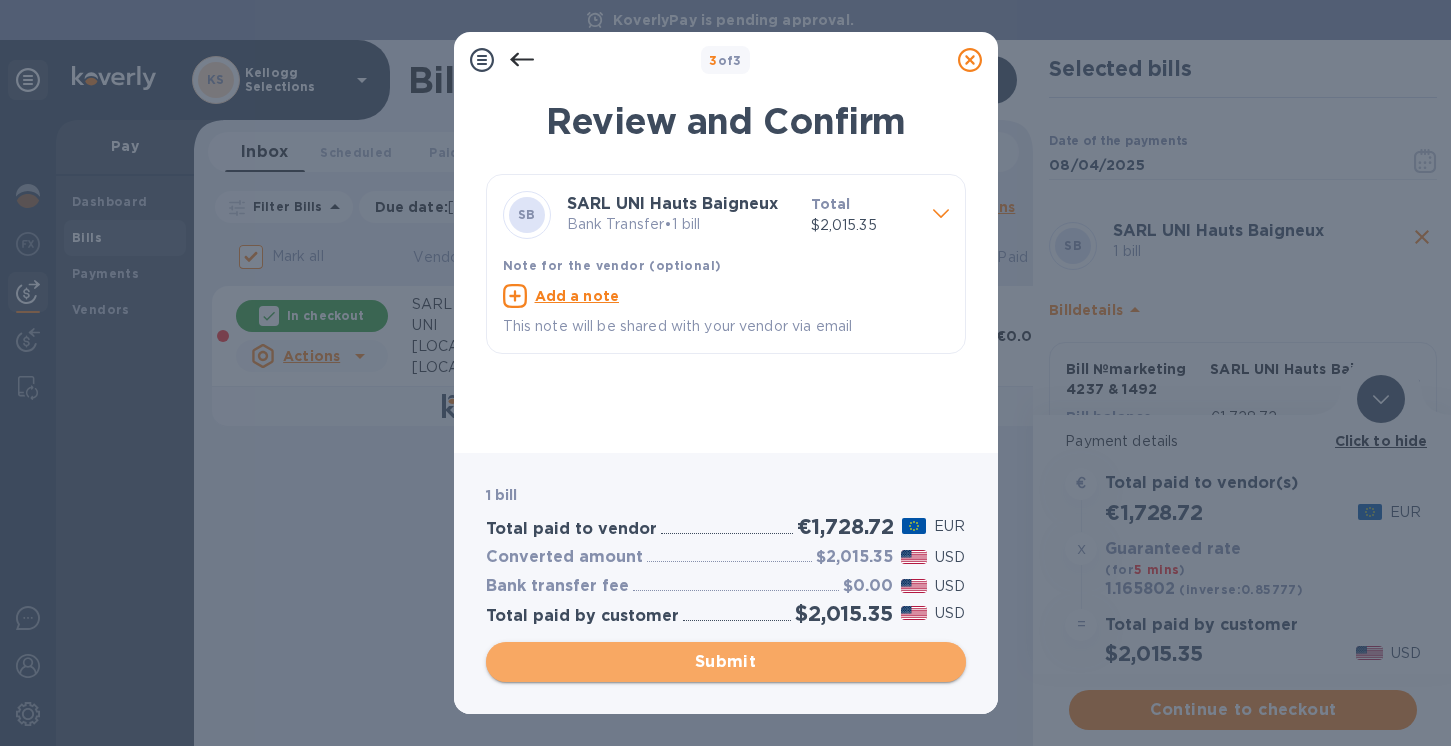click on "Submit" at bounding box center [726, 662] 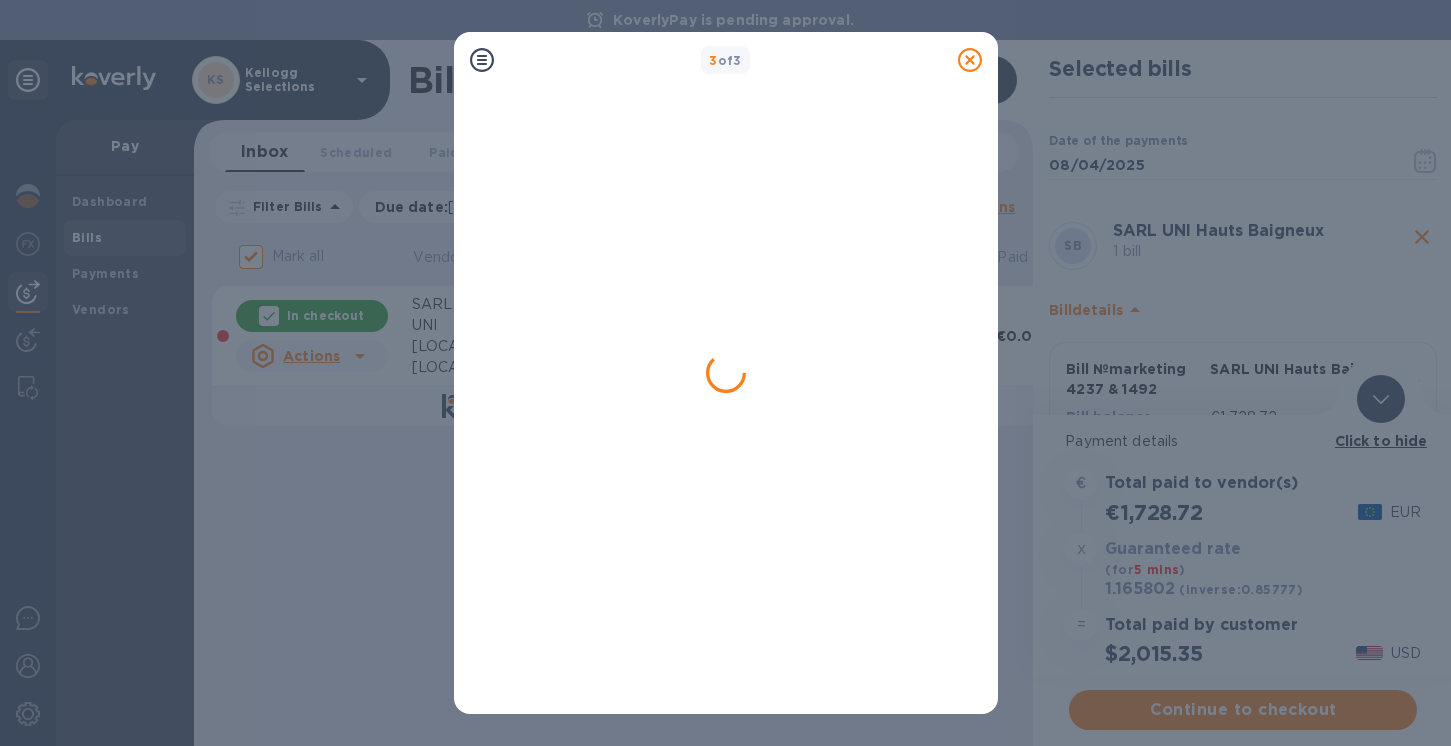 checkbox on "false" 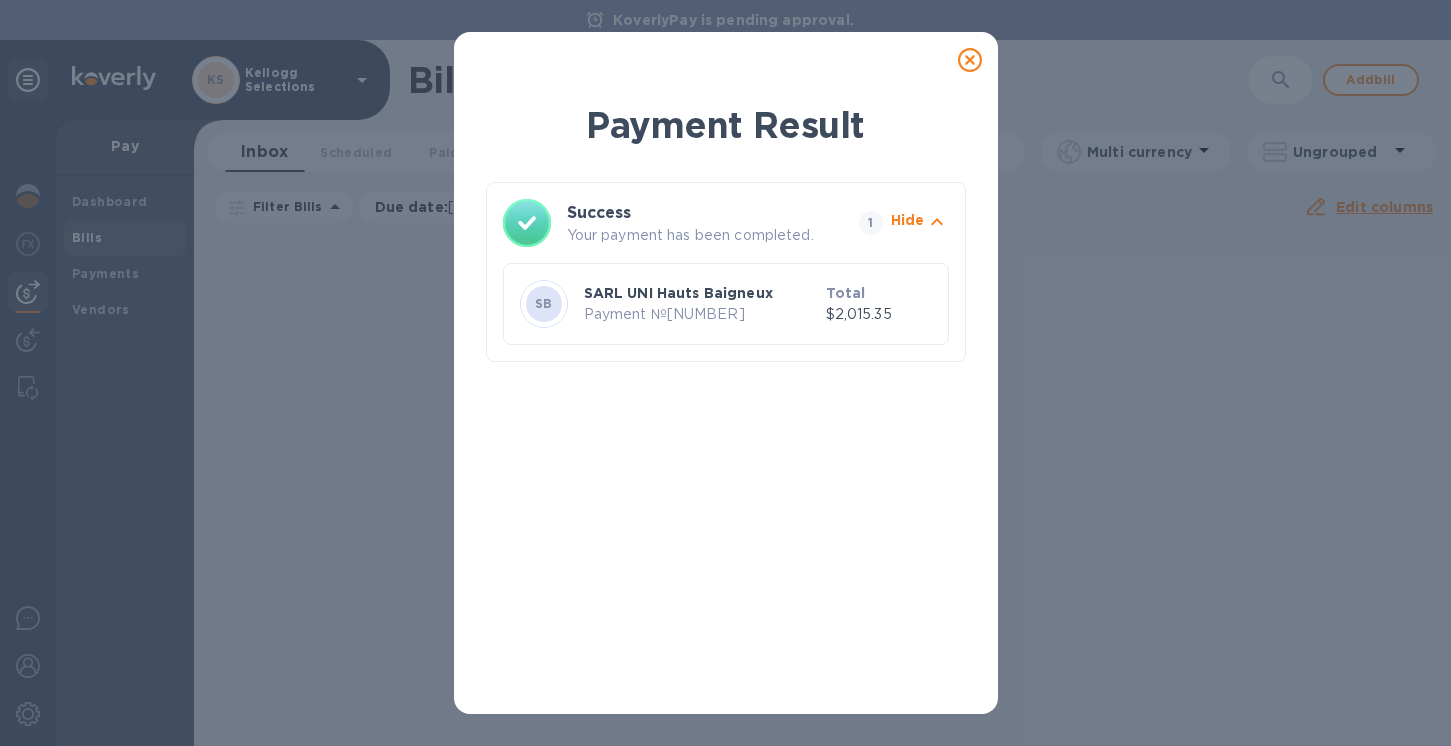 click 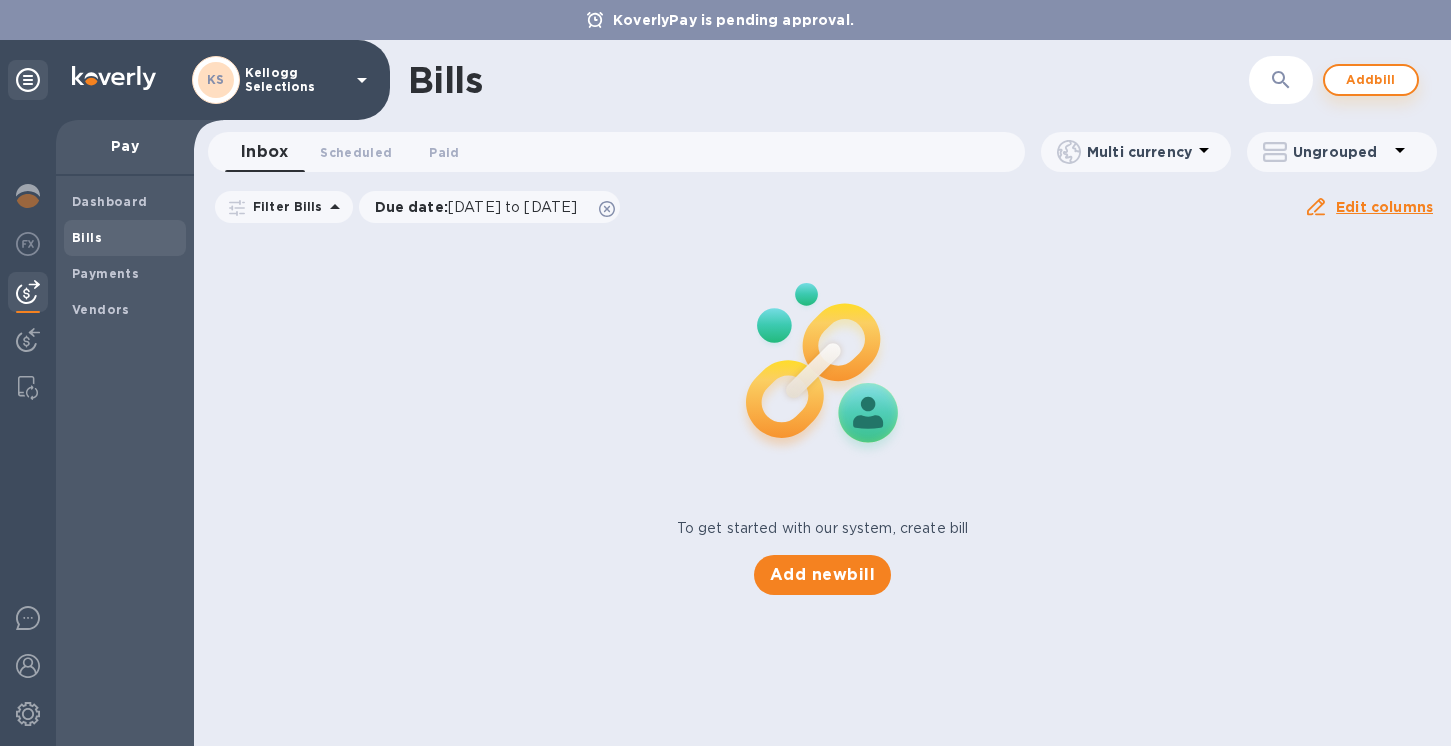 click on "Add   bill" at bounding box center [1371, 80] 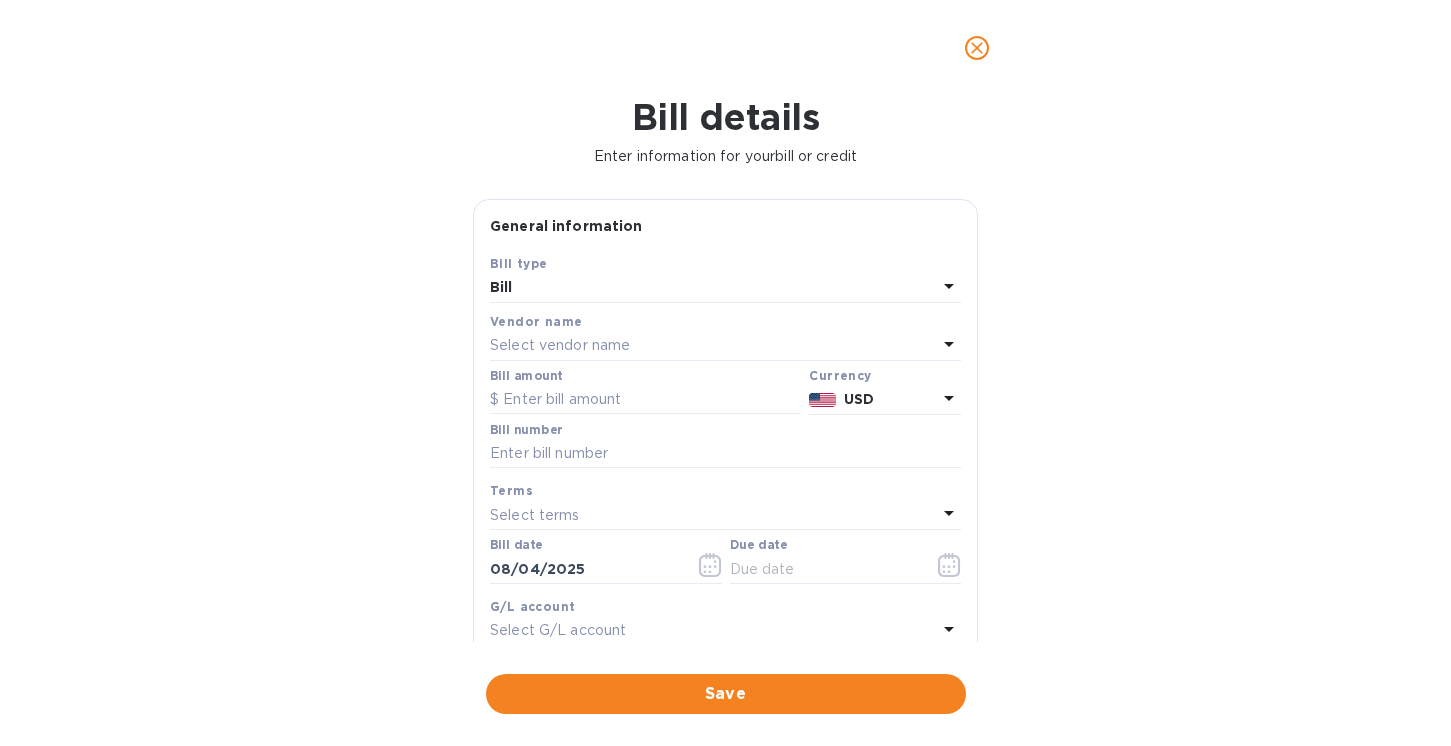 click on "Select vendor name" at bounding box center (560, 345) 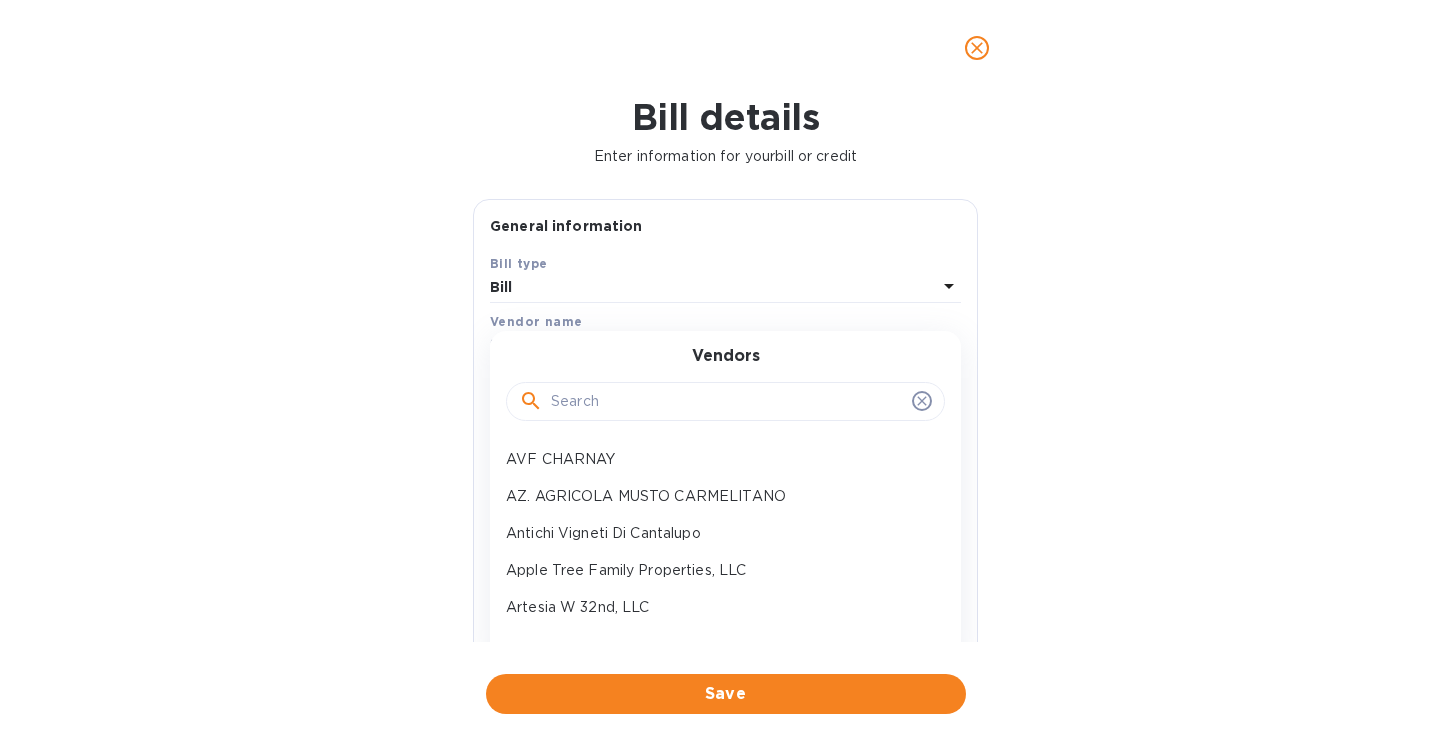 click at bounding box center (727, 402) 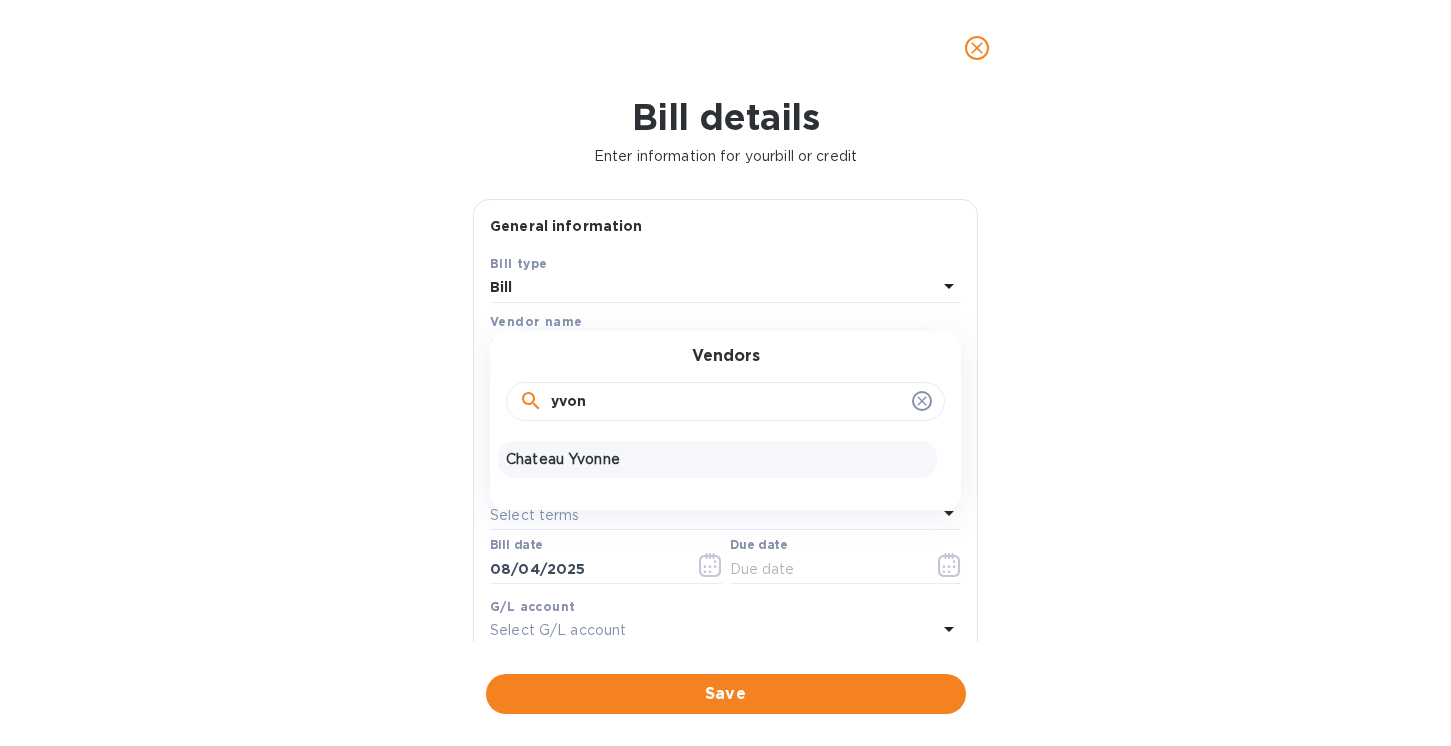 type on "yvon" 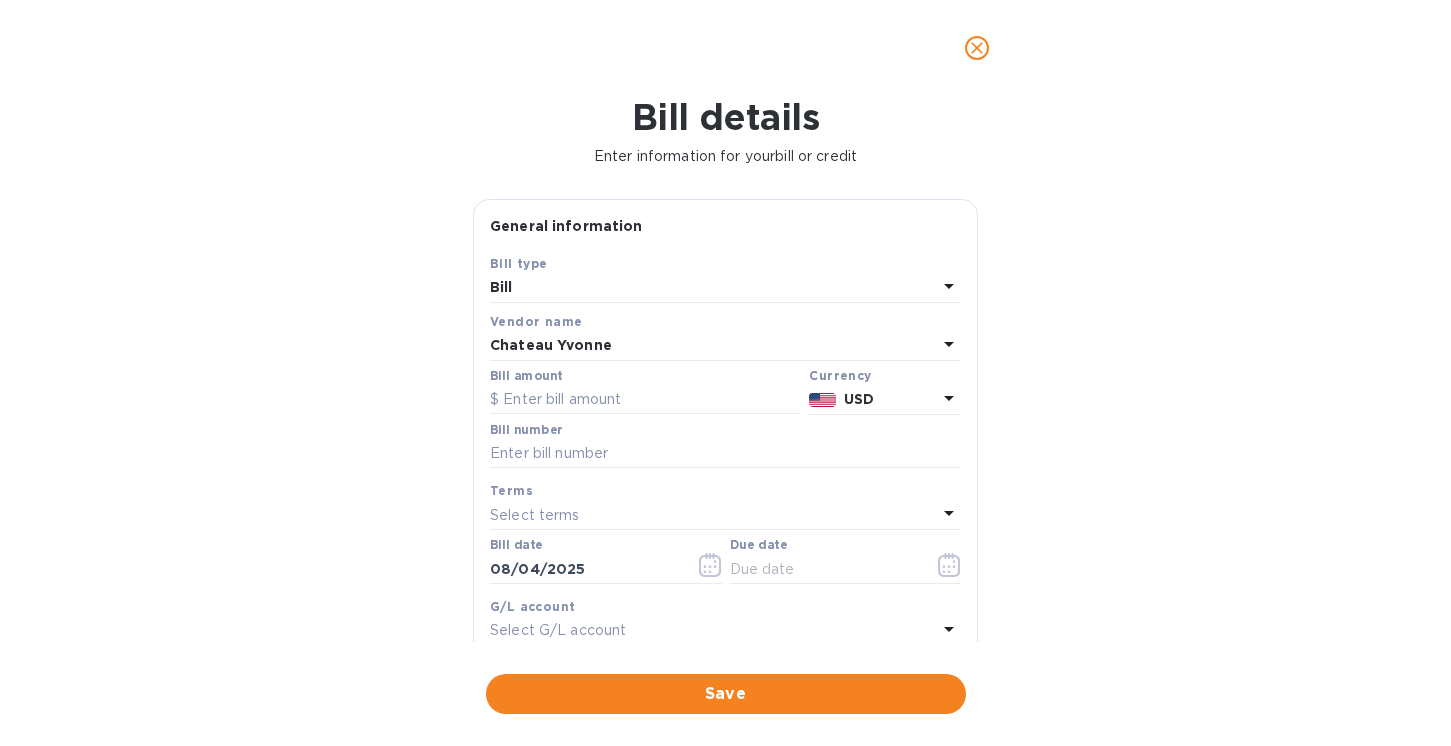 click on "USD" at bounding box center [890, 399] 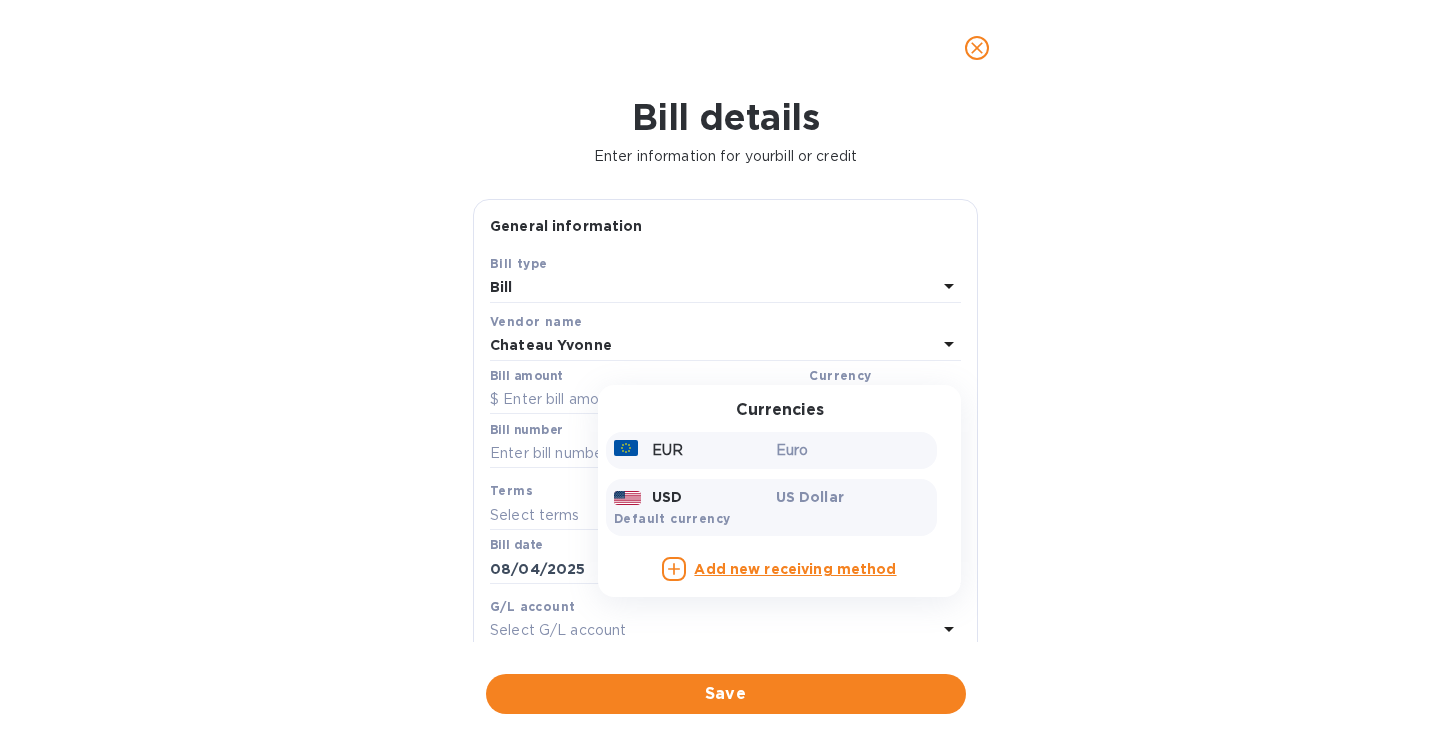 click on "Euro" at bounding box center [853, 450] 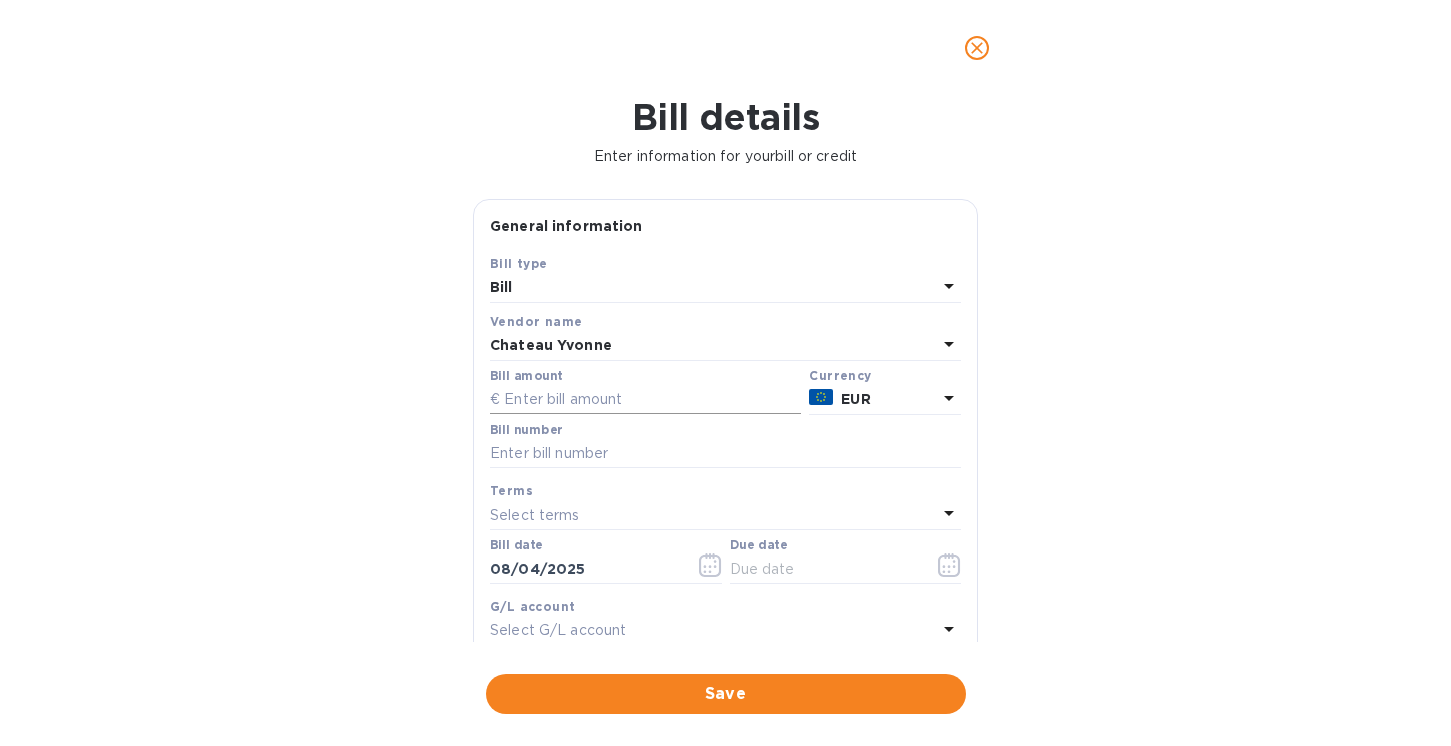 click at bounding box center (645, 400) 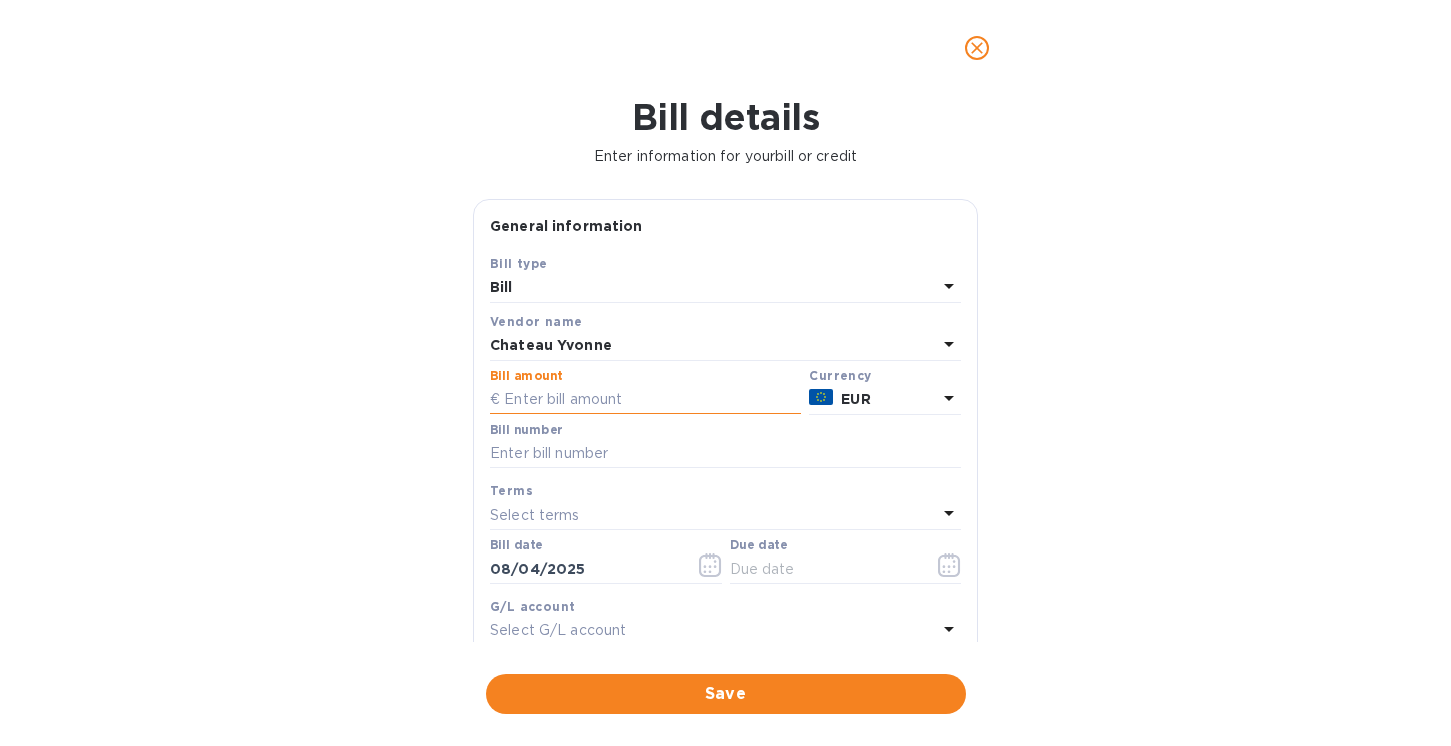paste on "13,060.66" 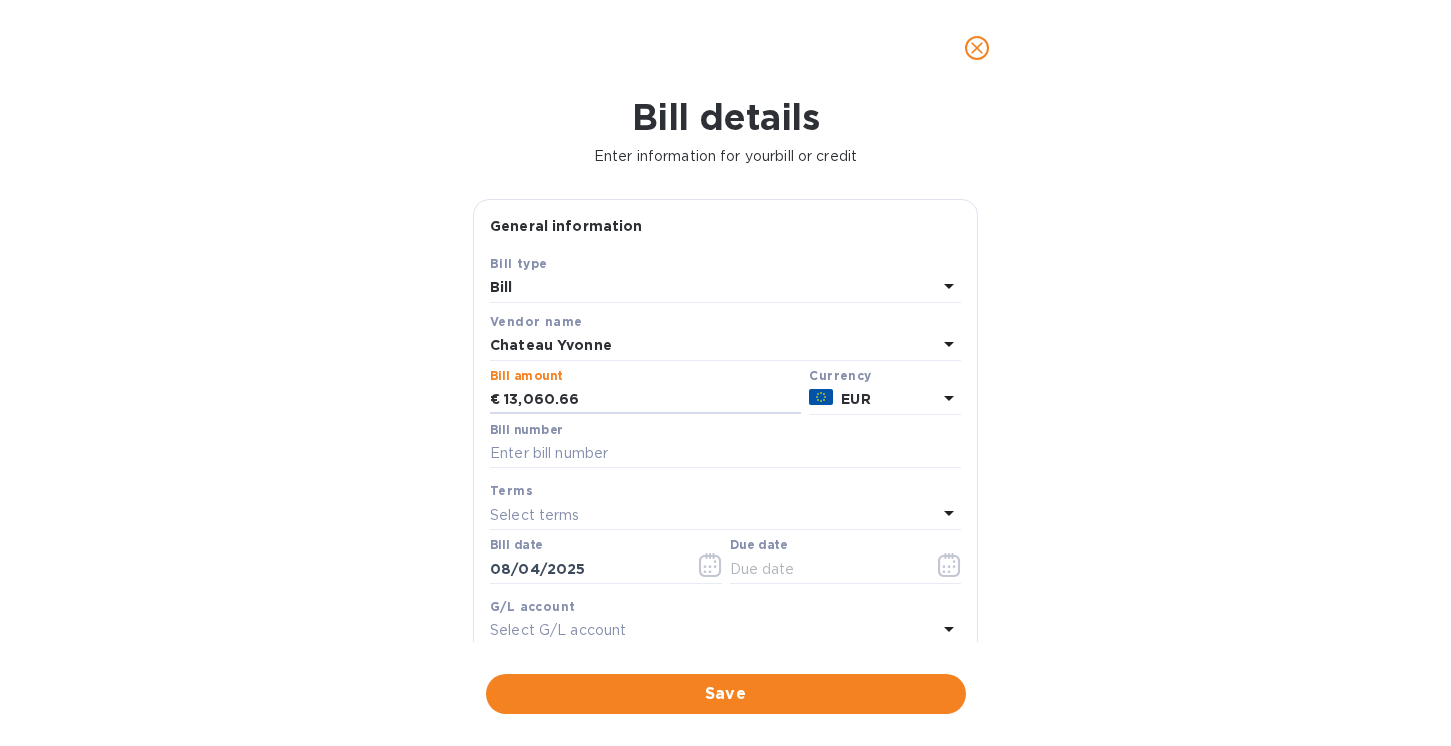 type on "13,060.66" 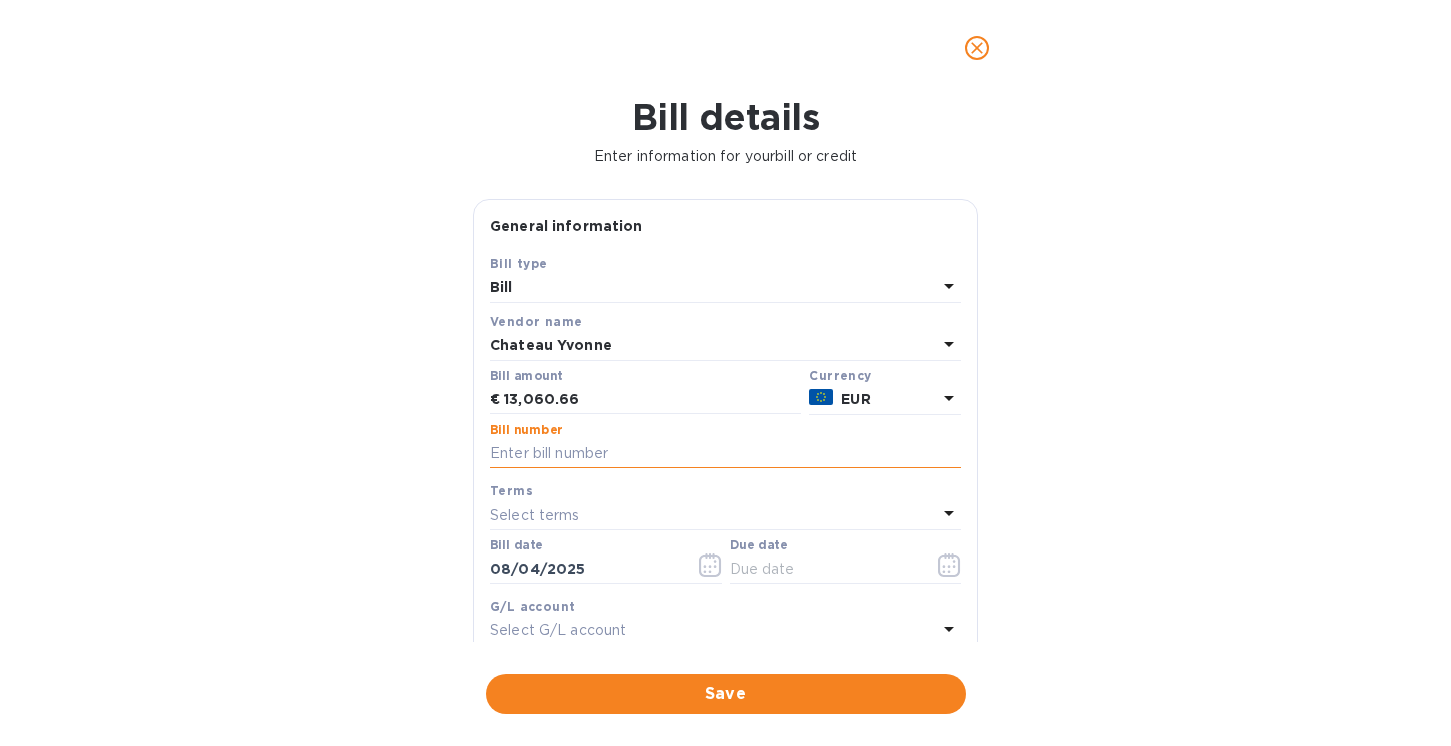 click at bounding box center [725, 454] 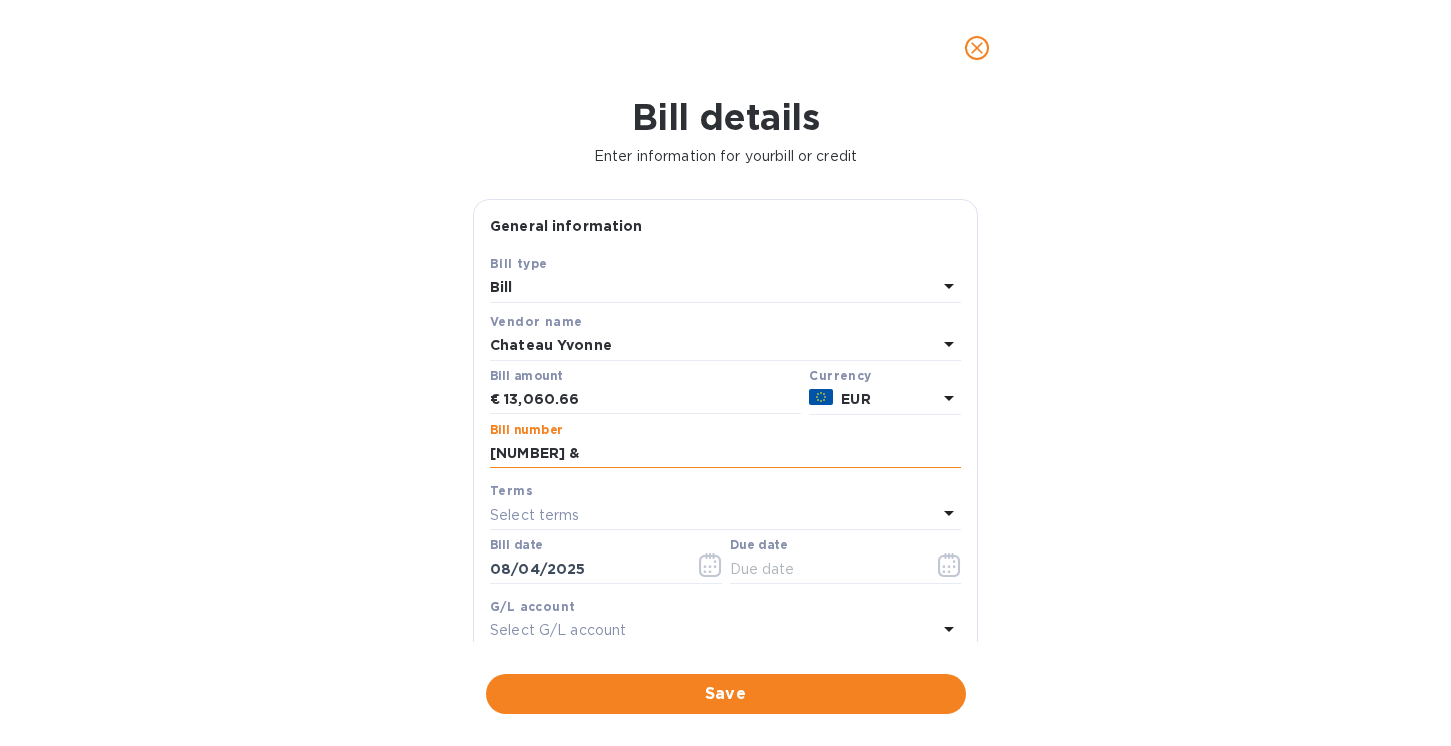 paste on "F1250400016" 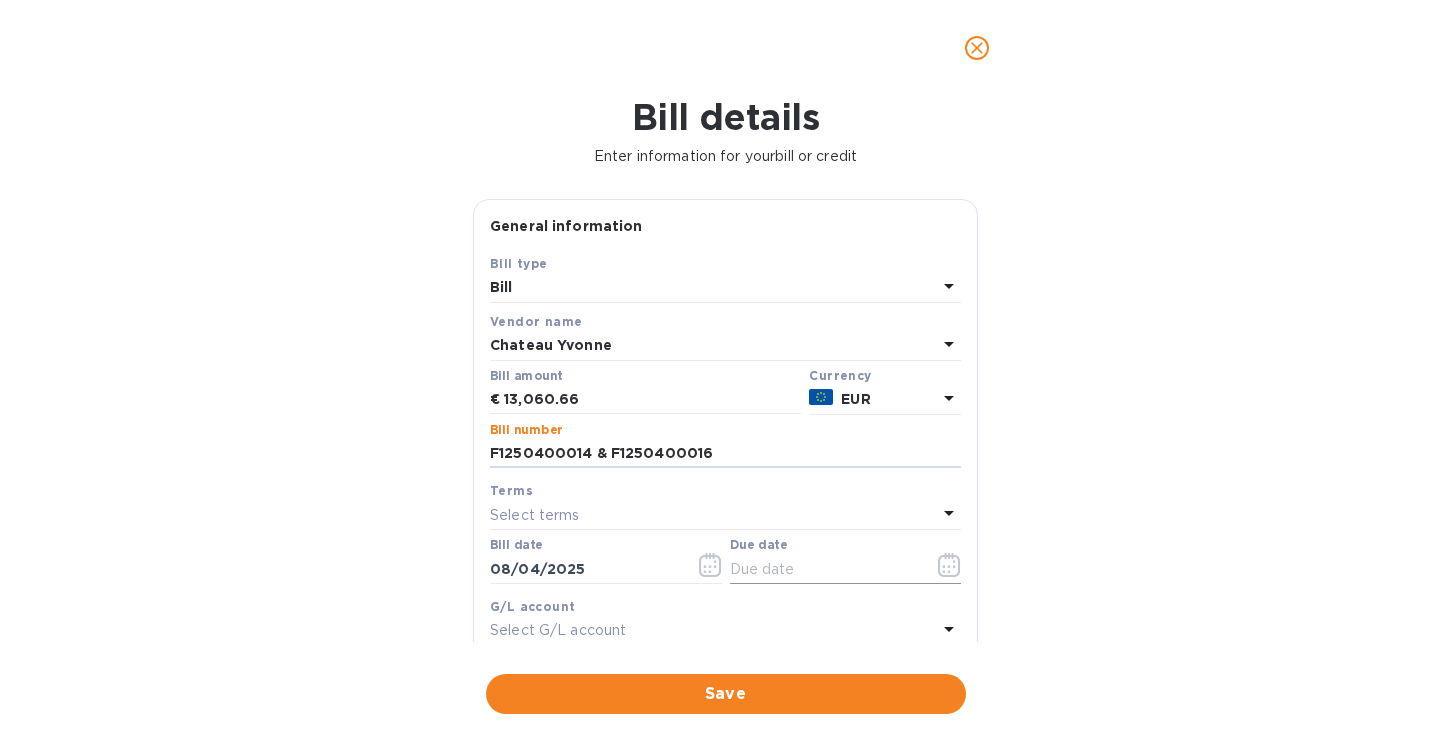 type on "F1250400014 & F1250400016" 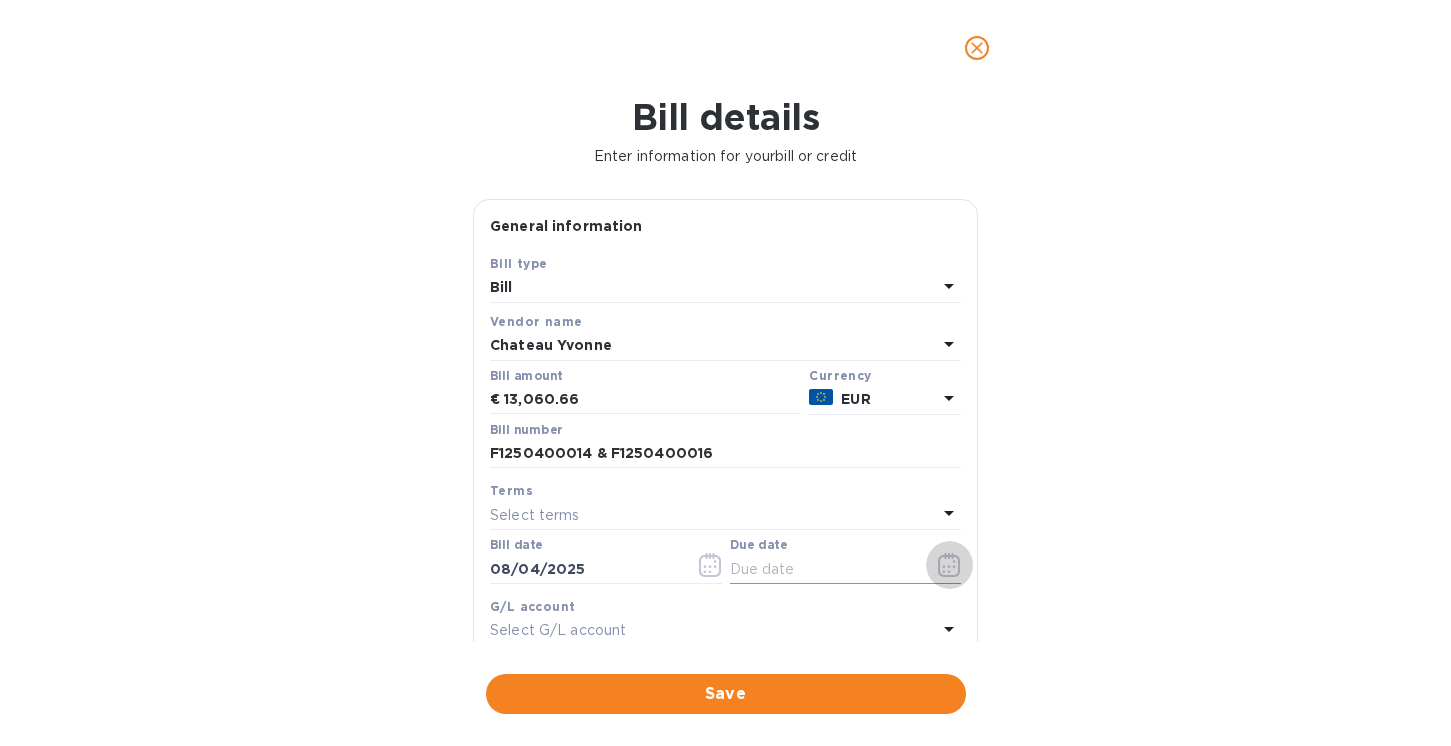 click 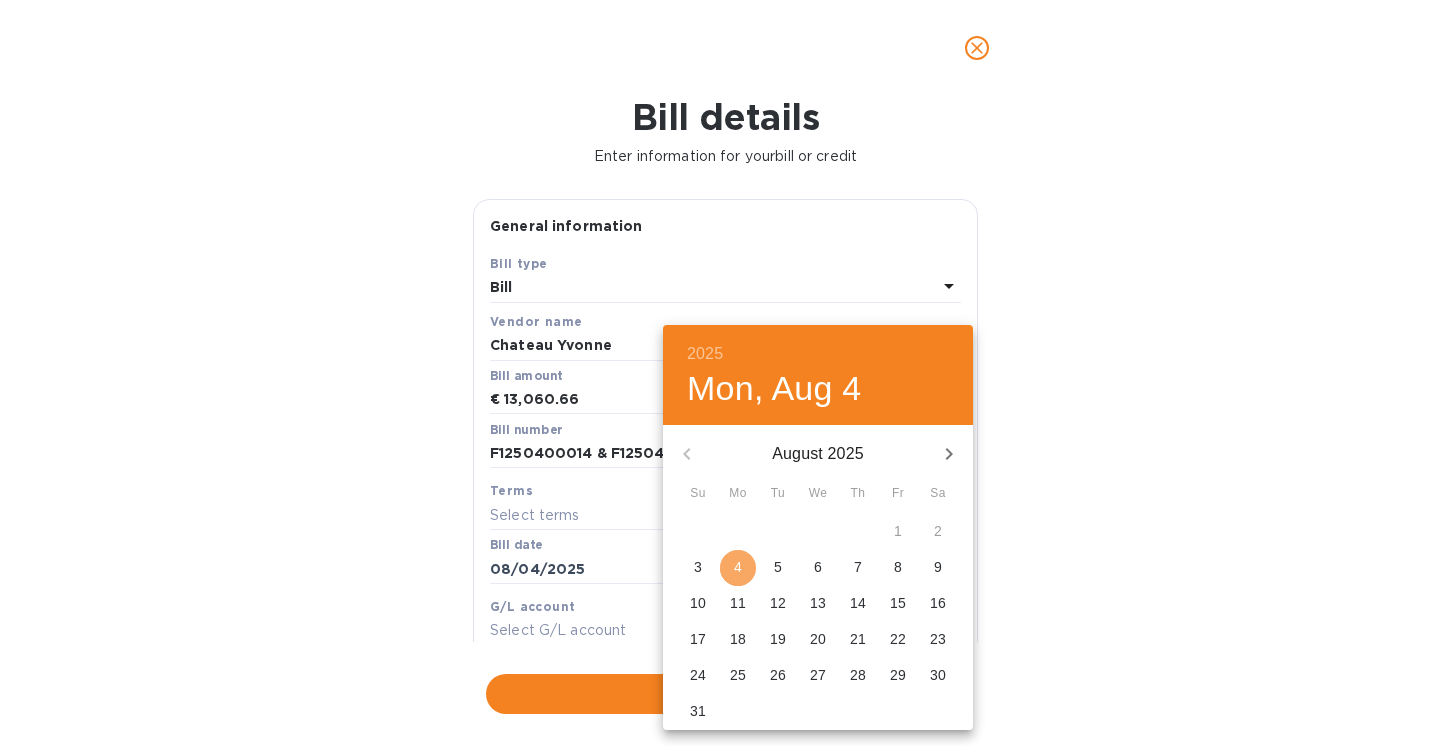 click on "4" at bounding box center [738, 567] 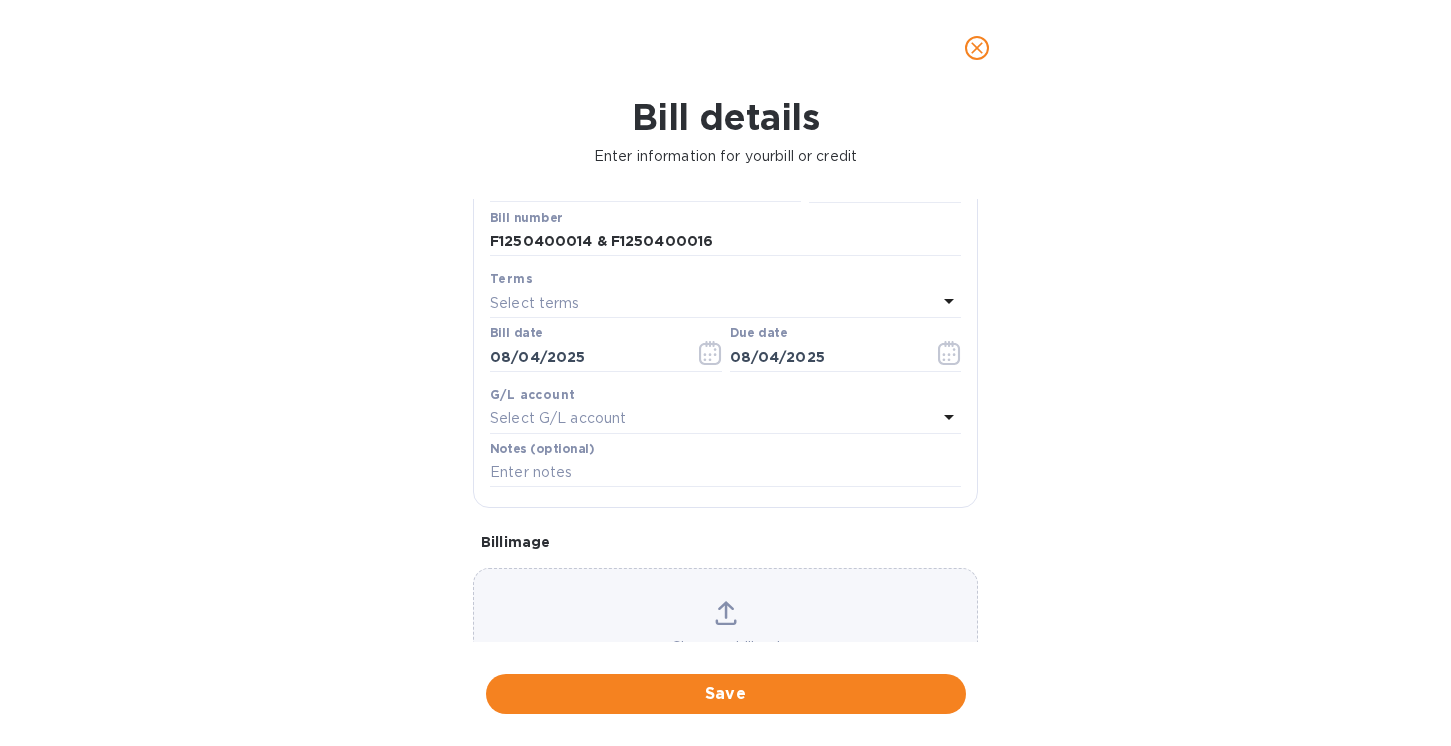 scroll, scrollTop: 309, scrollLeft: 0, axis: vertical 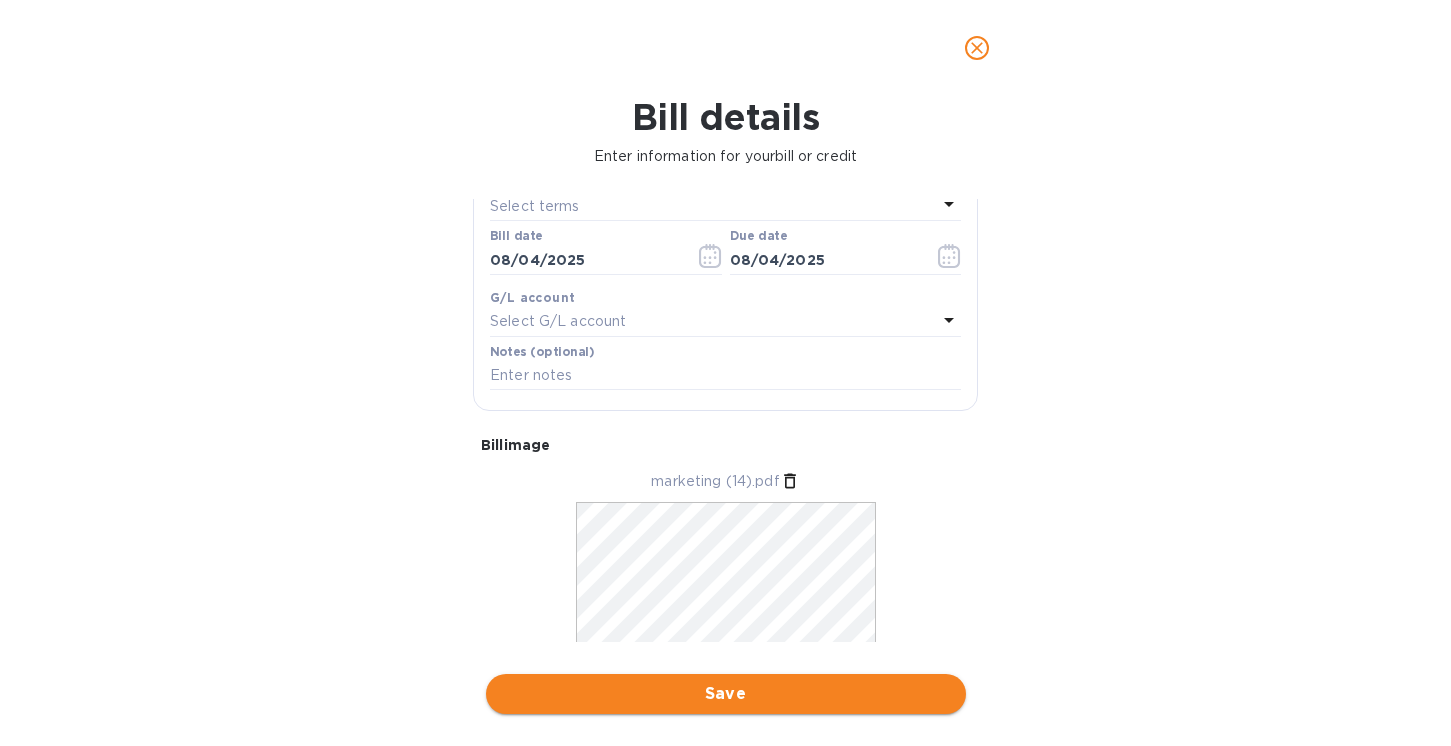 click on "Save" at bounding box center (726, 694) 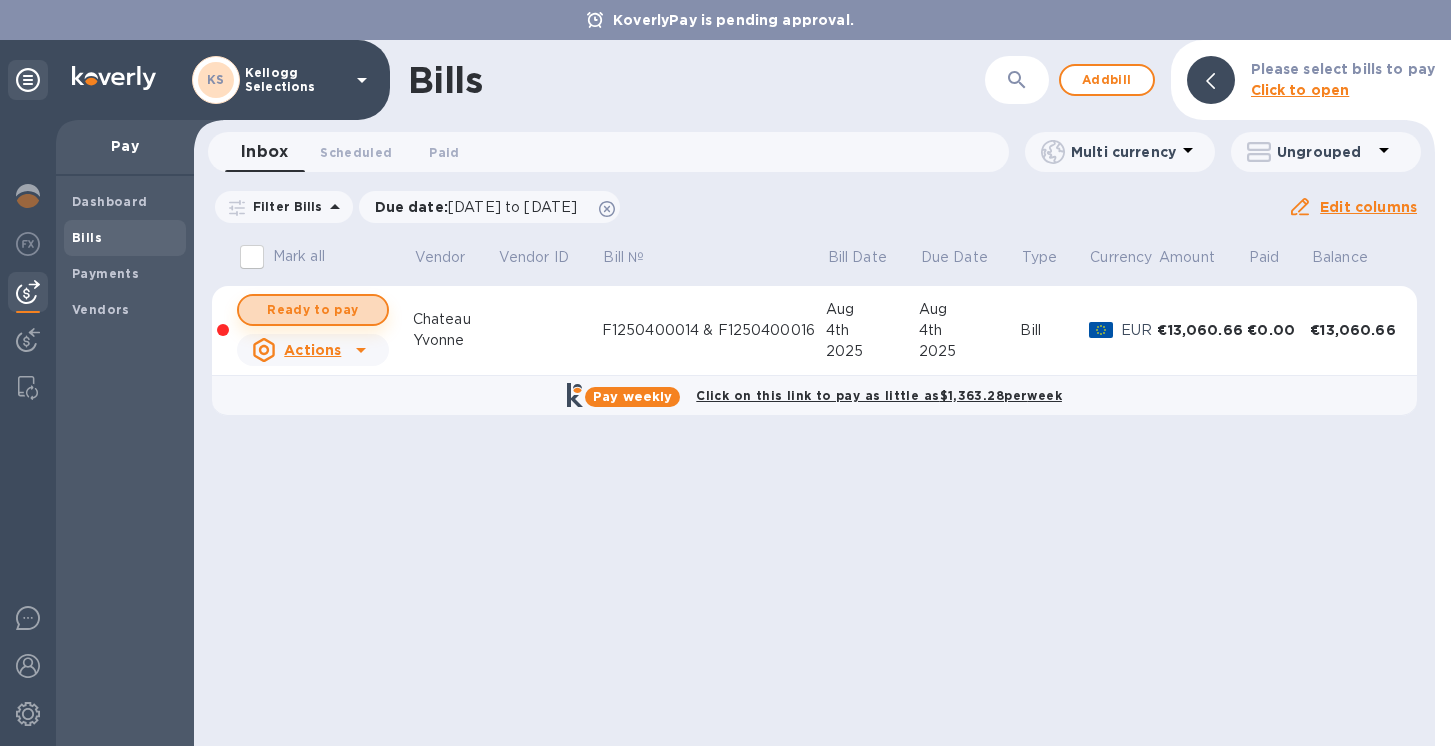 click on "Ready to pay" at bounding box center [313, 310] 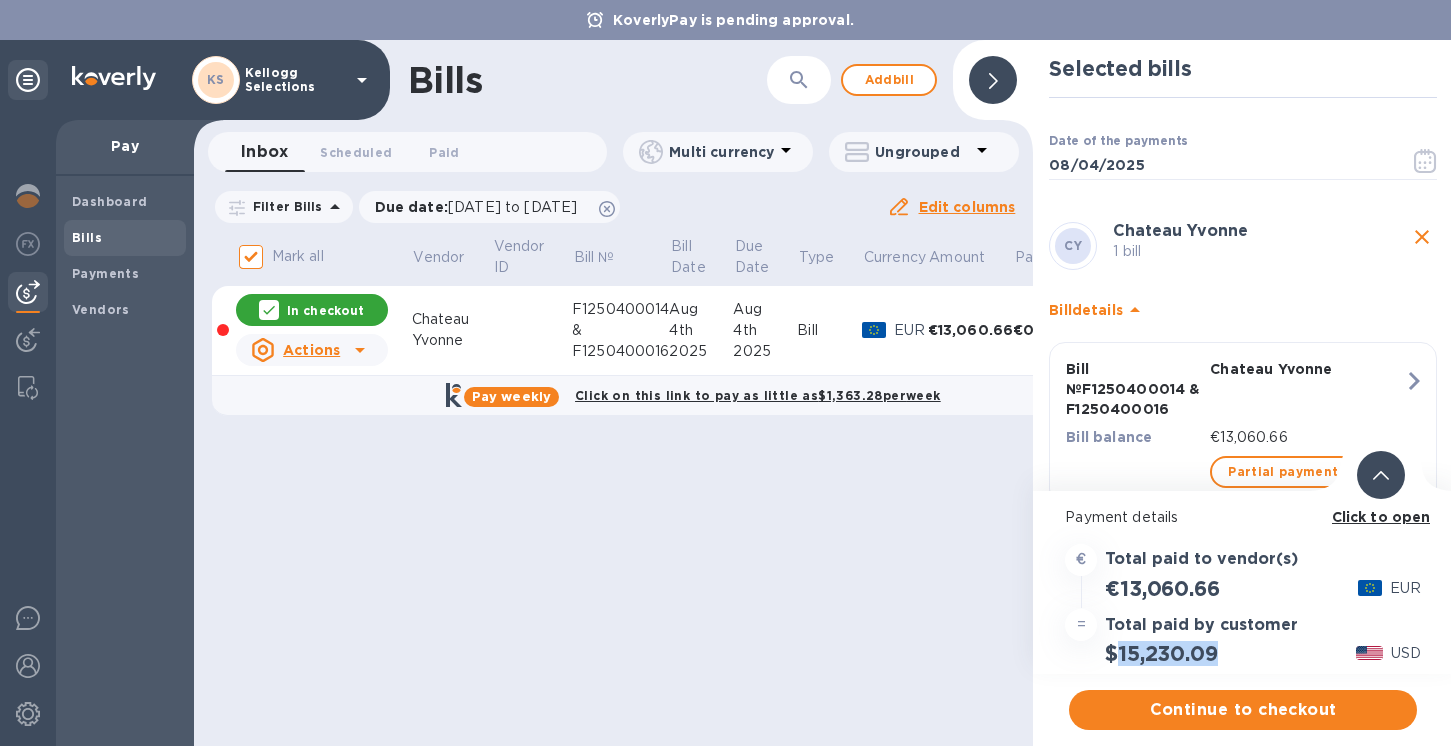 drag, startPoint x: 1221, startPoint y: 653, endPoint x: 1119, endPoint y: 657, distance: 102.0784 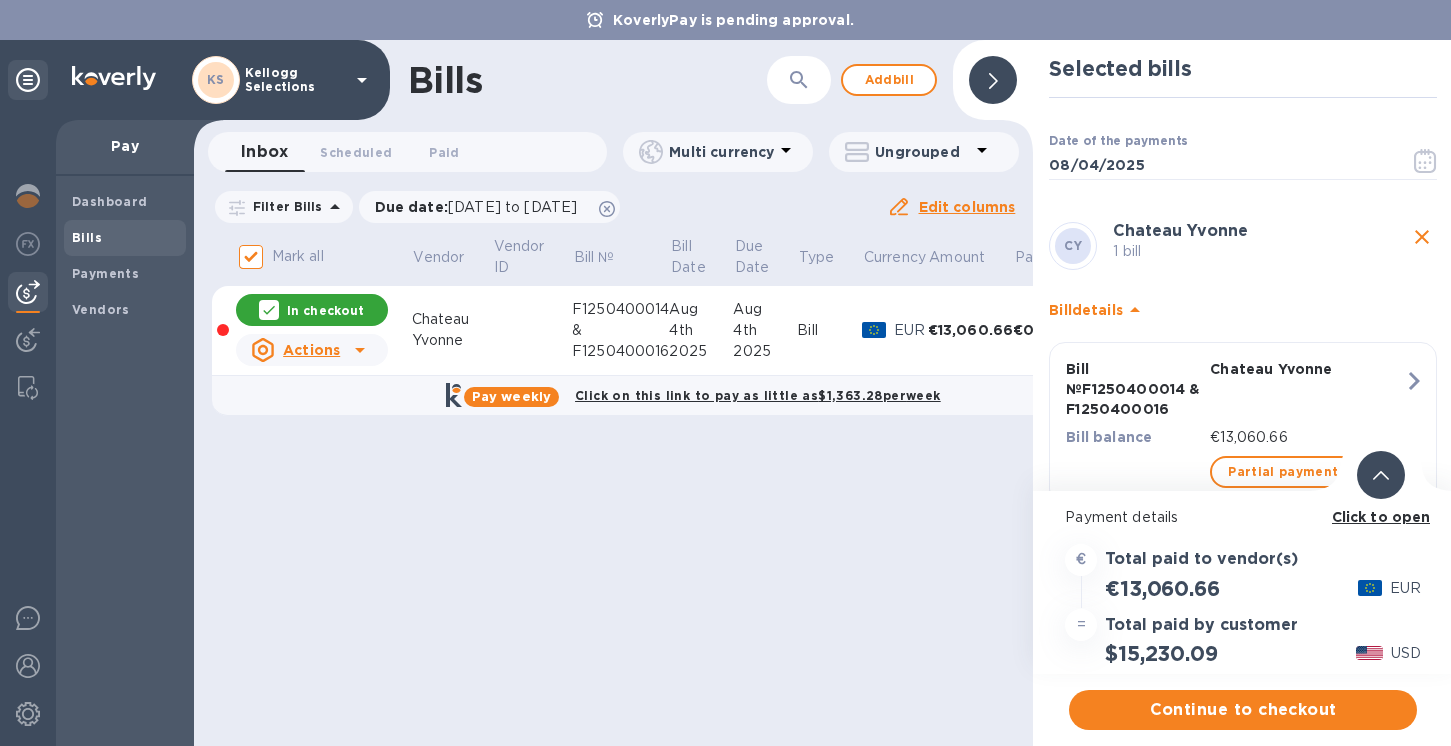 click on "Click to open" at bounding box center [1381, 517] 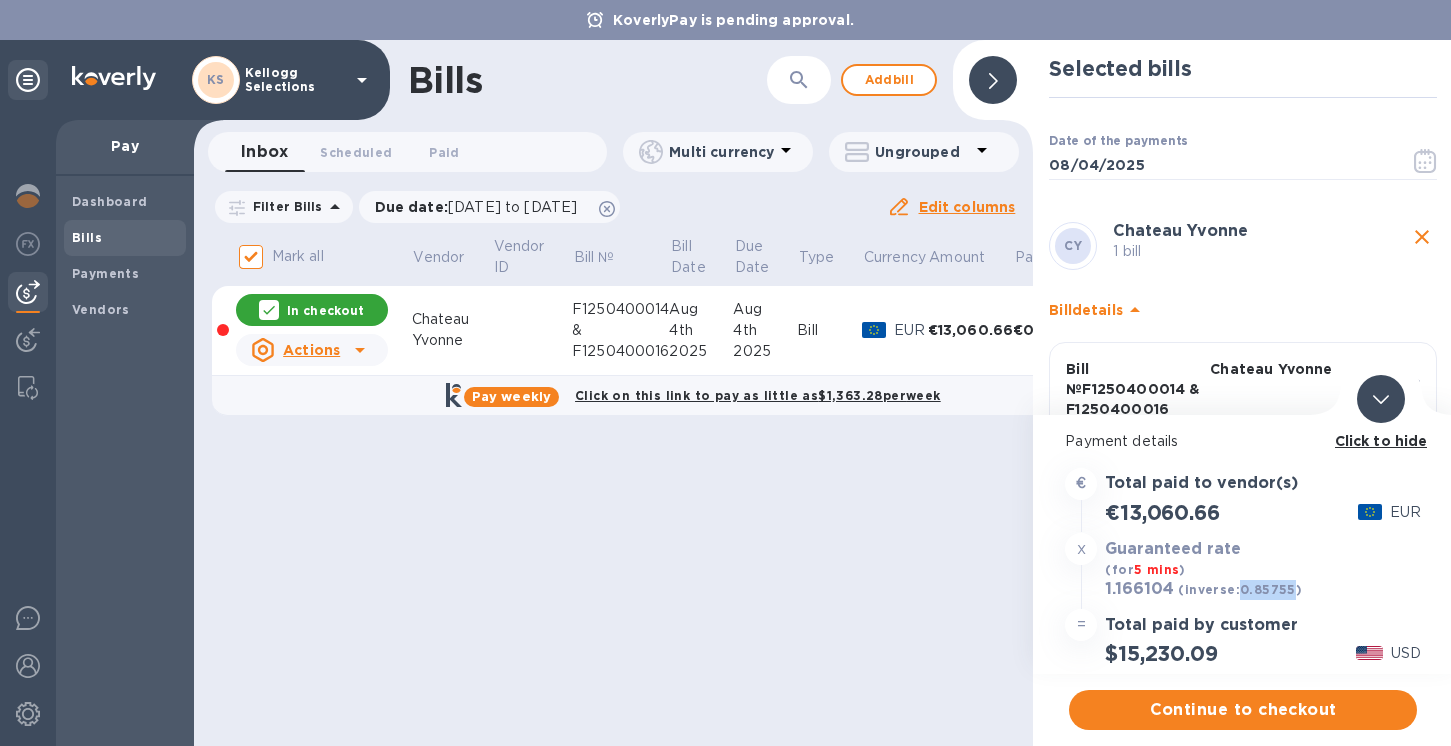 drag, startPoint x: 1289, startPoint y: 588, endPoint x: 1236, endPoint y: 589, distance: 53.009434 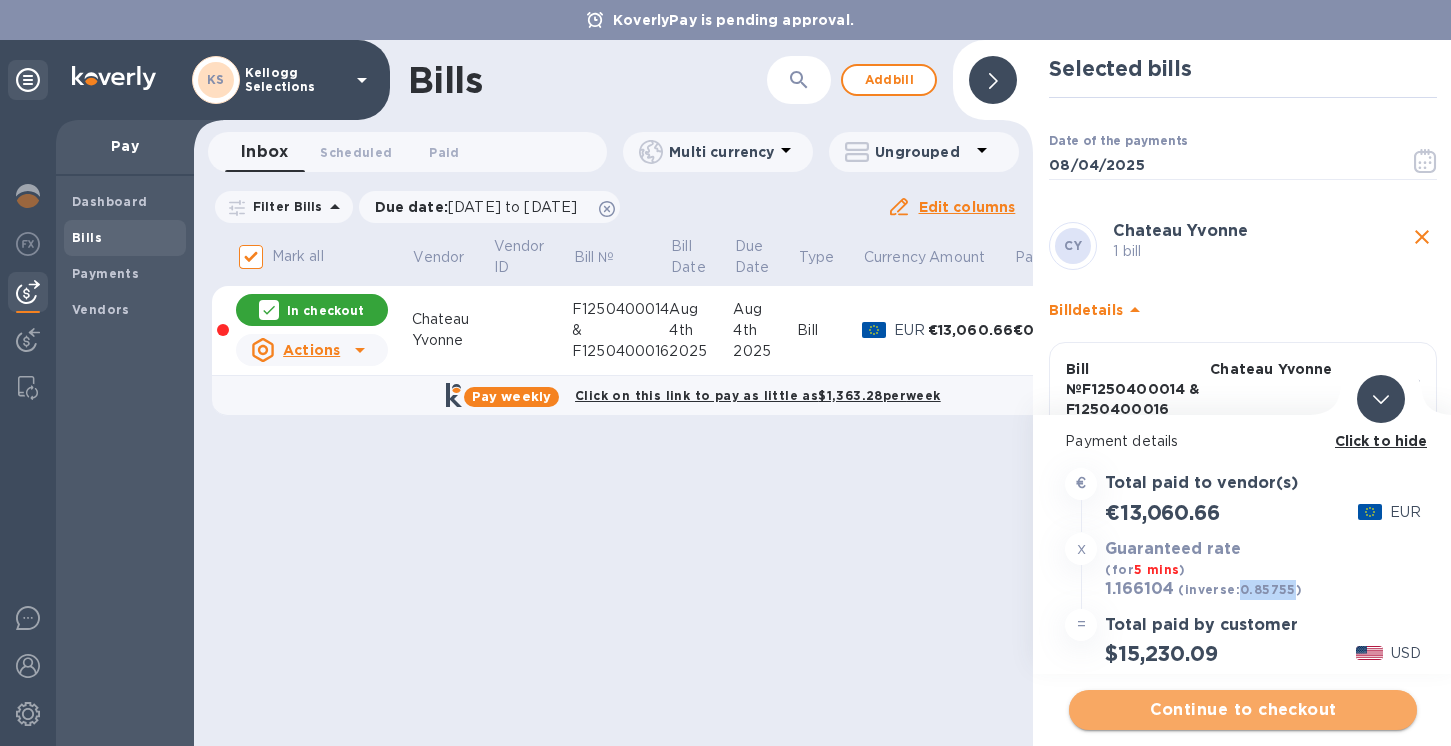 click on "Continue to checkout" at bounding box center (1243, 710) 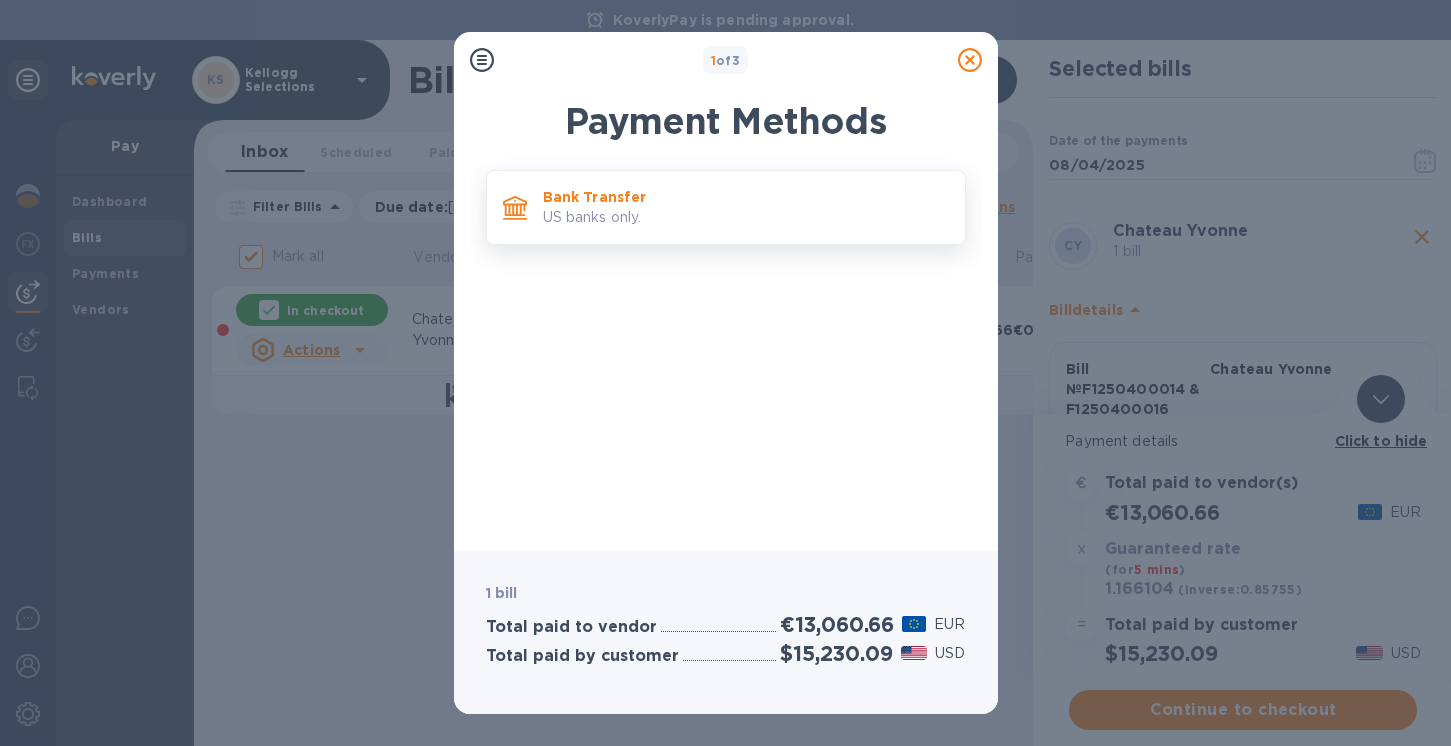 click on "Bank Transfer" at bounding box center [746, 197] 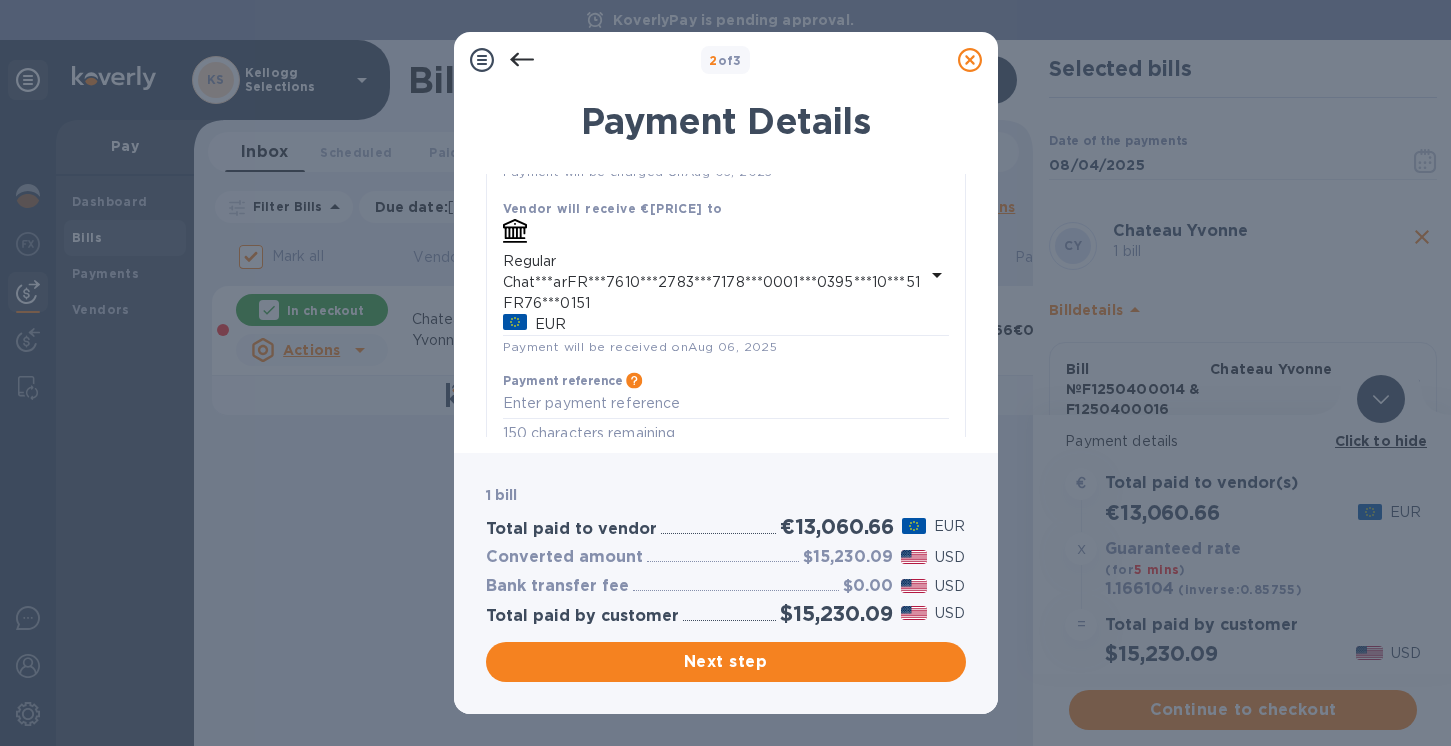 scroll, scrollTop: 257, scrollLeft: 0, axis: vertical 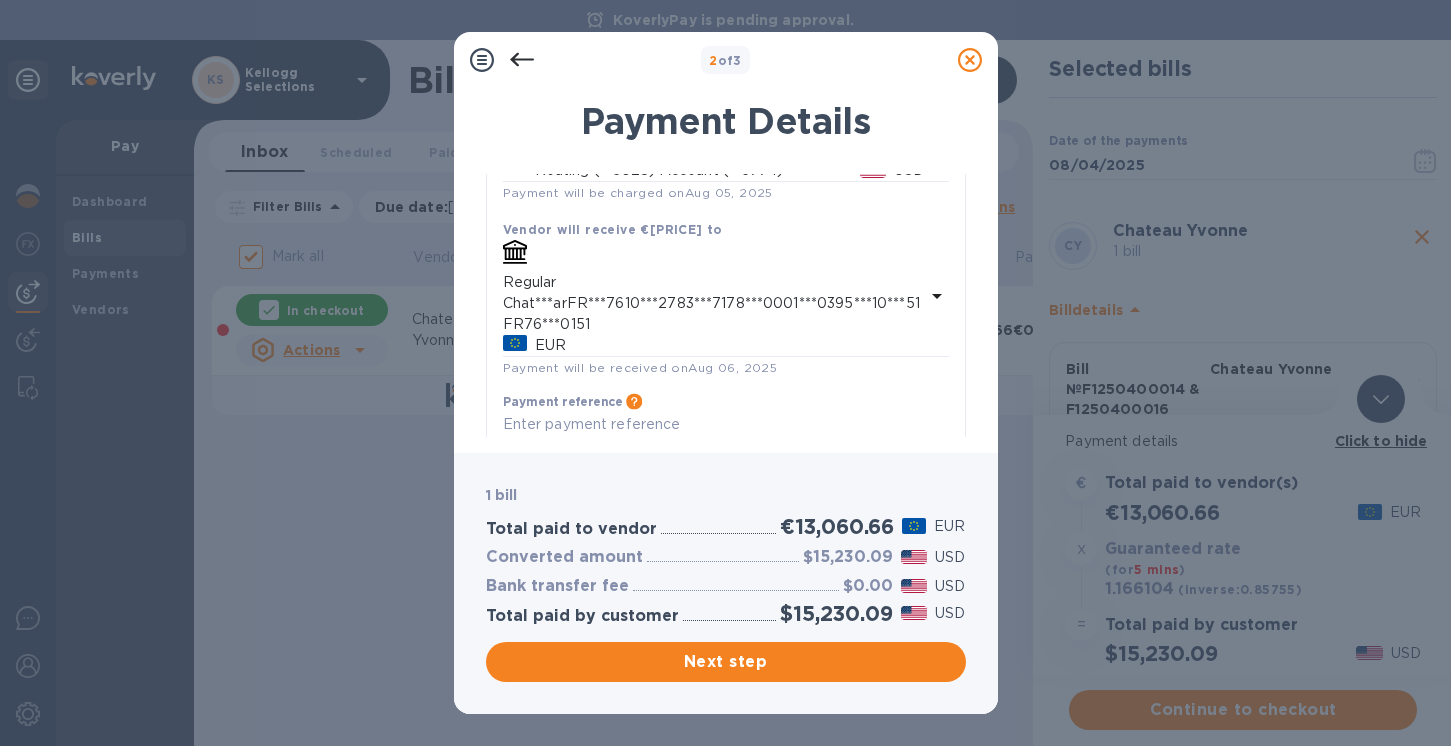 click 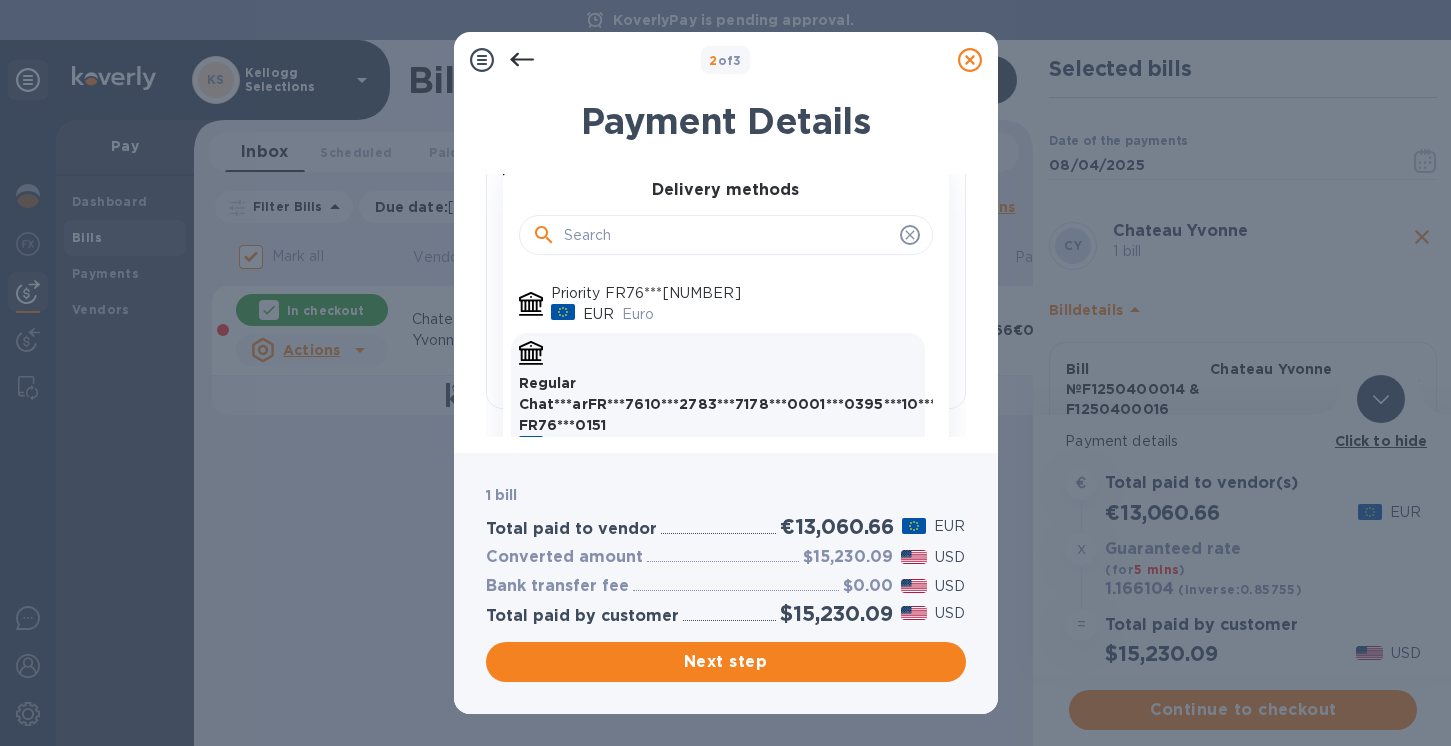 scroll, scrollTop: 307, scrollLeft: 0, axis: vertical 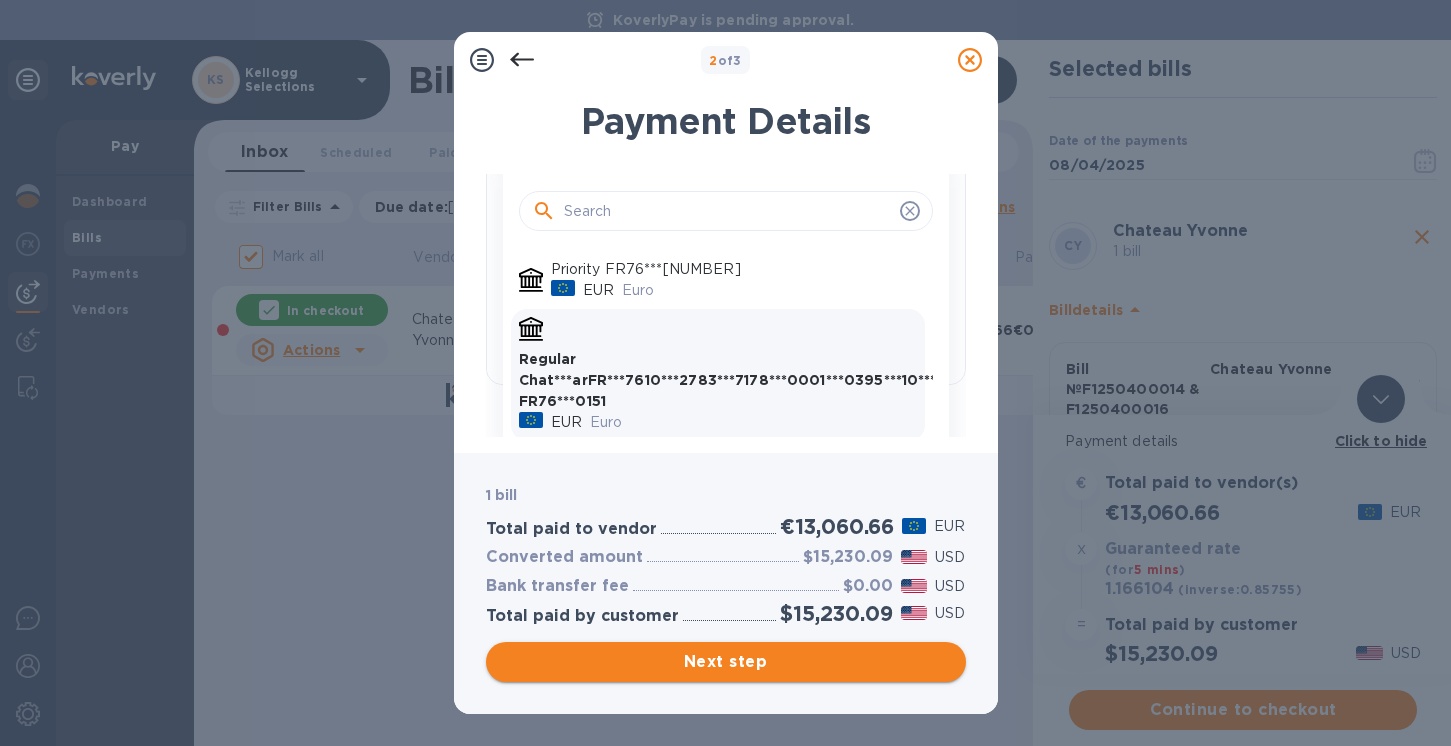click on "Next step" at bounding box center (726, 662) 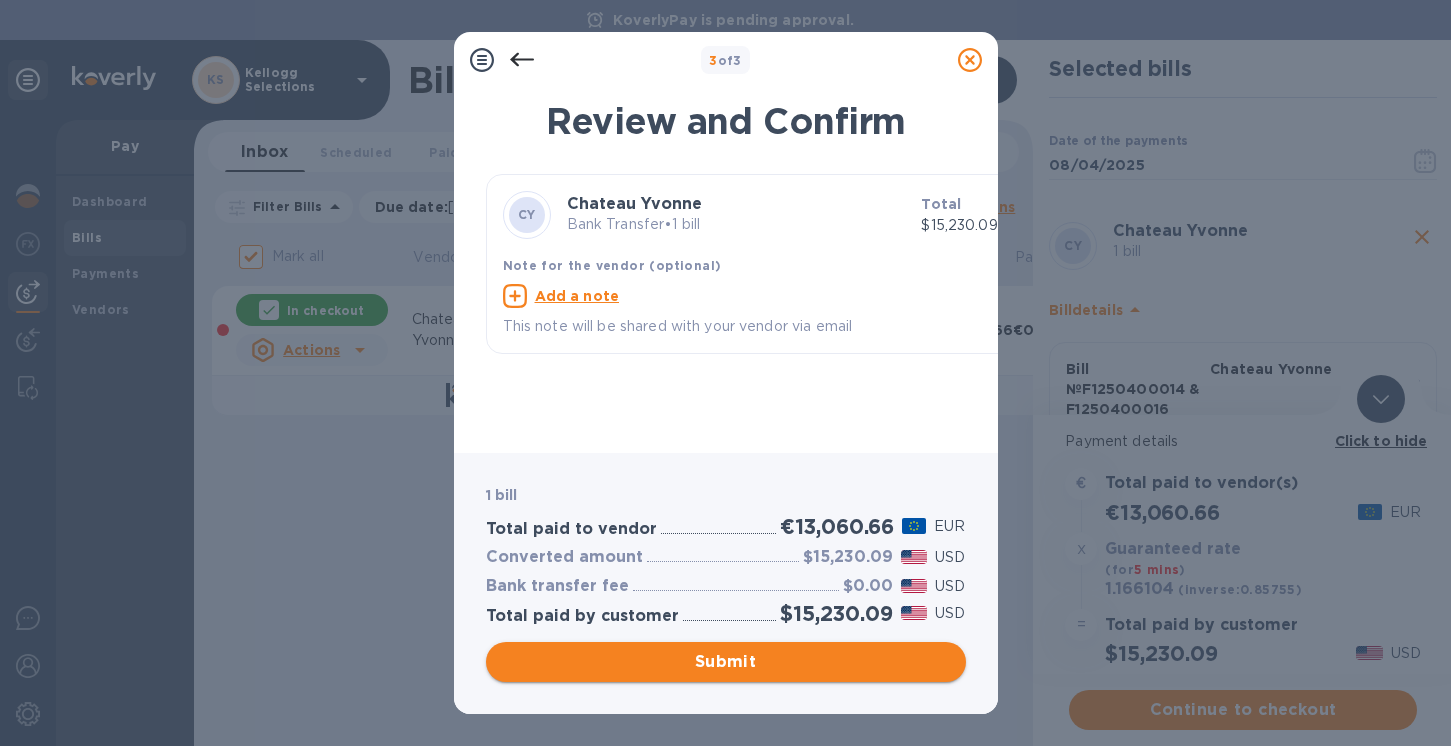 click on "Submit" at bounding box center [726, 662] 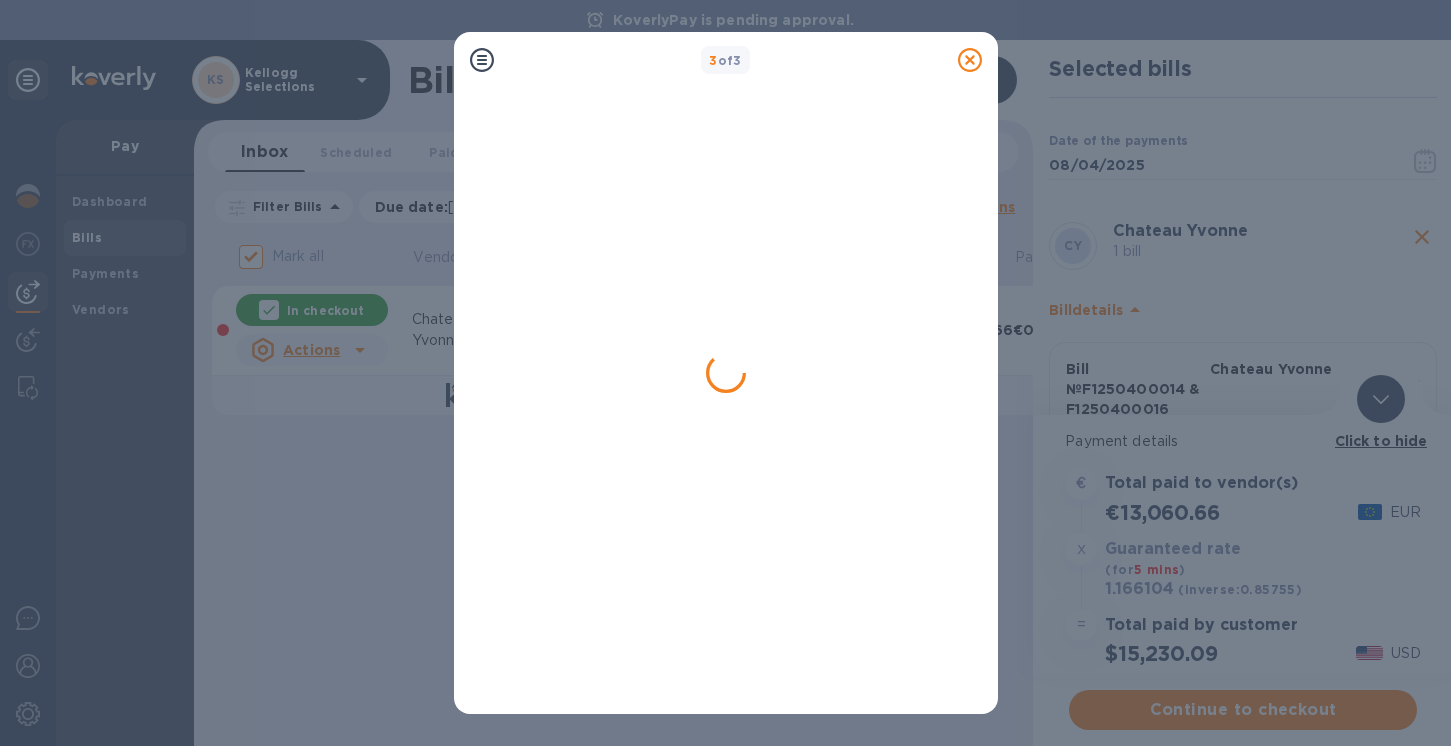 checkbox on "false" 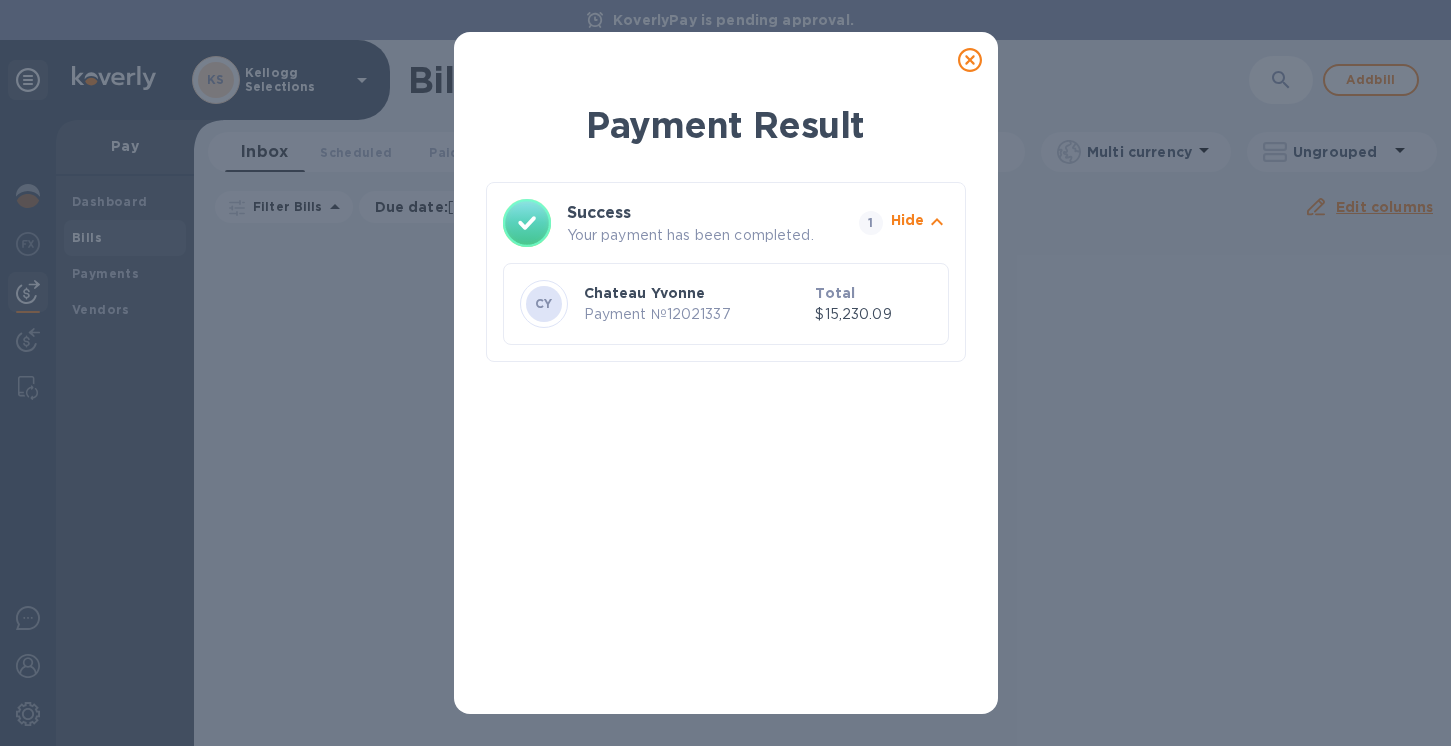 click 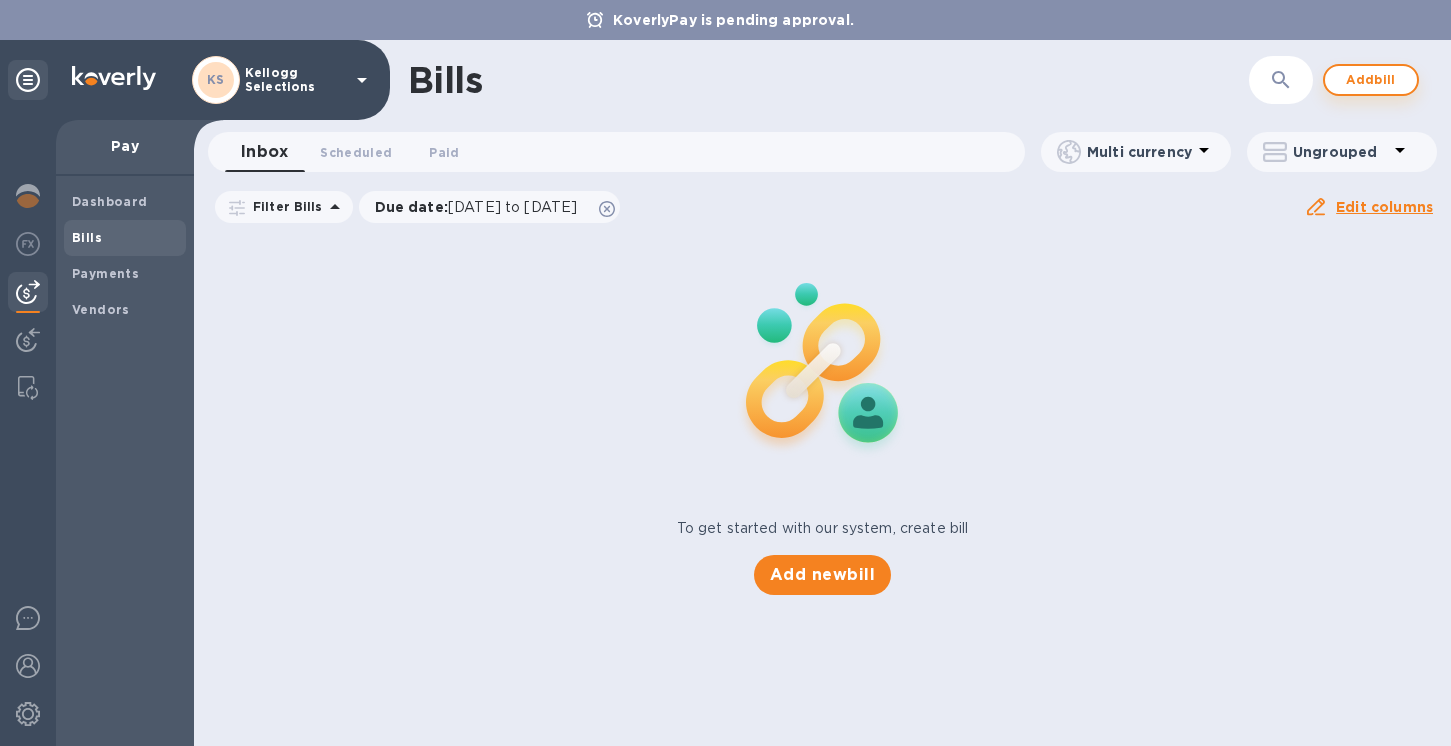 click on "Add   bill" at bounding box center (1371, 80) 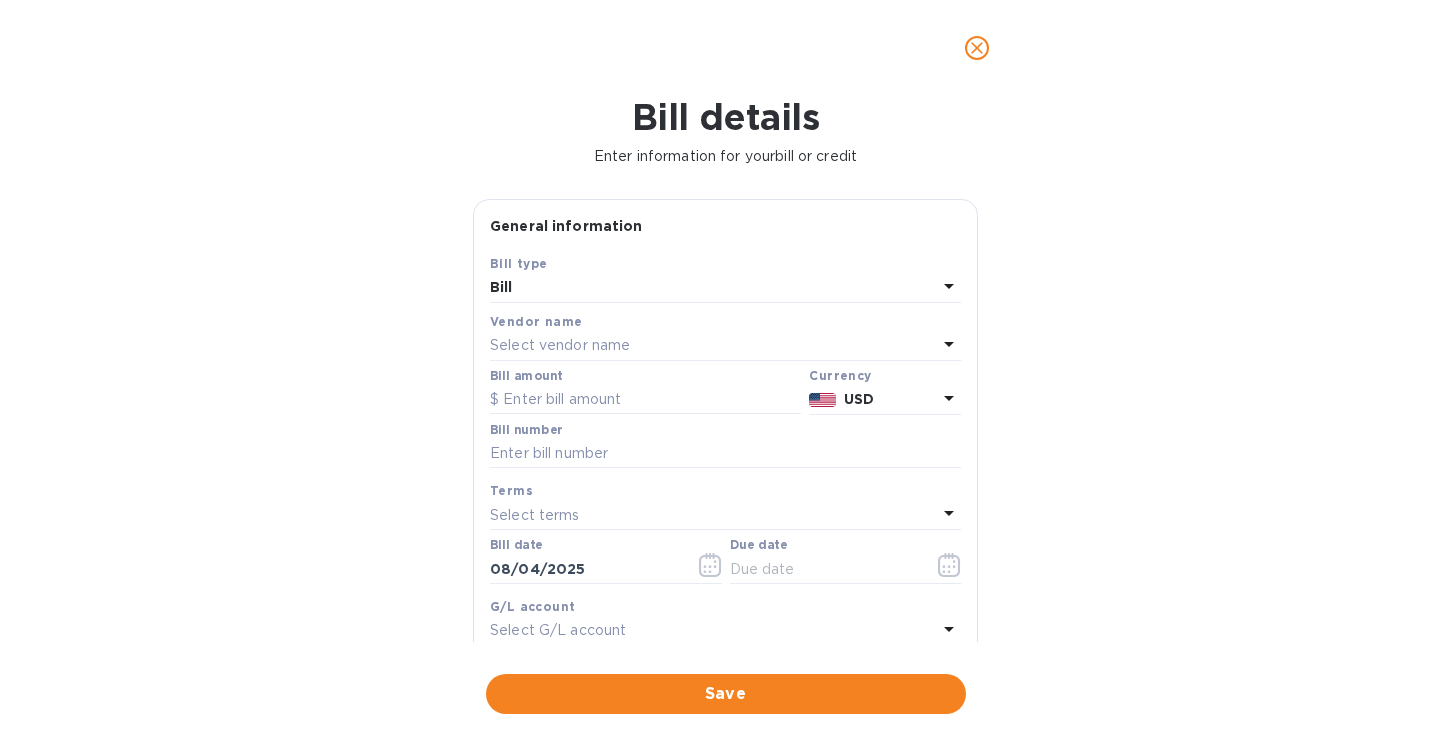 click on "Select vendor name" at bounding box center (560, 345) 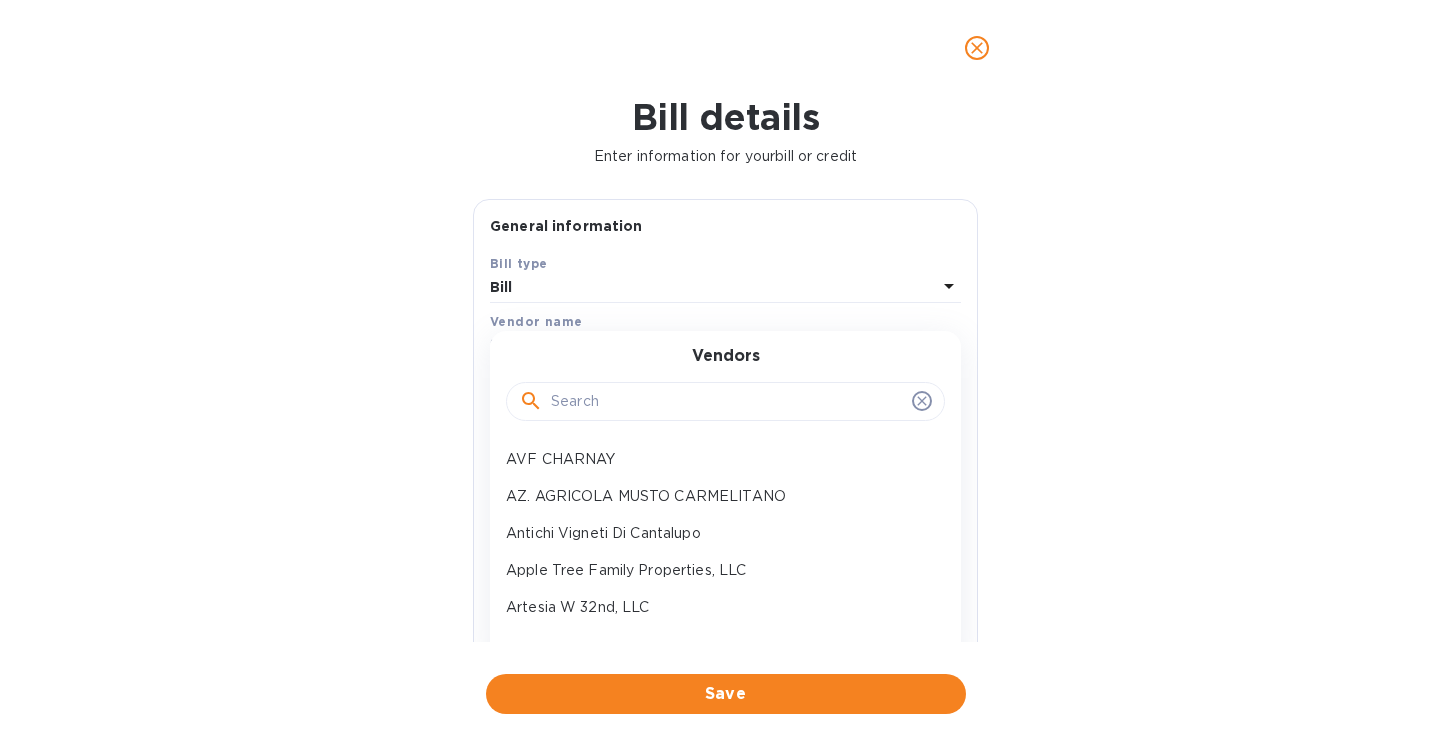 click at bounding box center [727, 402] 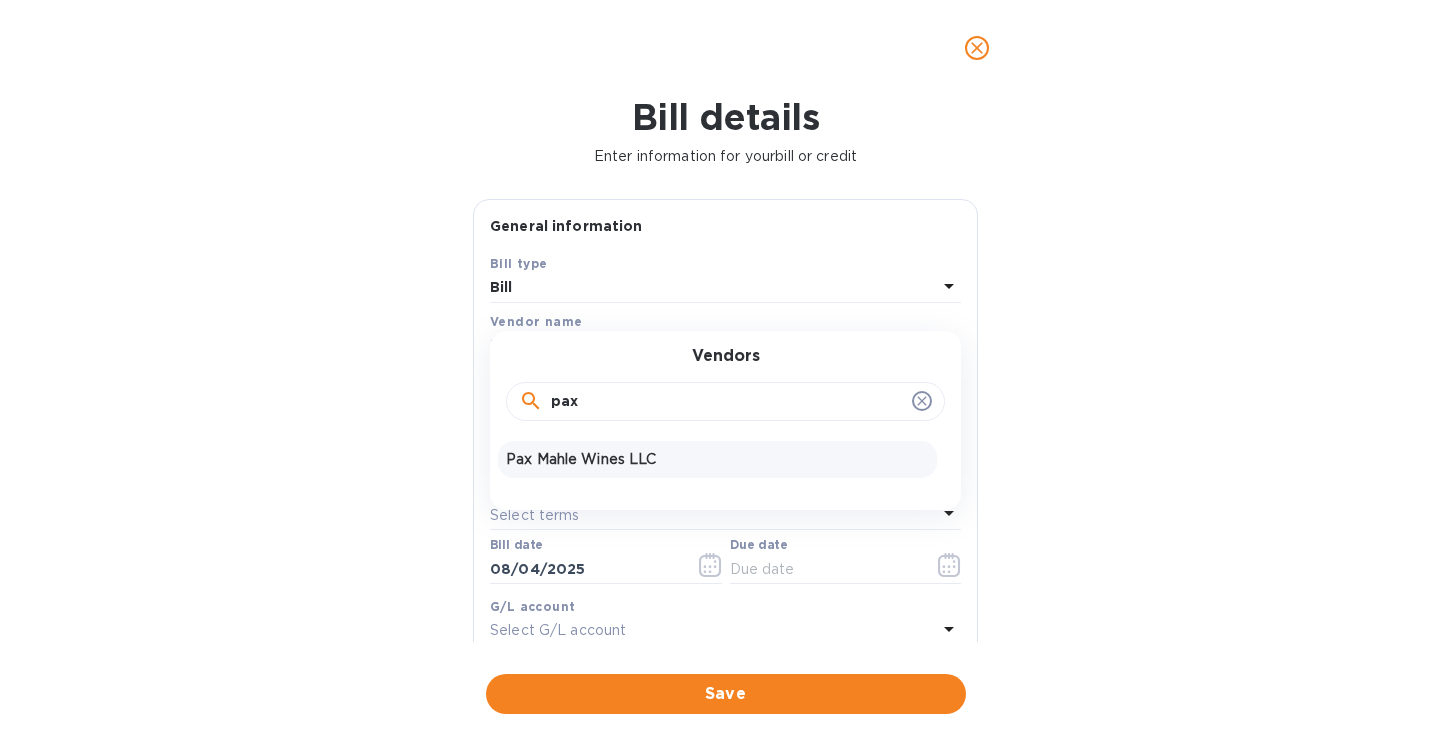 type on "pax" 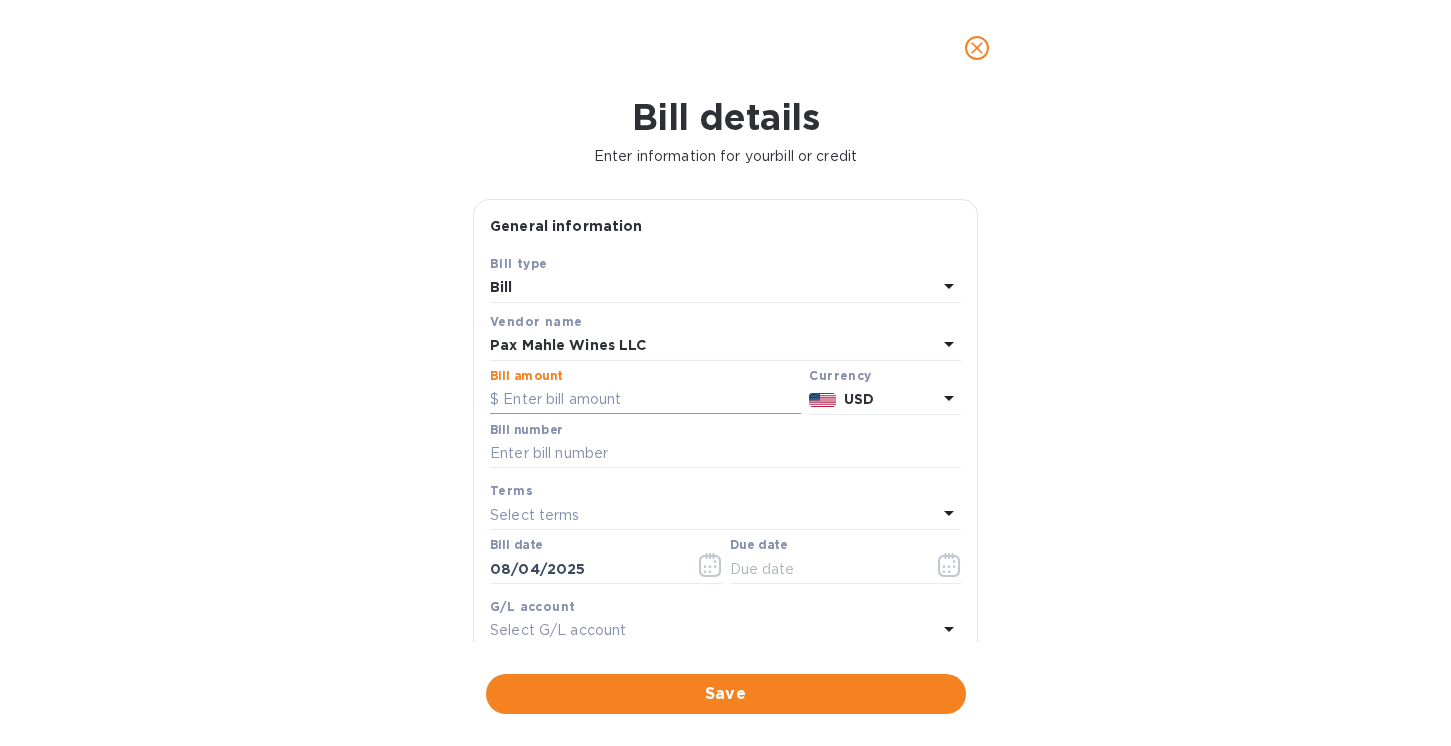 click at bounding box center (645, 400) 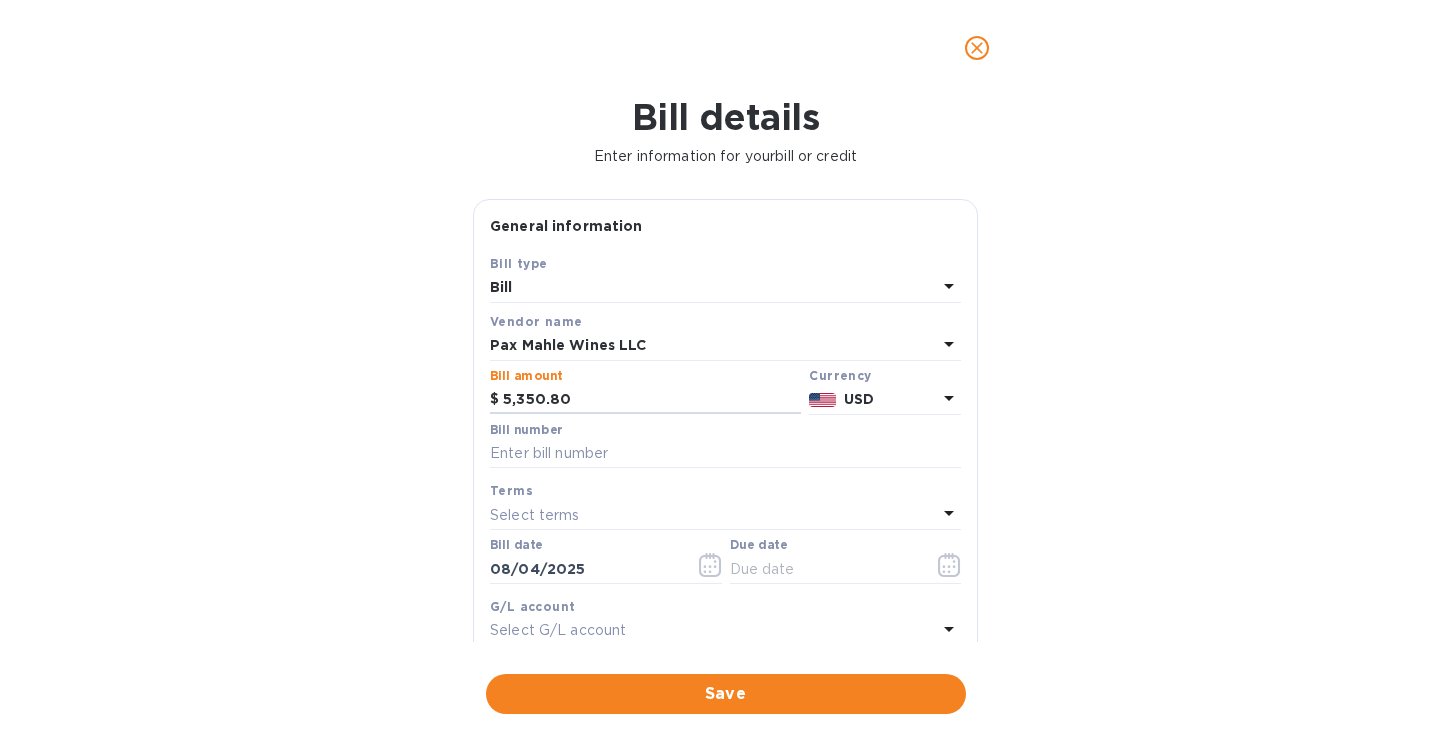 type on "5,350.80" 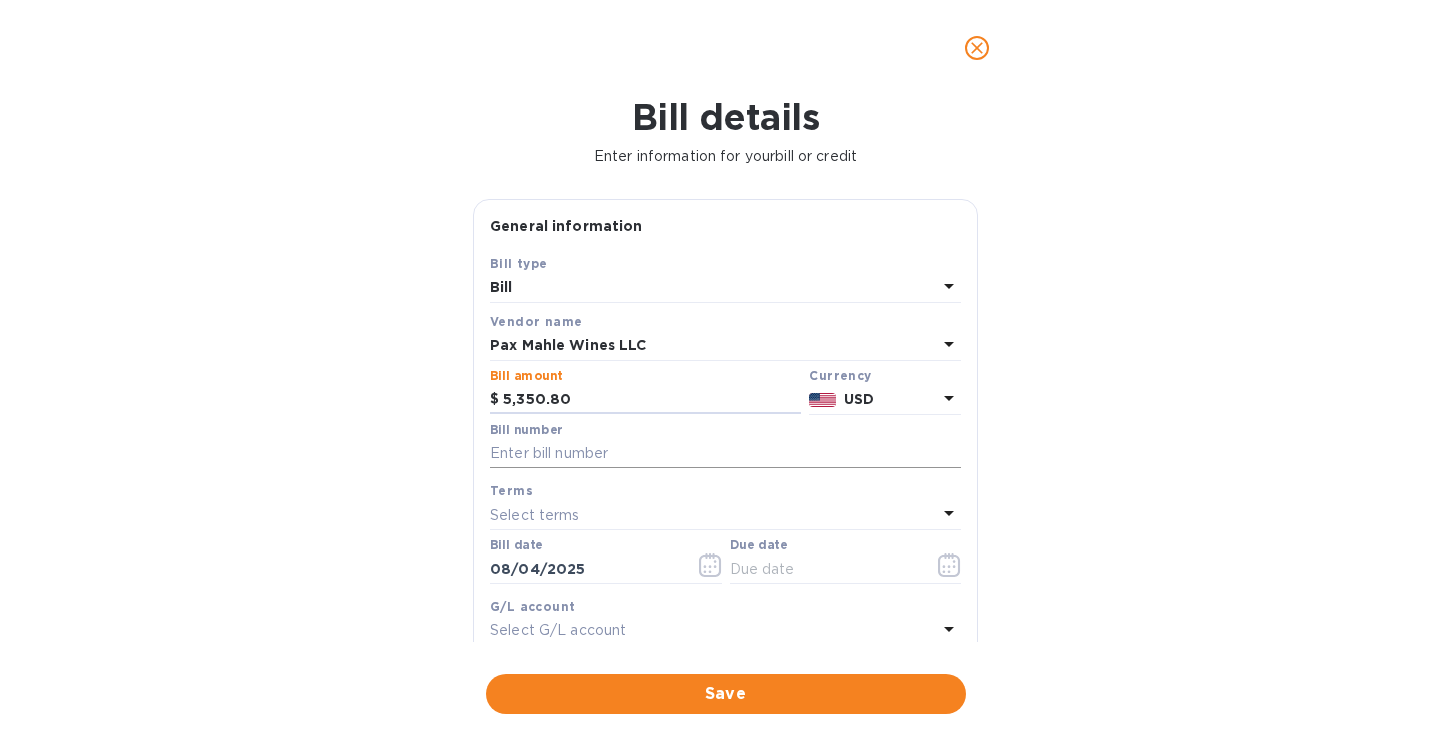 click at bounding box center (725, 454) 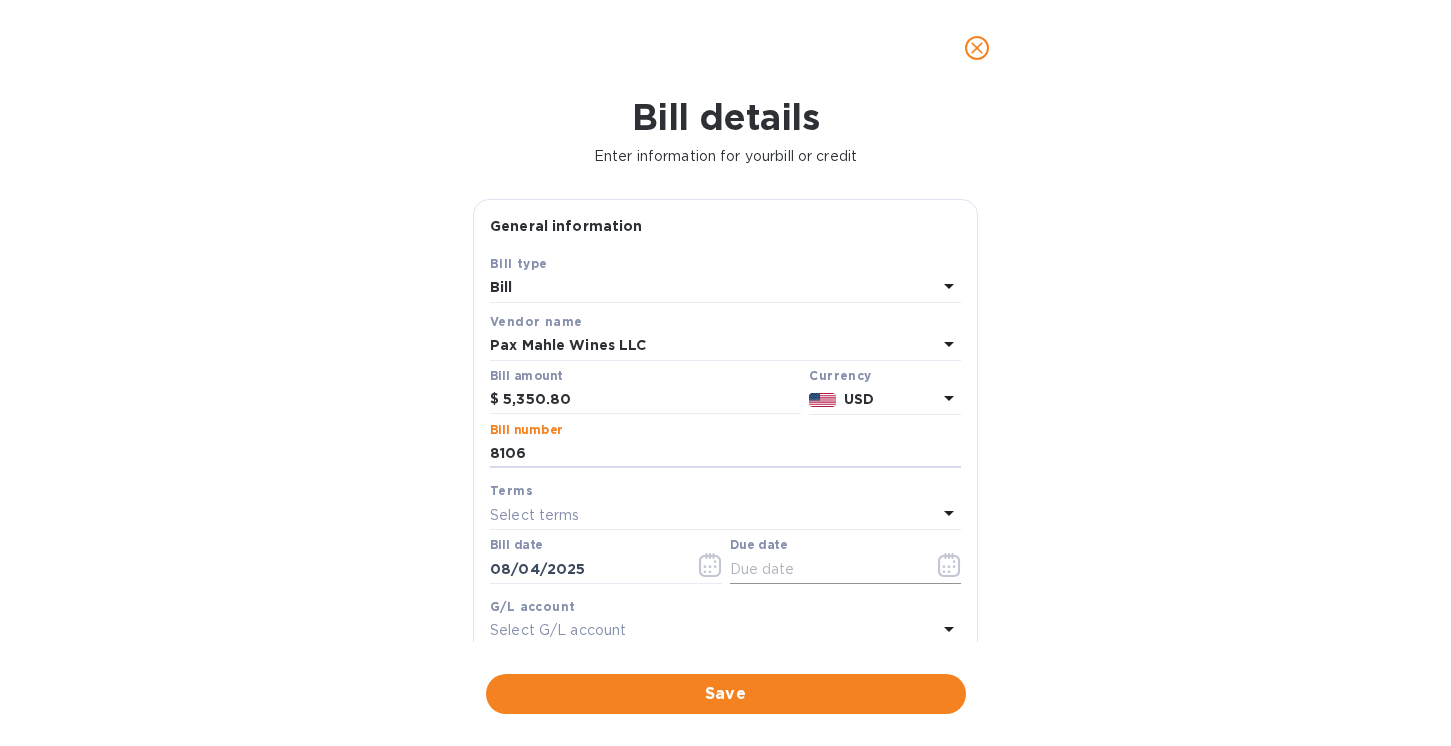 type on "8106" 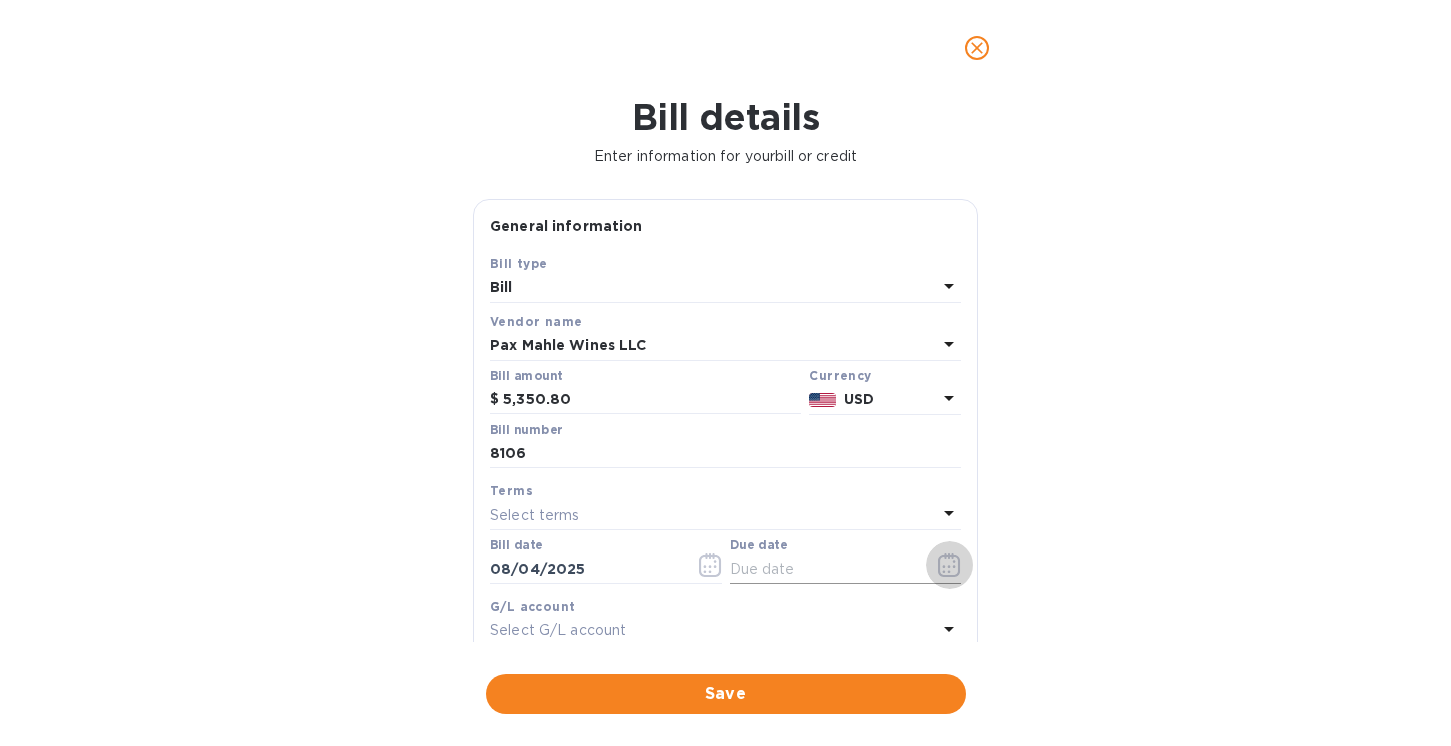 click 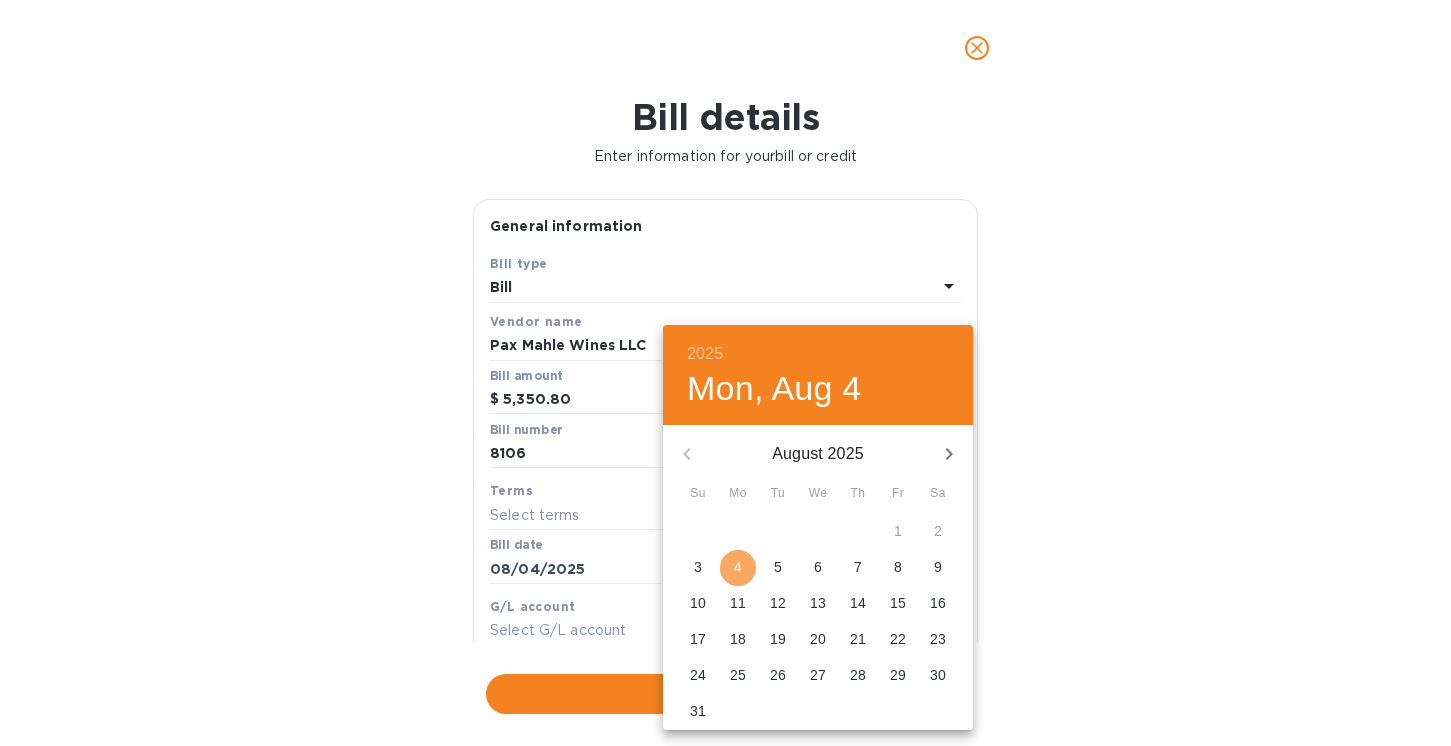 click on "4" at bounding box center (738, 567) 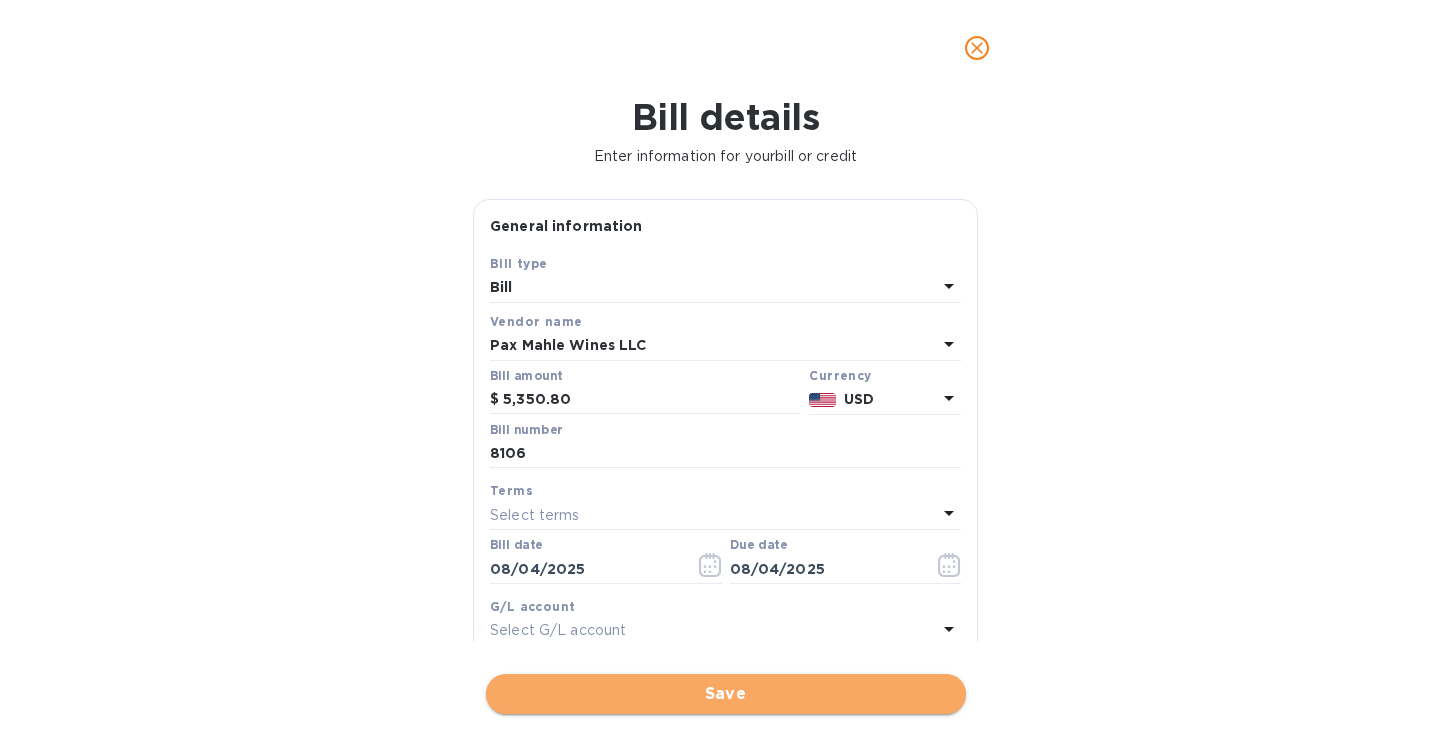 click on "Save" at bounding box center (726, 694) 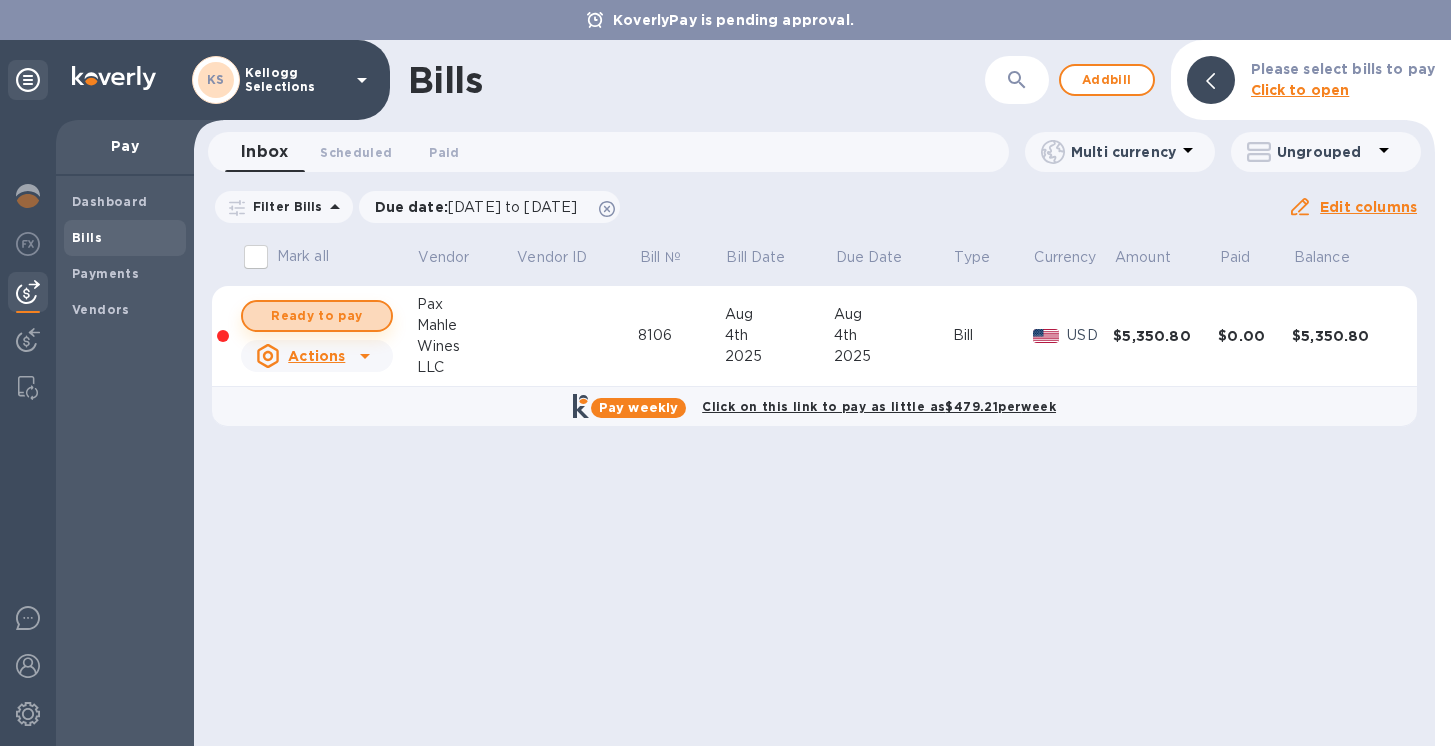 click on "Ready to pay" at bounding box center [317, 316] 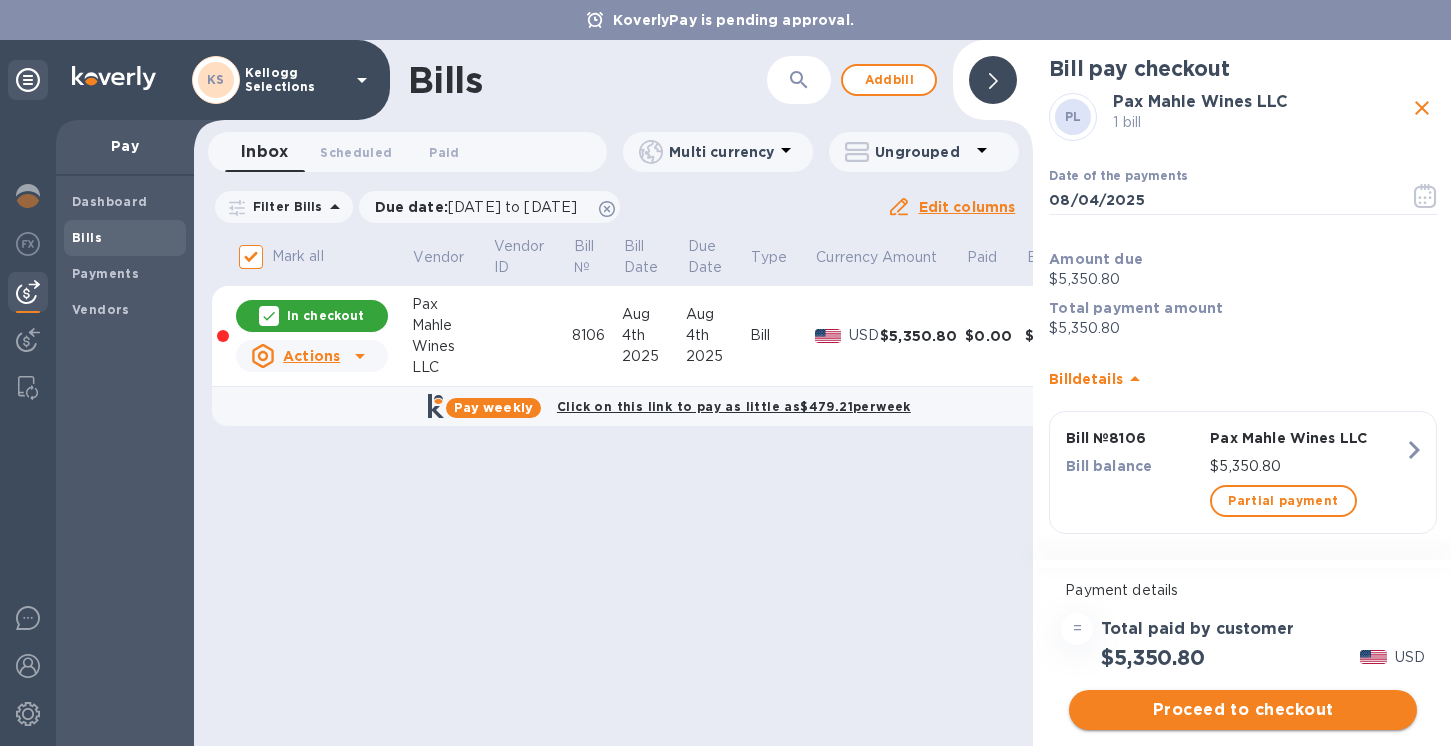 click on "Proceed to checkout" at bounding box center [1243, 710] 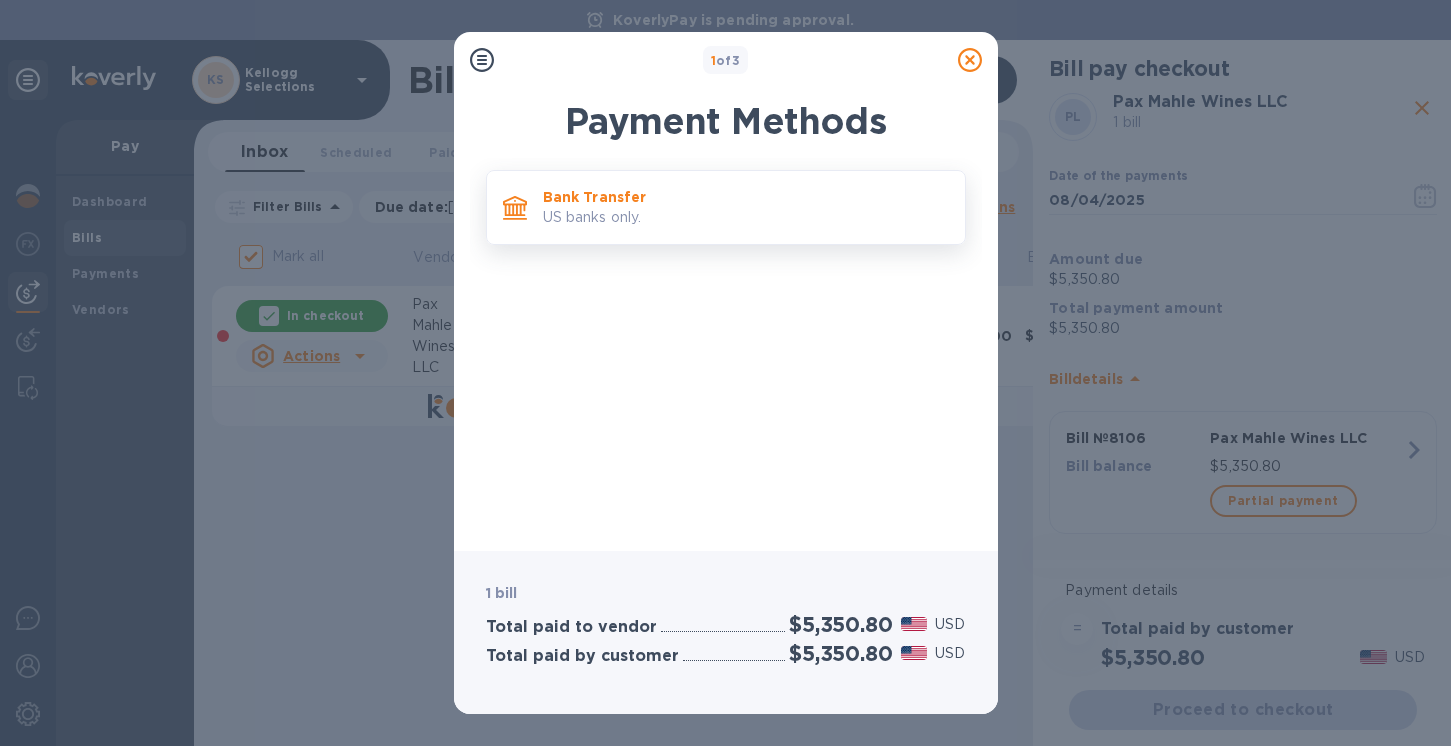 click on "Bank Transfer" at bounding box center [746, 197] 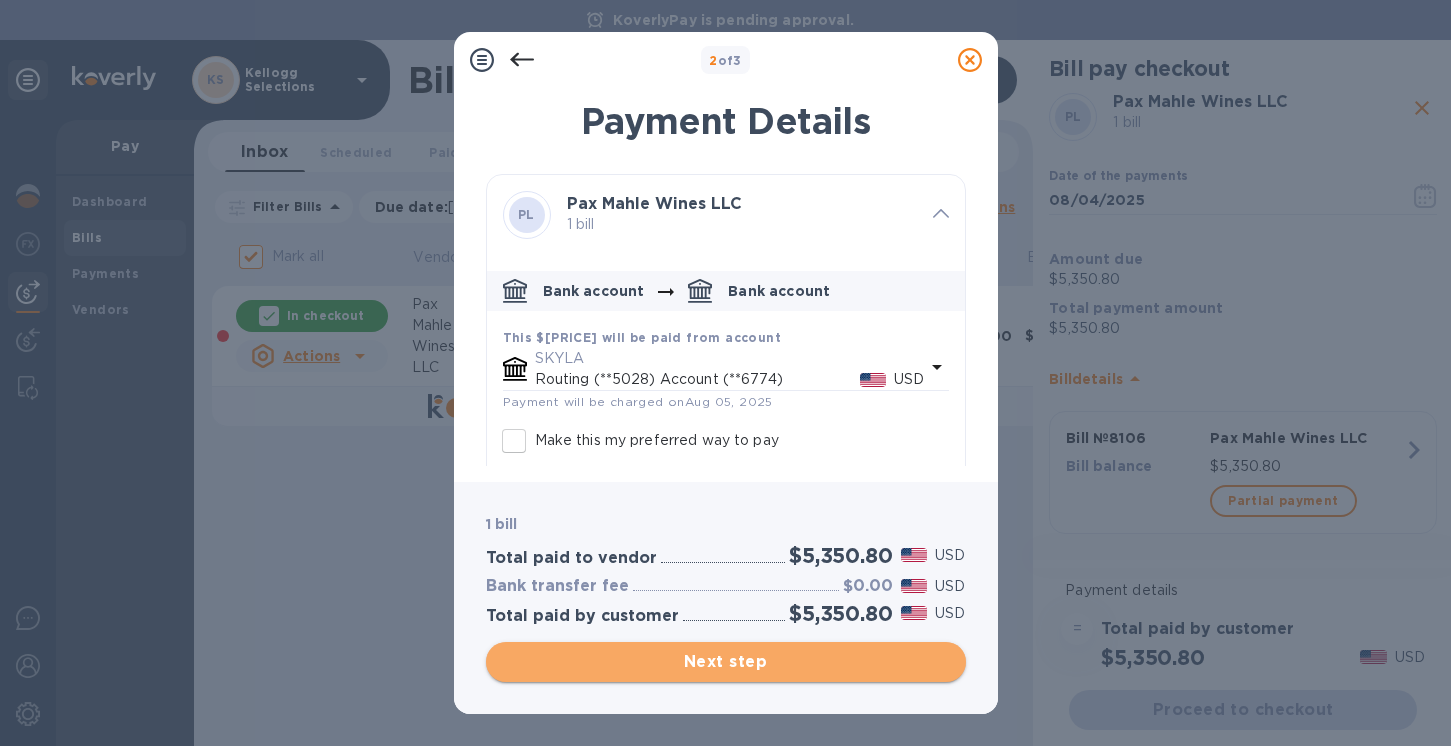 click on "Next step" at bounding box center (726, 662) 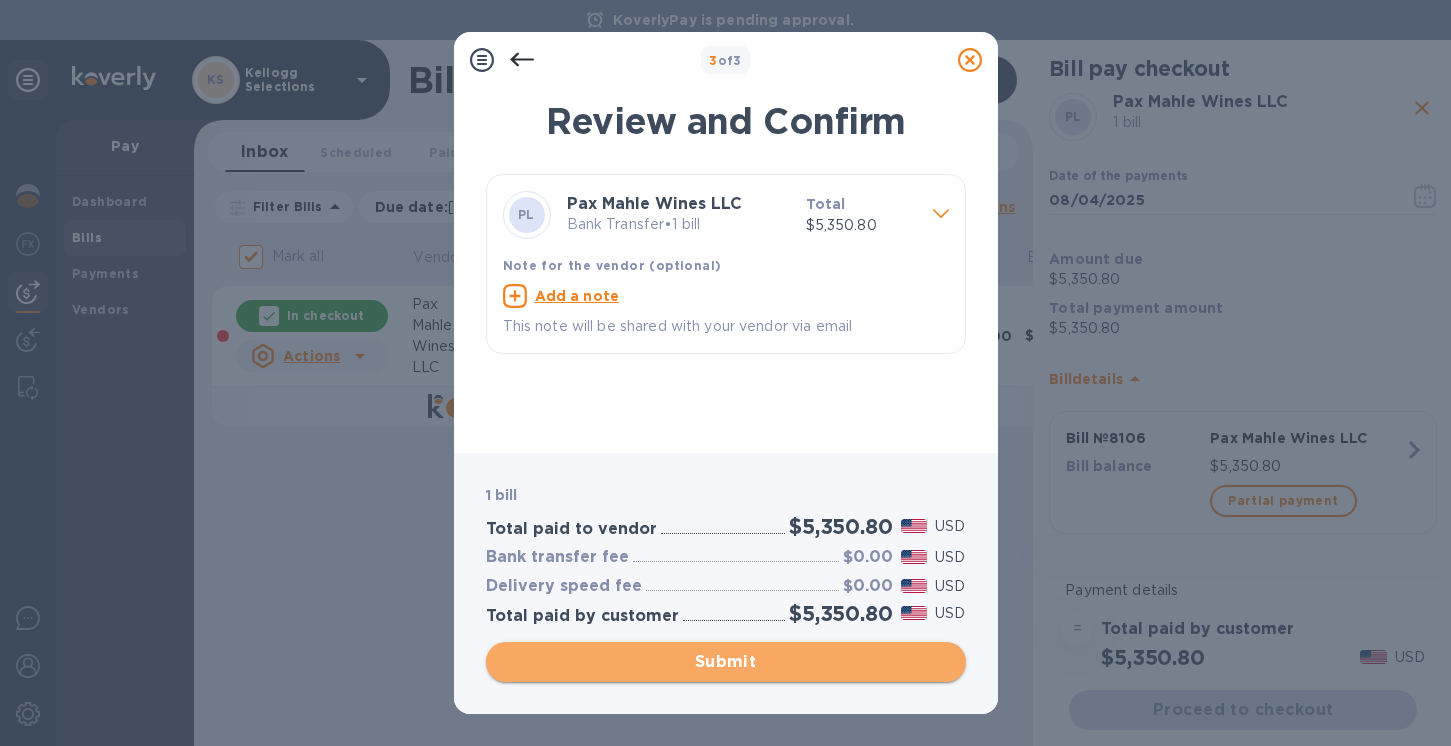 click on "Submit" at bounding box center (726, 662) 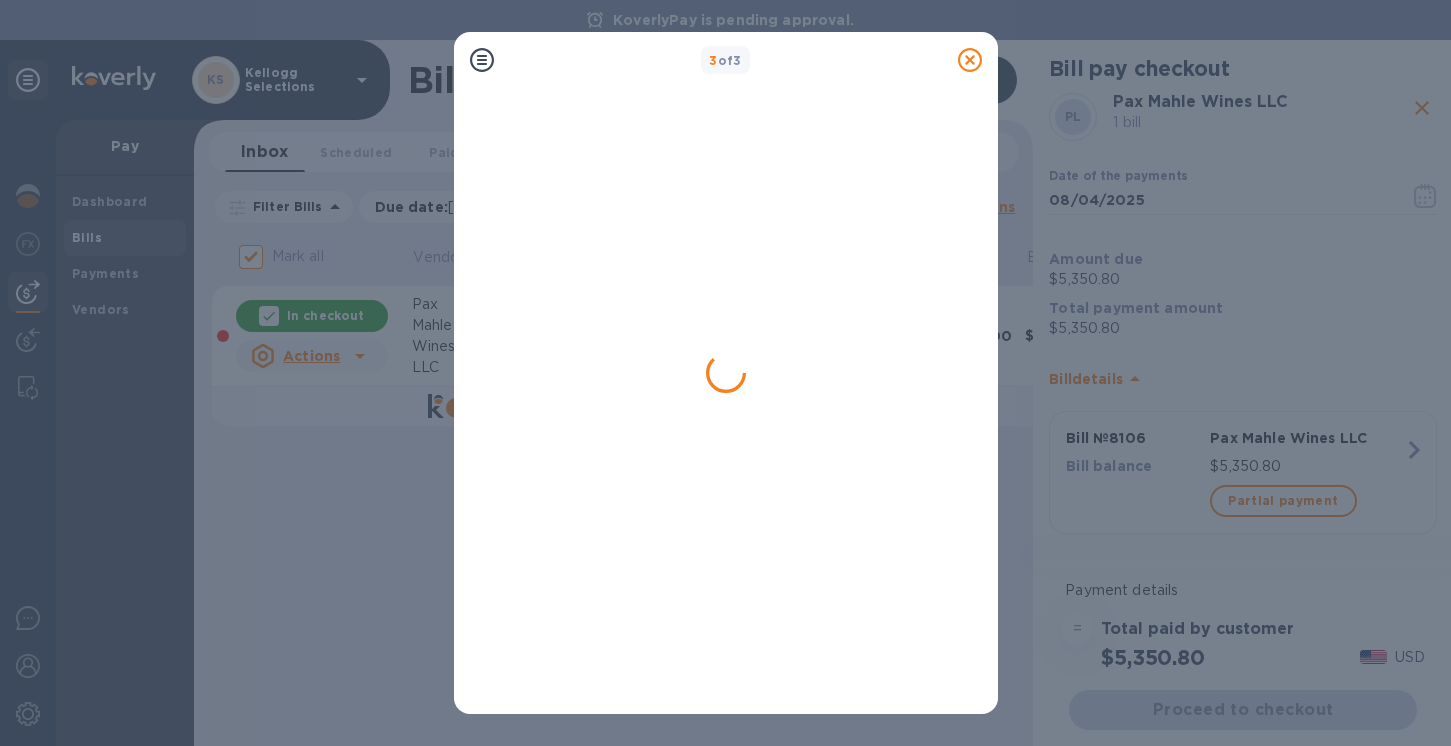 checkbox on "false" 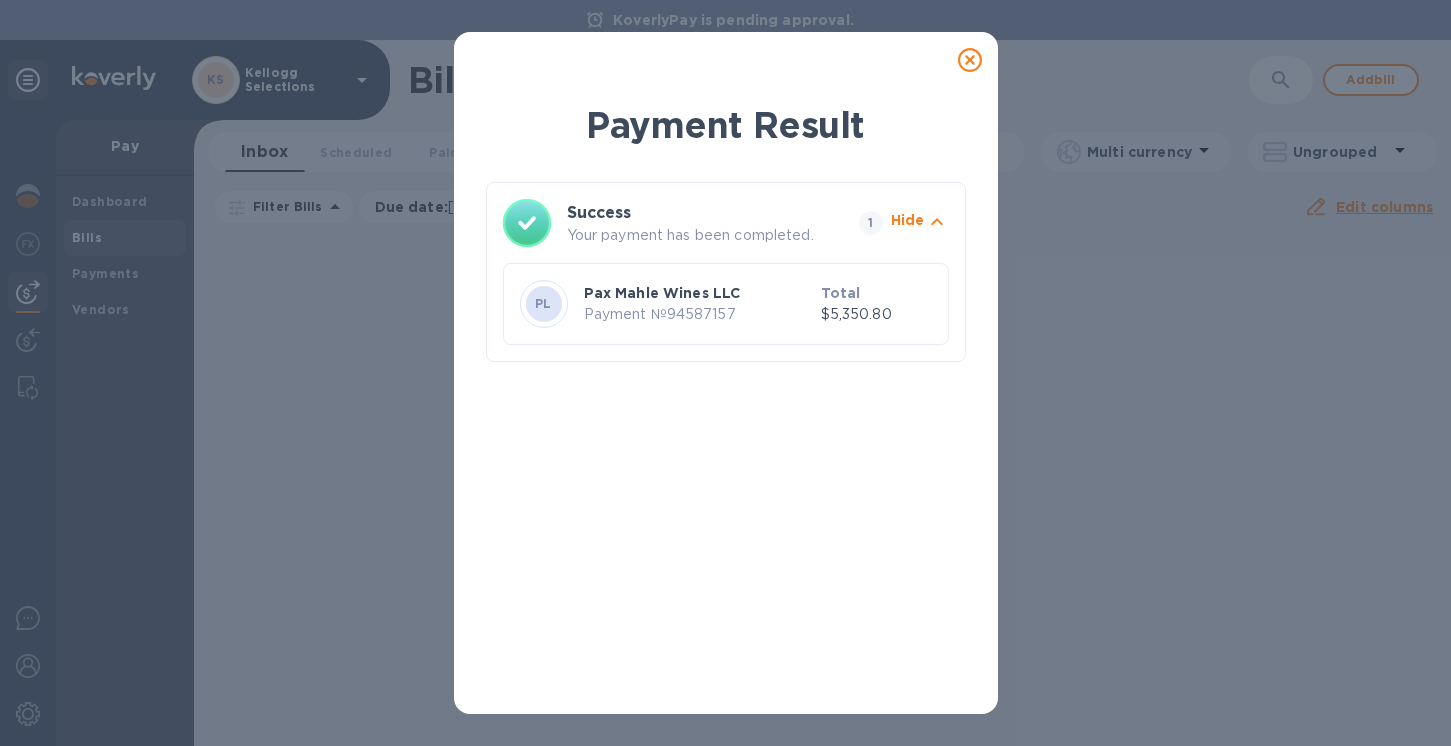 click 